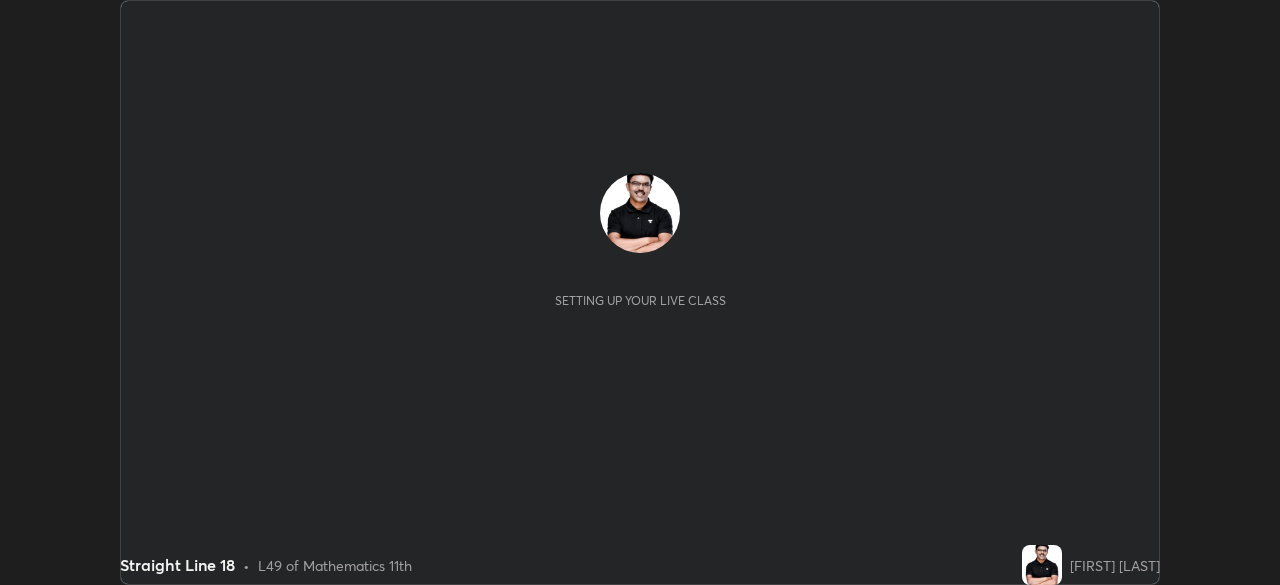 scroll, scrollTop: 0, scrollLeft: 0, axis: both 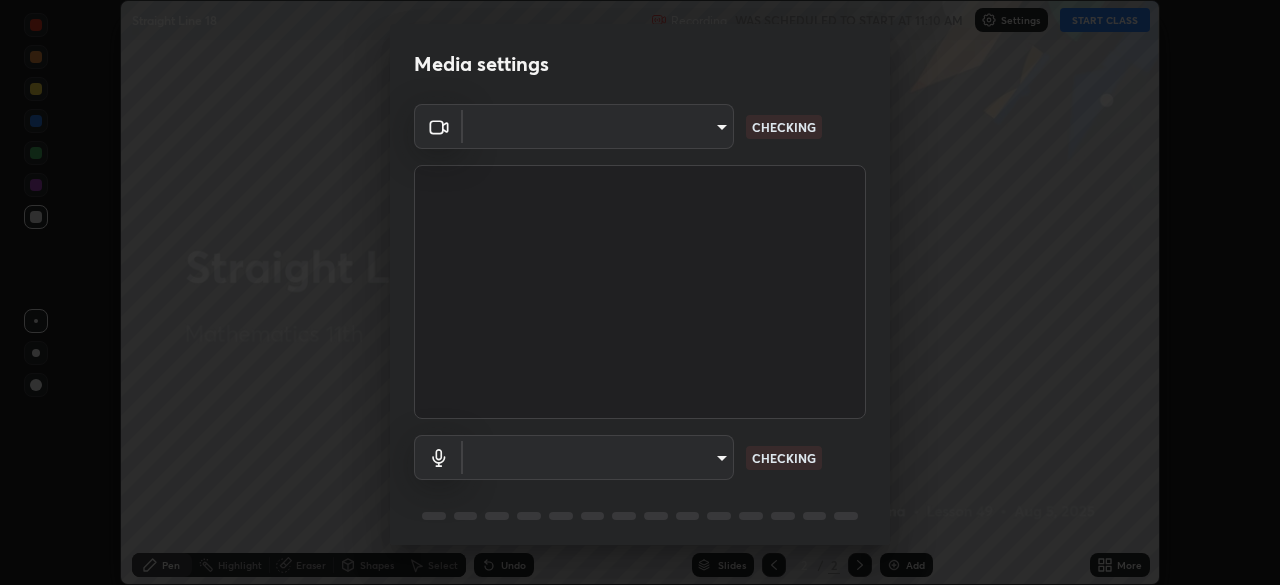 type on "c35a285883de36ed13854a1fbed0525b0d3f8b863e97d5e3b573df760e09333d" 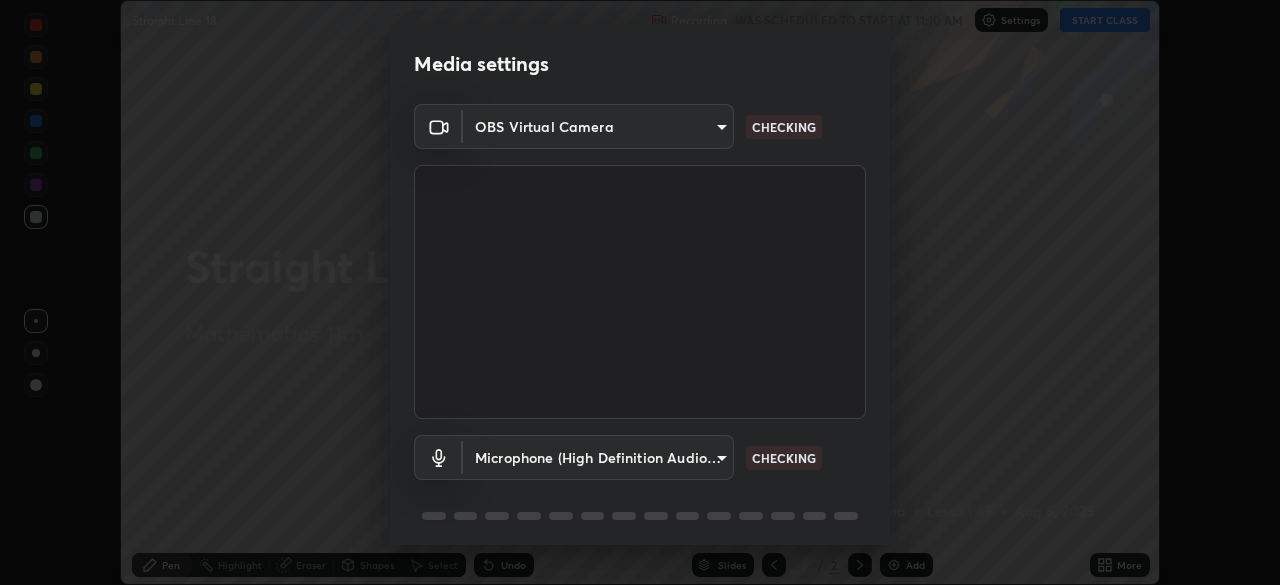 scroll, scrollTop: 71, scrollLeft: 0, axis: vertical 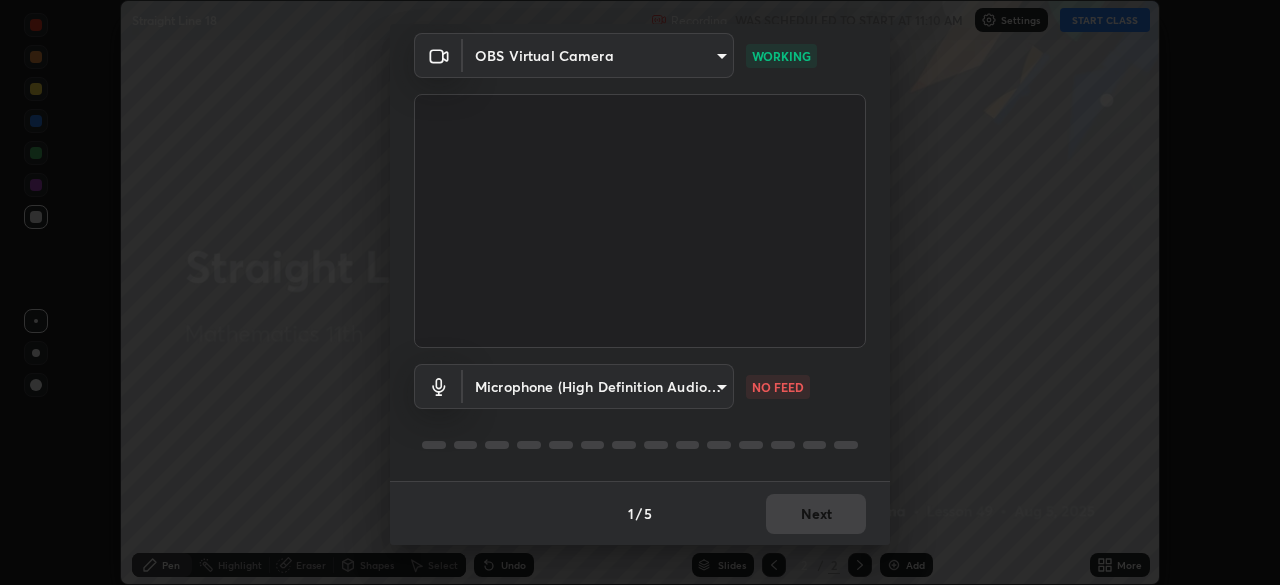 click on "Erase all Straight Line 18 Recording WAS SCHEDULED TO START AT  11:10 AM Settings START CLASS Setting up your live class Straight Line 18 • L49 of Mathematics 11th [FIRST] [LAST] Pen Highlight Eraser Shapes Select Undo Slides 2 / 2 Add More No doubts shared Encourage your learners to ask a doubt for better clarity Report an issue Reason for reporting Buffering Chat not working Audio - Video sync issue Educator video quality low ​ Attach an image Report Media settings OBS Virtual Camera c35a285883de36ed13854a1fbed0525b0d3f8b863e97d5e3b573df760e09333d WORKING Microphone (High Definition Audio Device) 3d334ac0a462d559afaba984711ee6781e2bfd9c7b4003d7f15efc1d03da94cf NO FEED 1 / 5 Next" at bounding box center [640, 292] 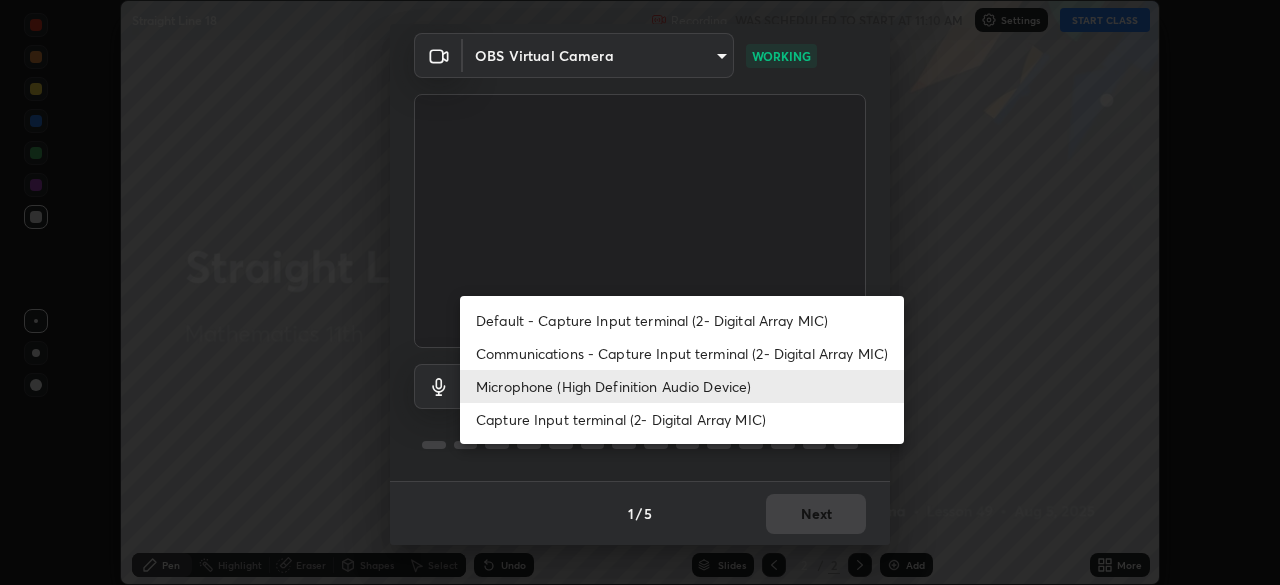 click at bounding box center [640, 292] 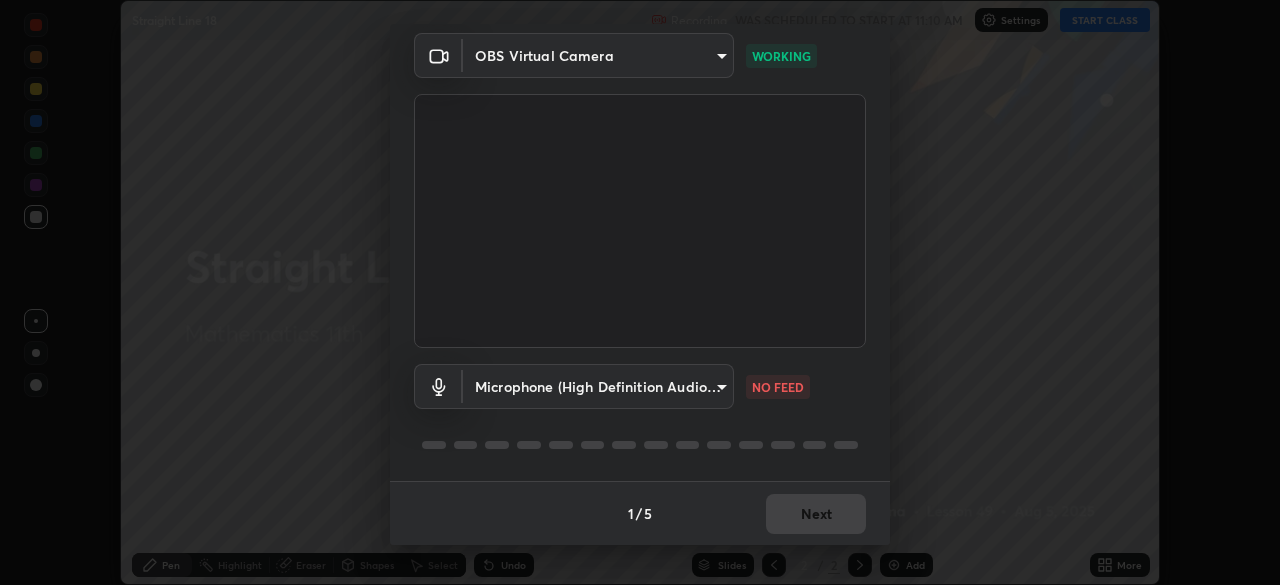 click on "Erase all Straight Line 18 Recording WAS SCHEDULED TO START AT  11:10 AM Settings START CLASS Setting up your live class Straight Line 18 • L49 of Mathematics 11th [FIRST] [LAST] Pen Highlight Eraser Shapes Select Undo Slides 2 / 2 Add More No doubts shared Encourage your learners to ask a doubt for better clarity Report an issue Reason for reporting Buffering Chat not working Audio - Video sync issue Educator video quality low ​ Attach an image Report Media settings OBS Virtual Camera c35a285883de36ed13854a1fbed0525b0d3f8b863e97d5e3b573df760e09333d WORKING Microphone (High Definition Audio Device) 3d334ac0a462d559afaba984711ee6781e2bfd9c7b4003d7f15efc1d03da94cf NO FEED 1 / 5 Next" at bounding box center (640, 292) 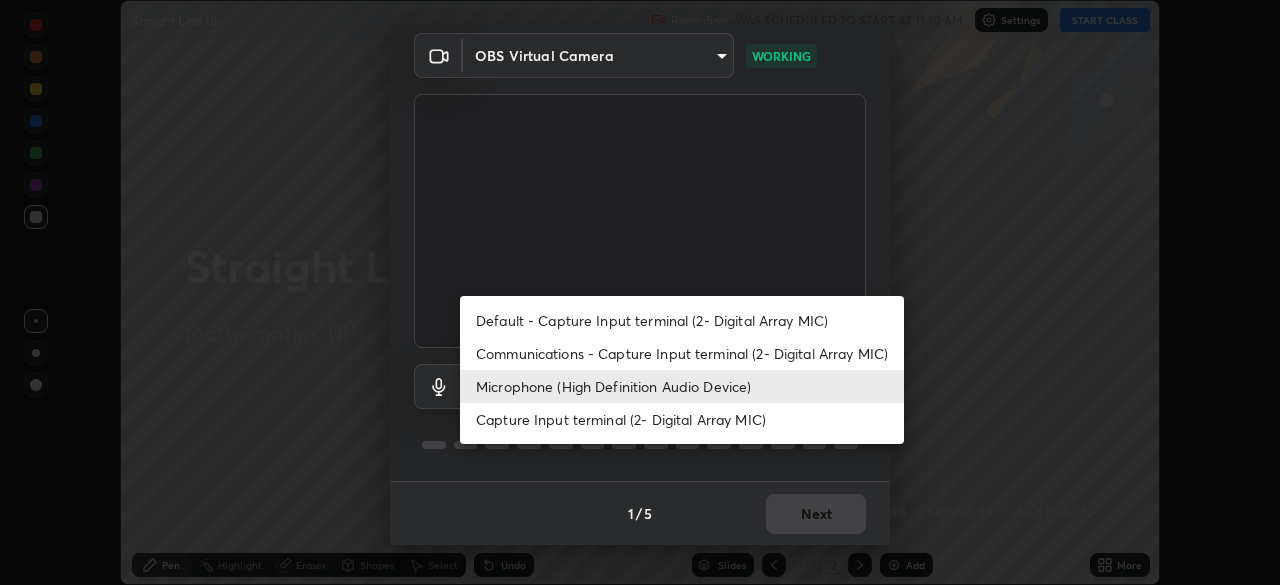 click on "Communications - Capture Input terminal (2- Digital Array MIC)" at bounding box center (682, 353) 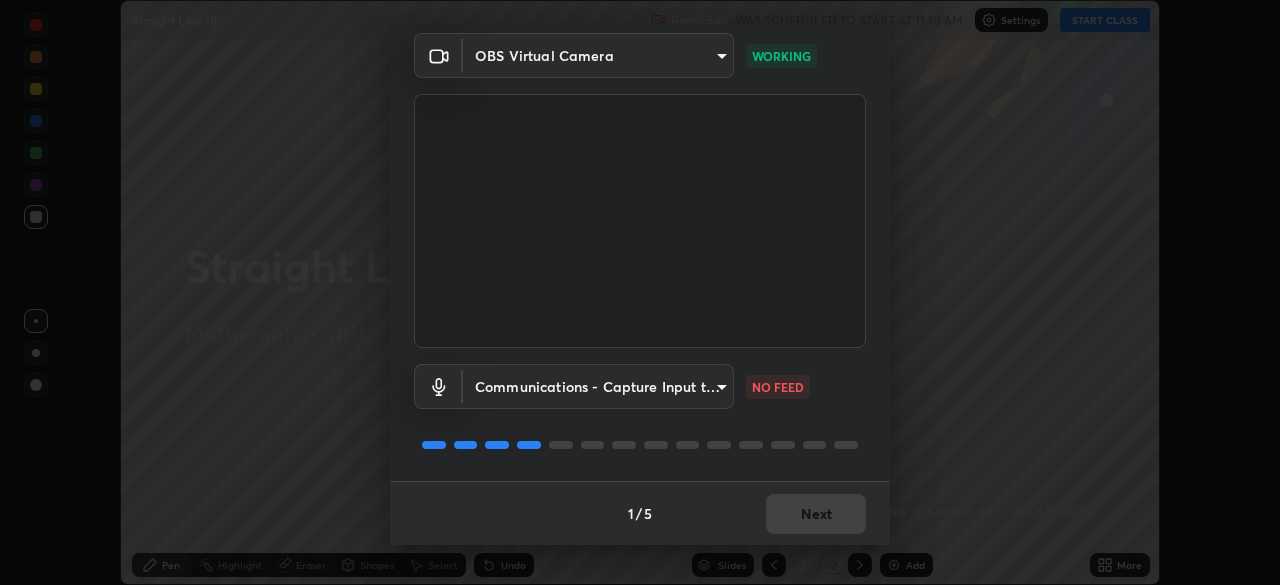 click on "Erase all Straight Line 18 Recording WAS SCHEDULED TO START AT  11:10 AM Settings START CLASS Setting up your live class Straight Line 18 • L49 of Mathematics 11th [FIRST] [LAST] Pen Highlight Eraser Shapes Select Undo Slides 2 / 2 Add More No doubts shared Encourage your learners to ask a doubt for better clarity Report an issue Reason for reporting Buffering Chat not working Audio - Video sync issue Educator video quality low ​ Attach an image Report Media settings OBS Virtual Camera c35a285883de36ed13854a1fbed0525b0d3f8b863e97d5e3b573df760e09333d WORKING Communications - Capture Input terminal (2- Digital Array MIC) communications NO FEED 1 / 5 Next" at bounding box center (640, 292) 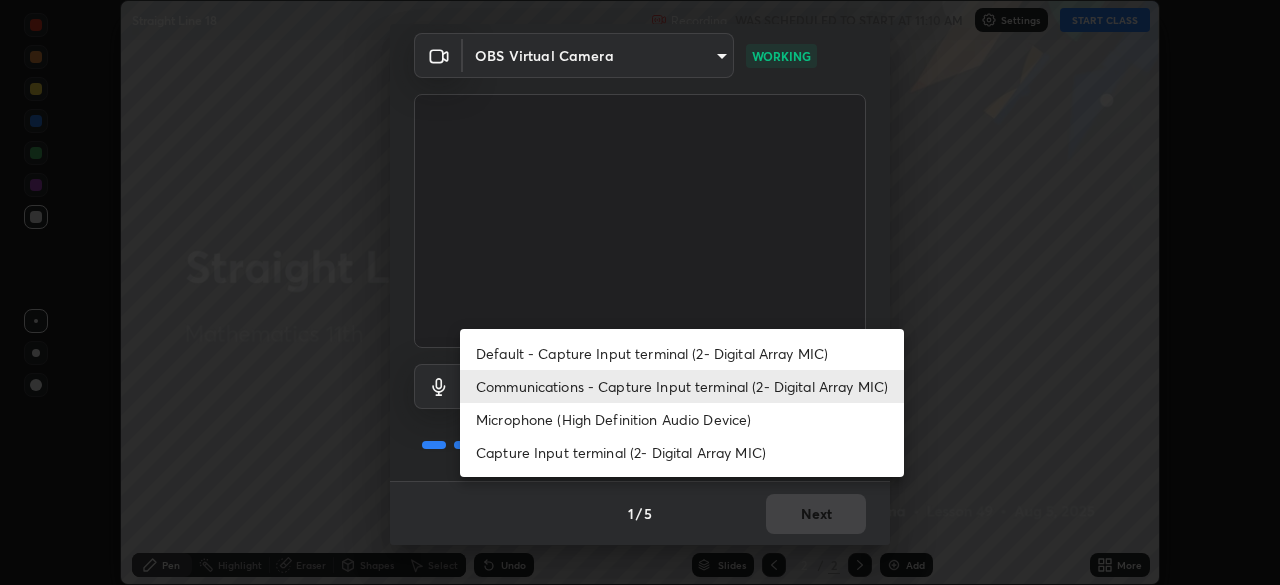 click on "Microphone (High Definition Audio Device)" at bounding box center [682, 419] 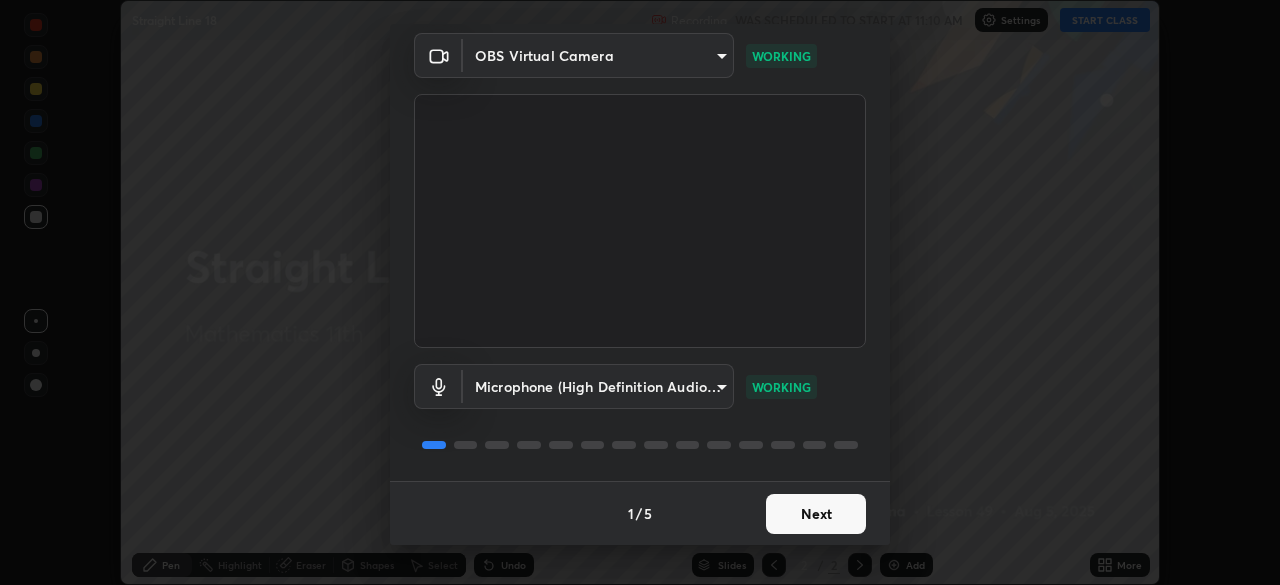 click on "Next" at bounding box center (816, 514) 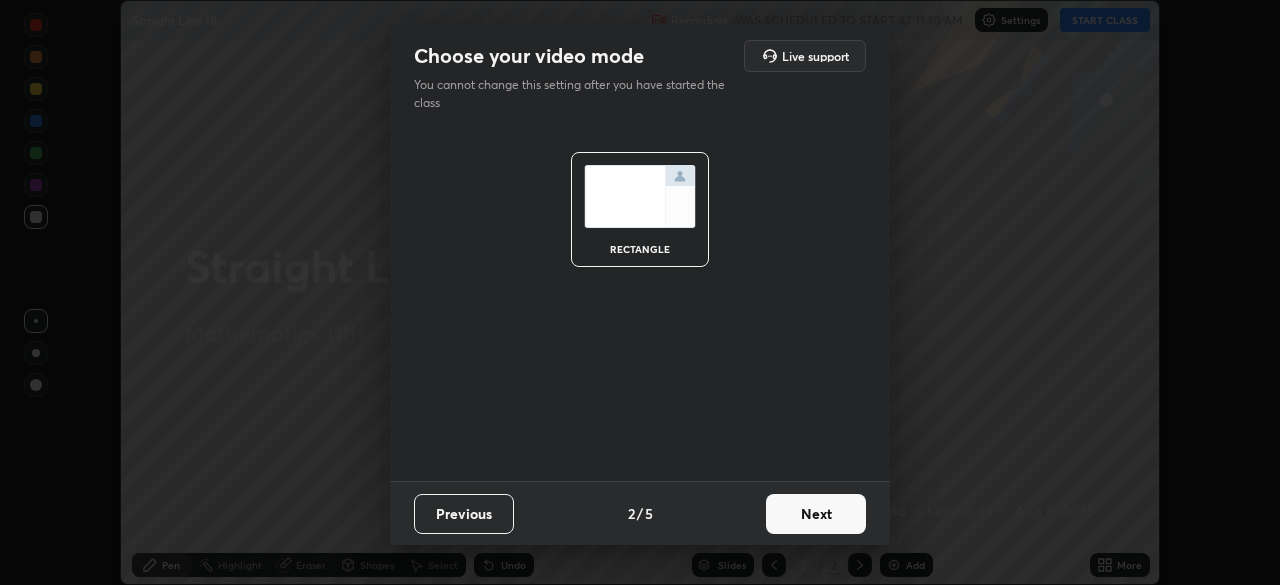 click on "Next" at bounding box center (816, 514) 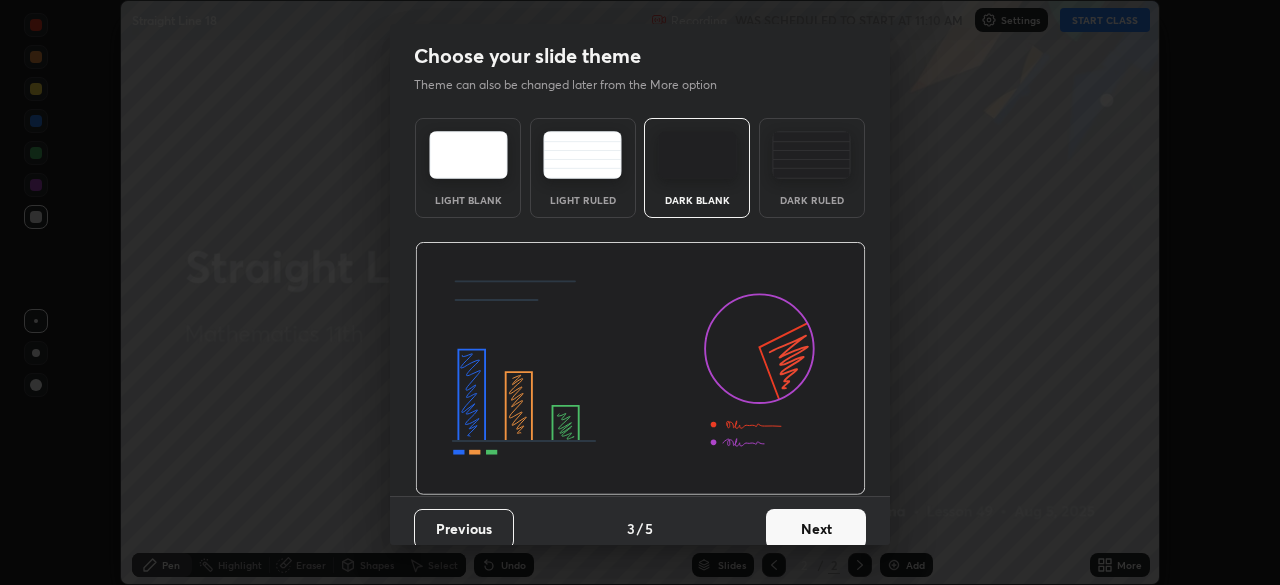 click on "Next" at bounding box center (816, 529) 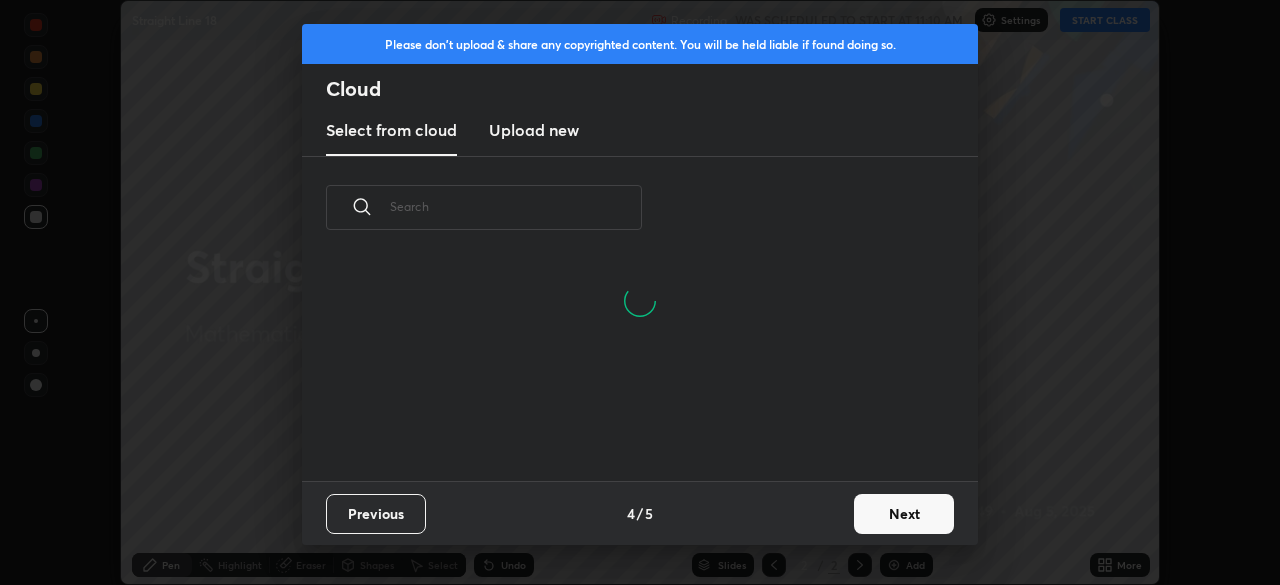 click on "Next" at bounding box center [904, 514] 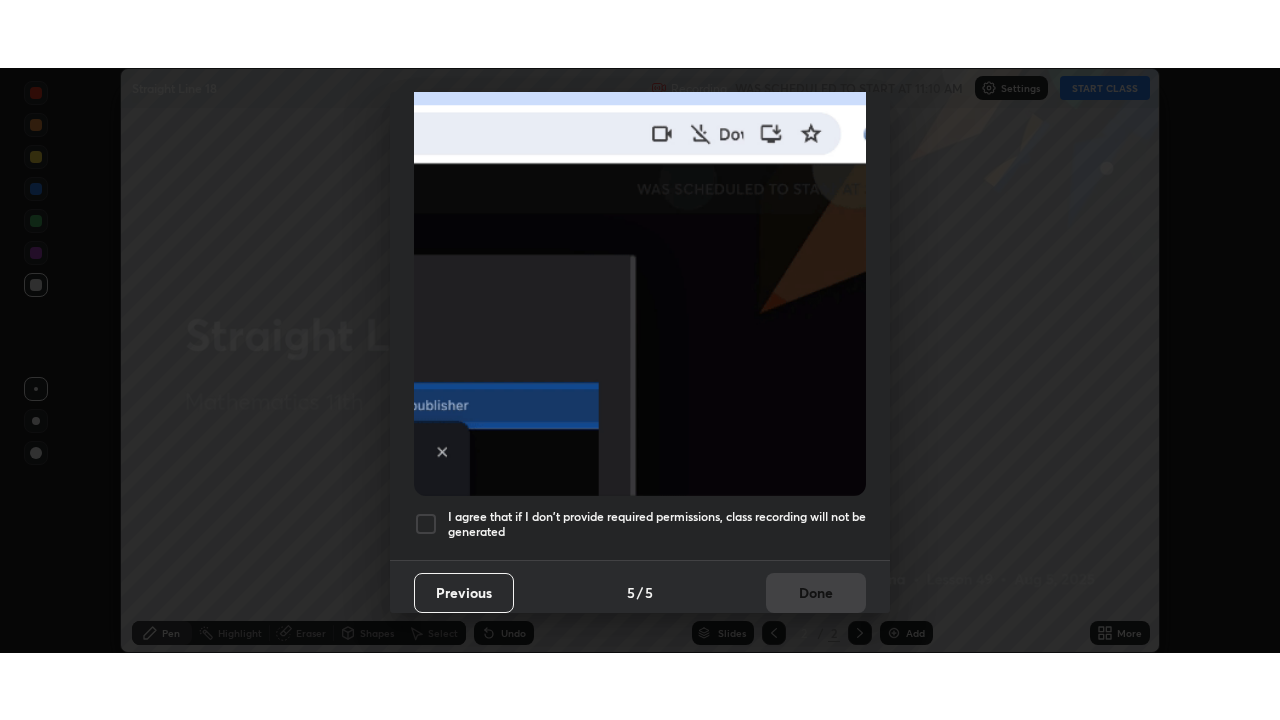 scroll, scrollTop: 479, scrollLeft: 0, axis: vertical 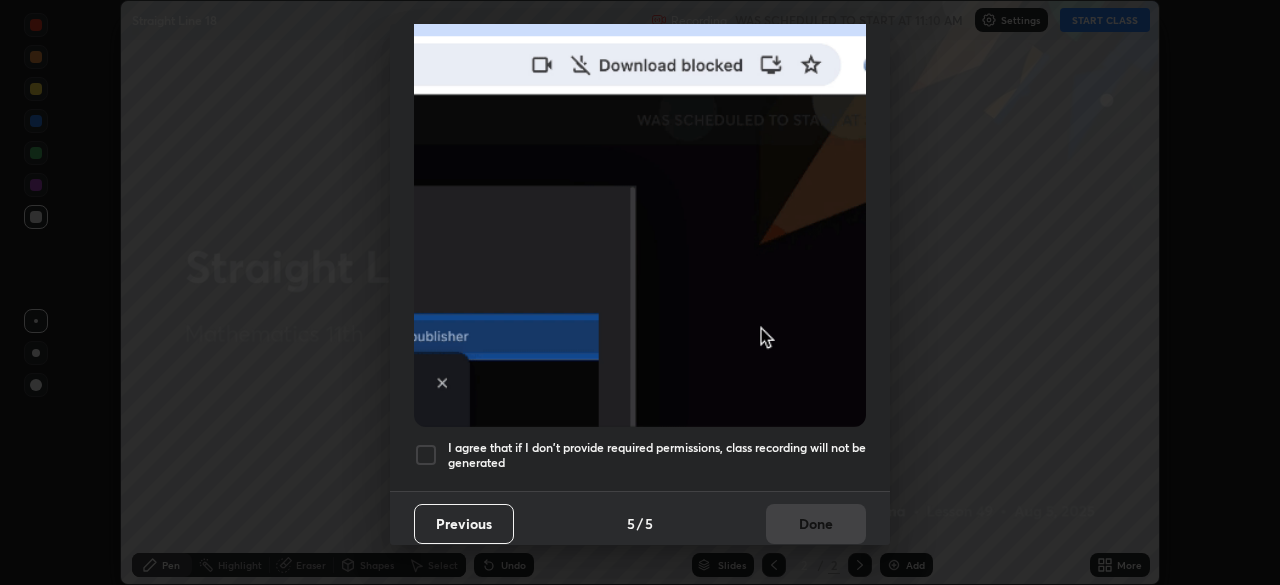 click at bounding box center [426, 455] 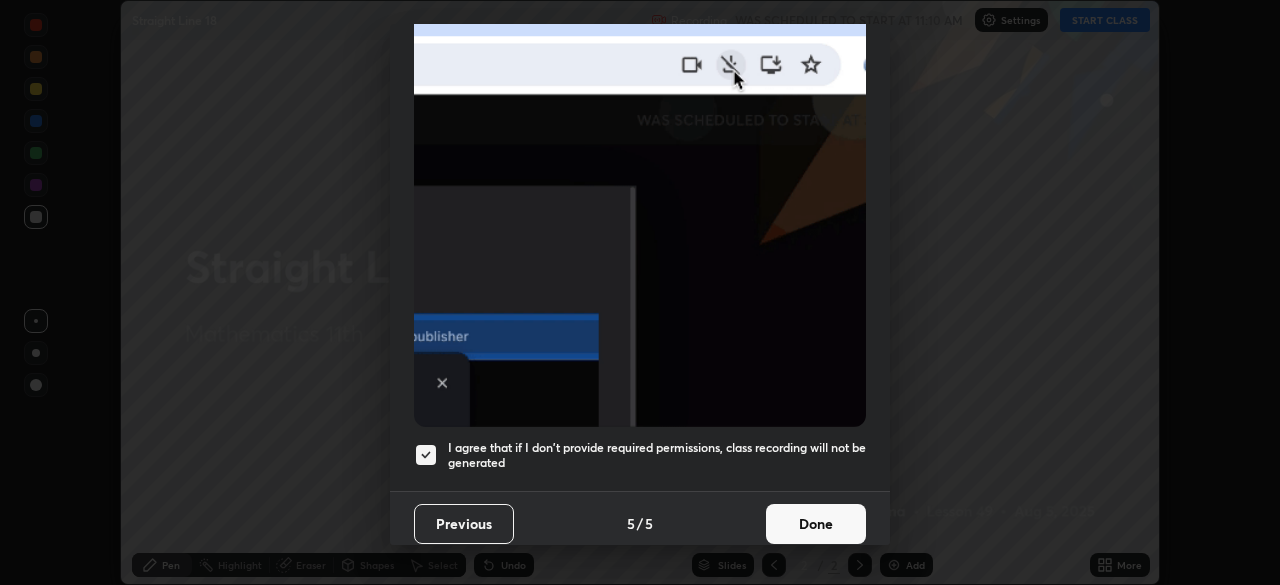 click on "Done" at bounding box center [816, 524] 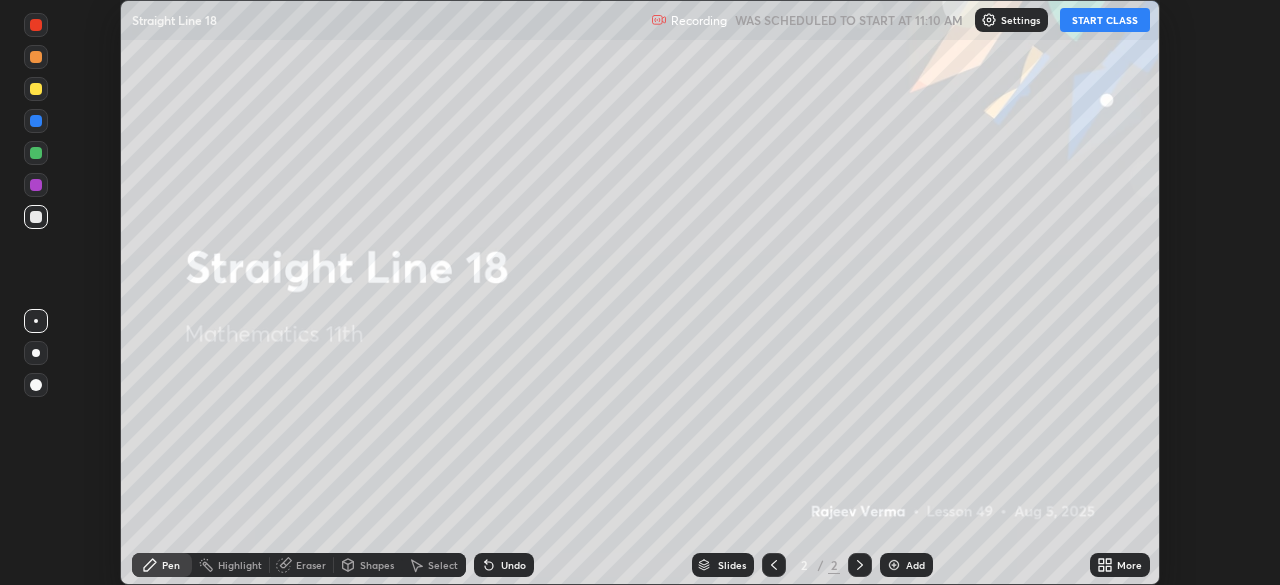 click on "START CLASS" at bounding box center [1105, 20] 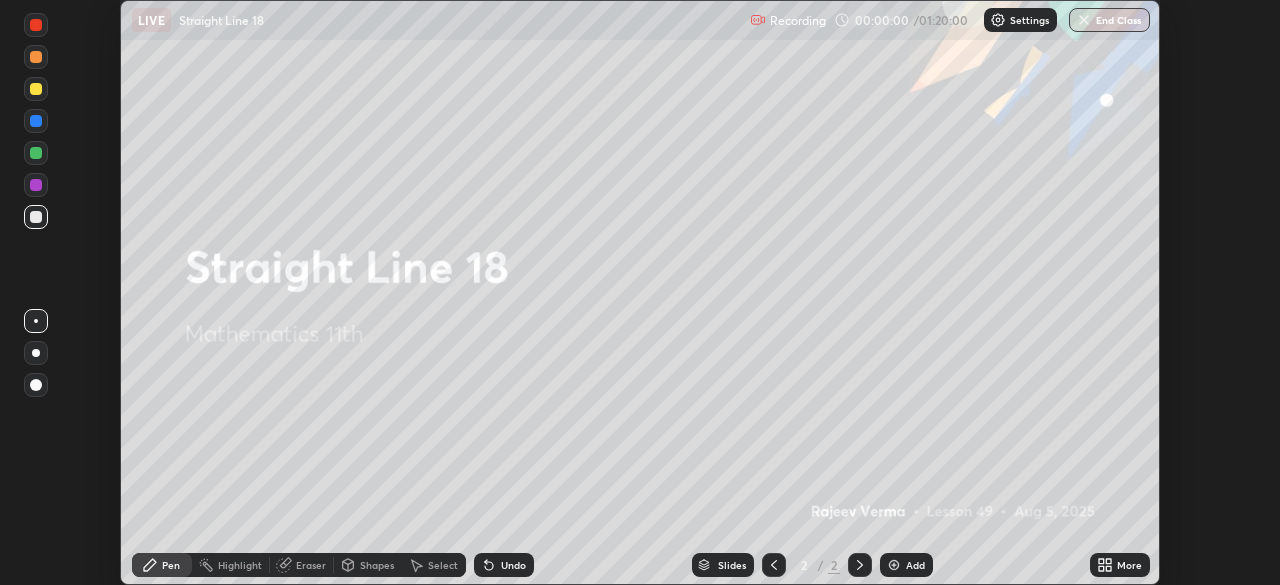 click on "More" at bounding box center (1129, 565) 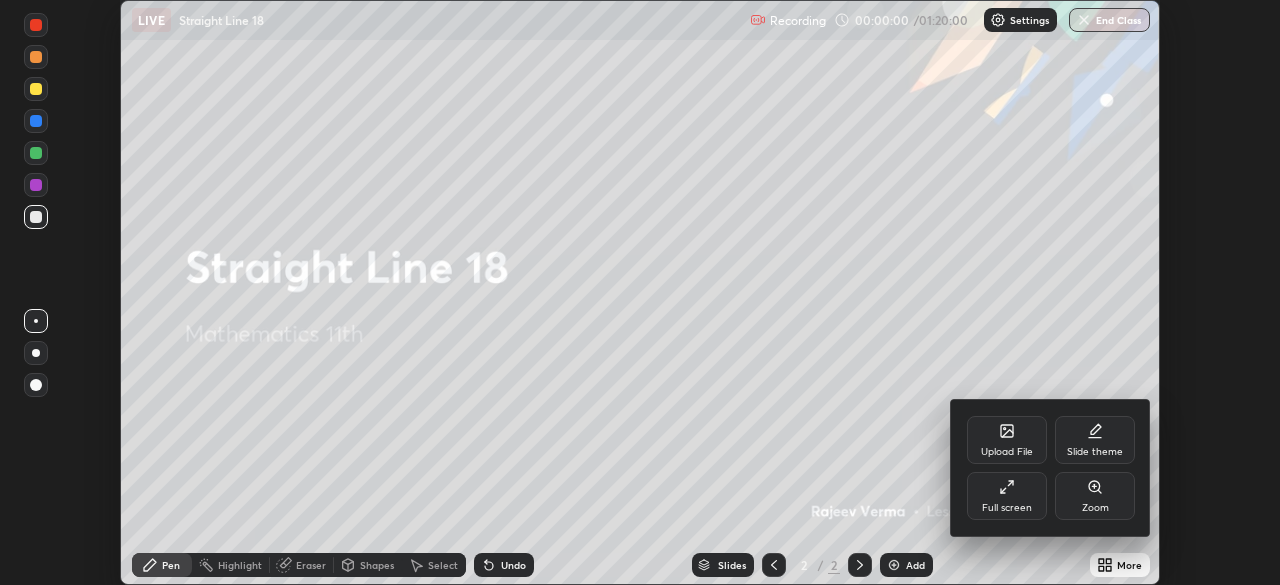click 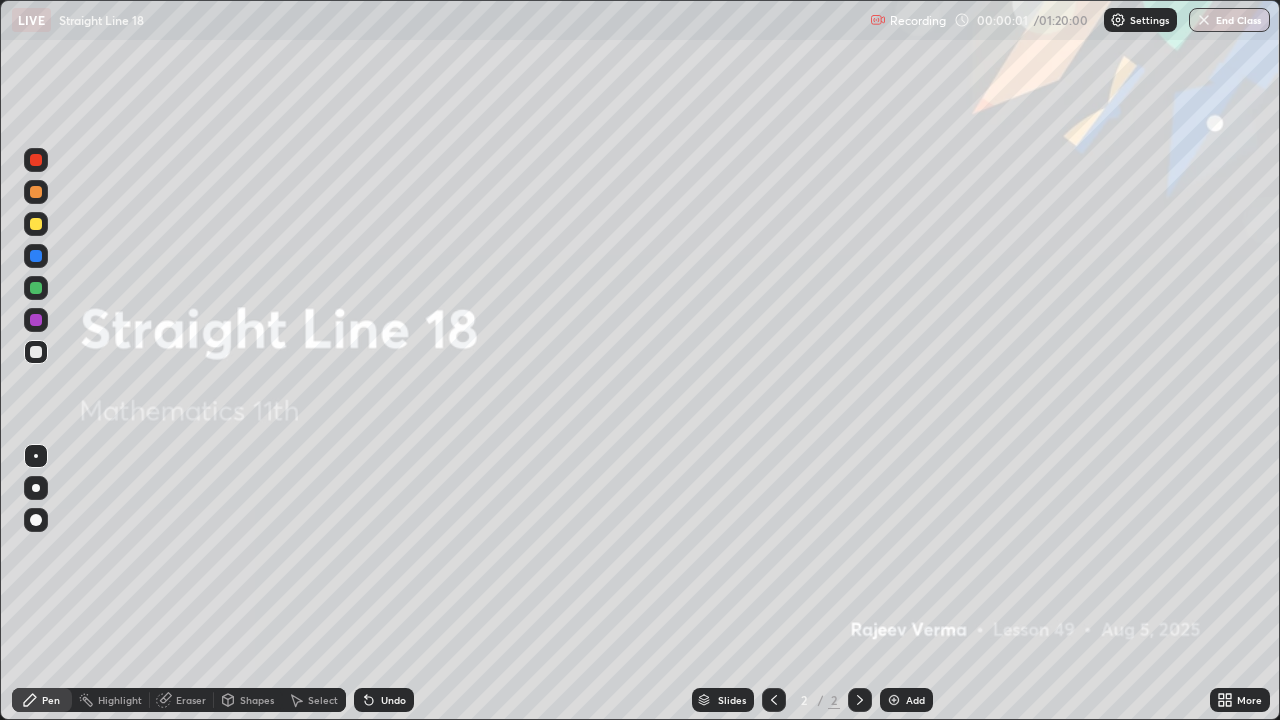 scroll, scrollTop: 99280, scrollLeft: 98720, axis: both 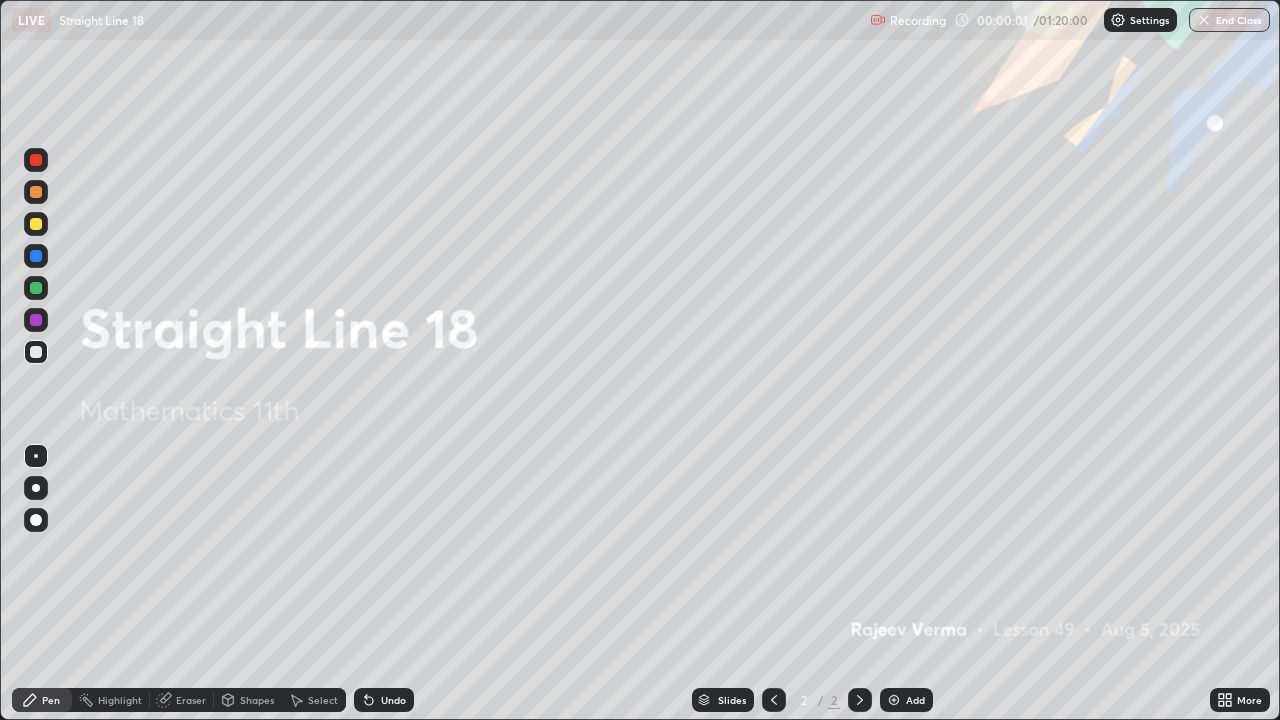 click on "Add" at bounding box center [906, 700] 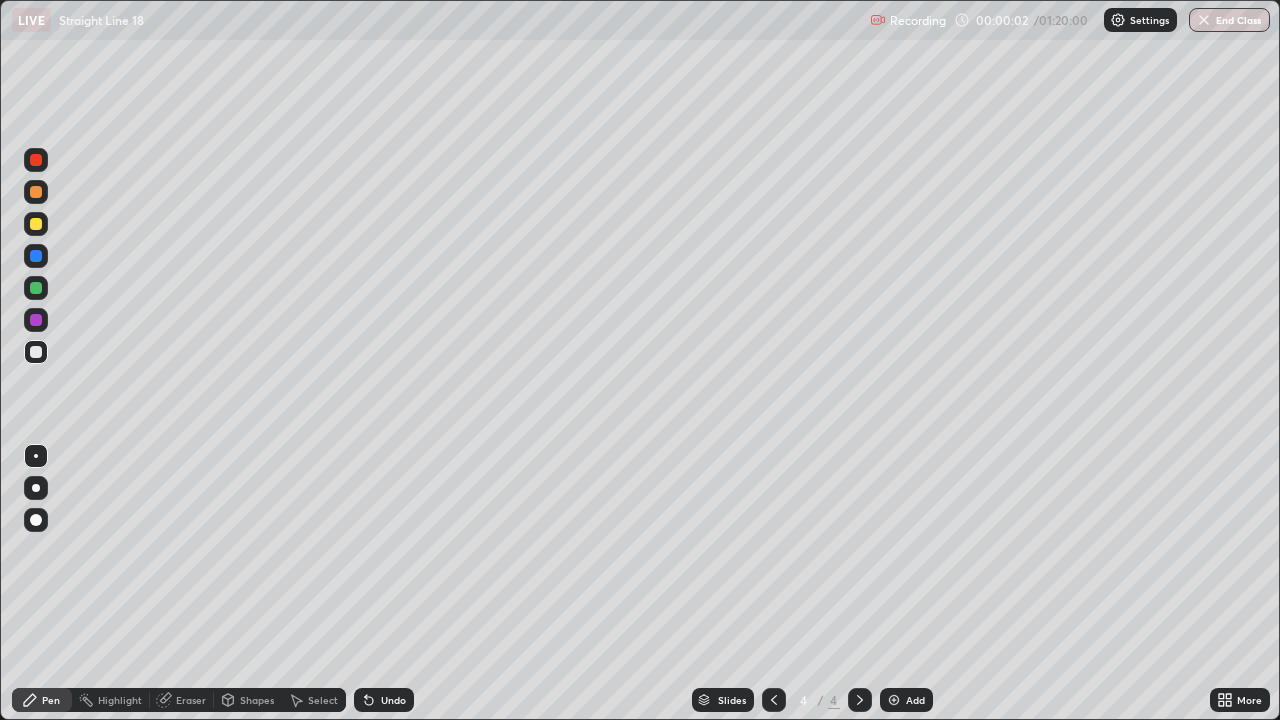 click at bounding box center (894, 700) 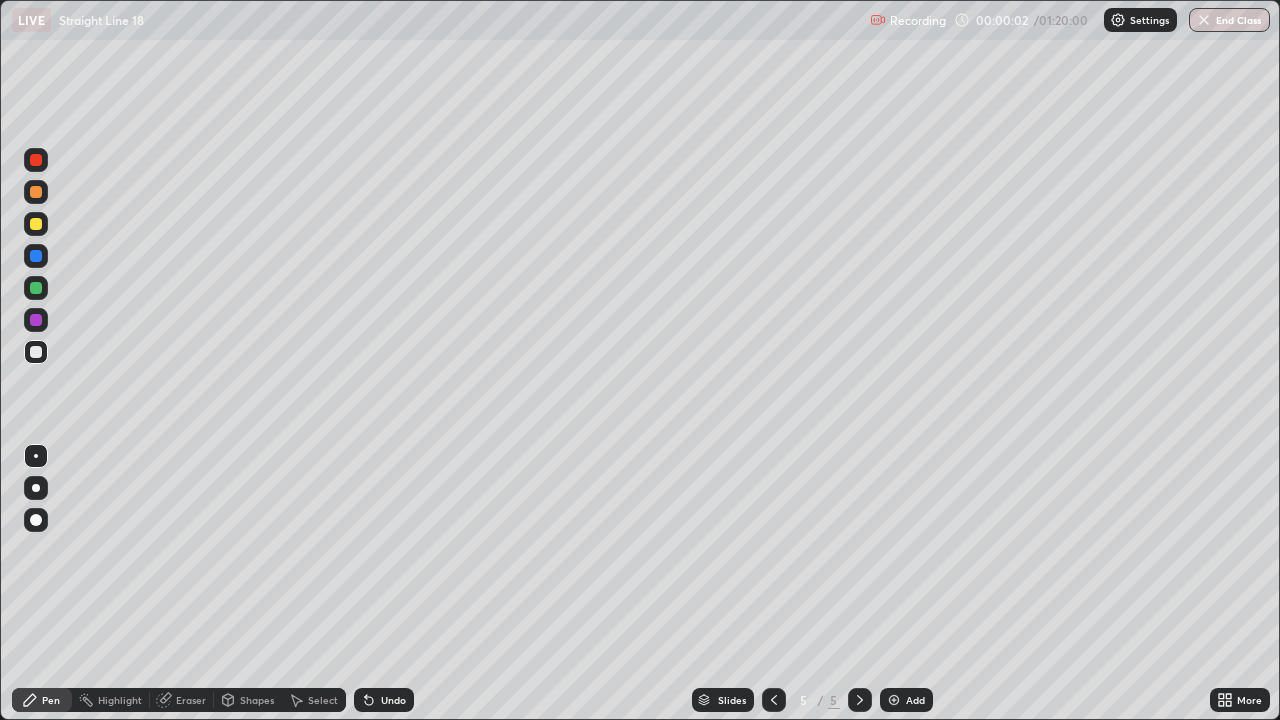 click at bounding box center (894, 700) 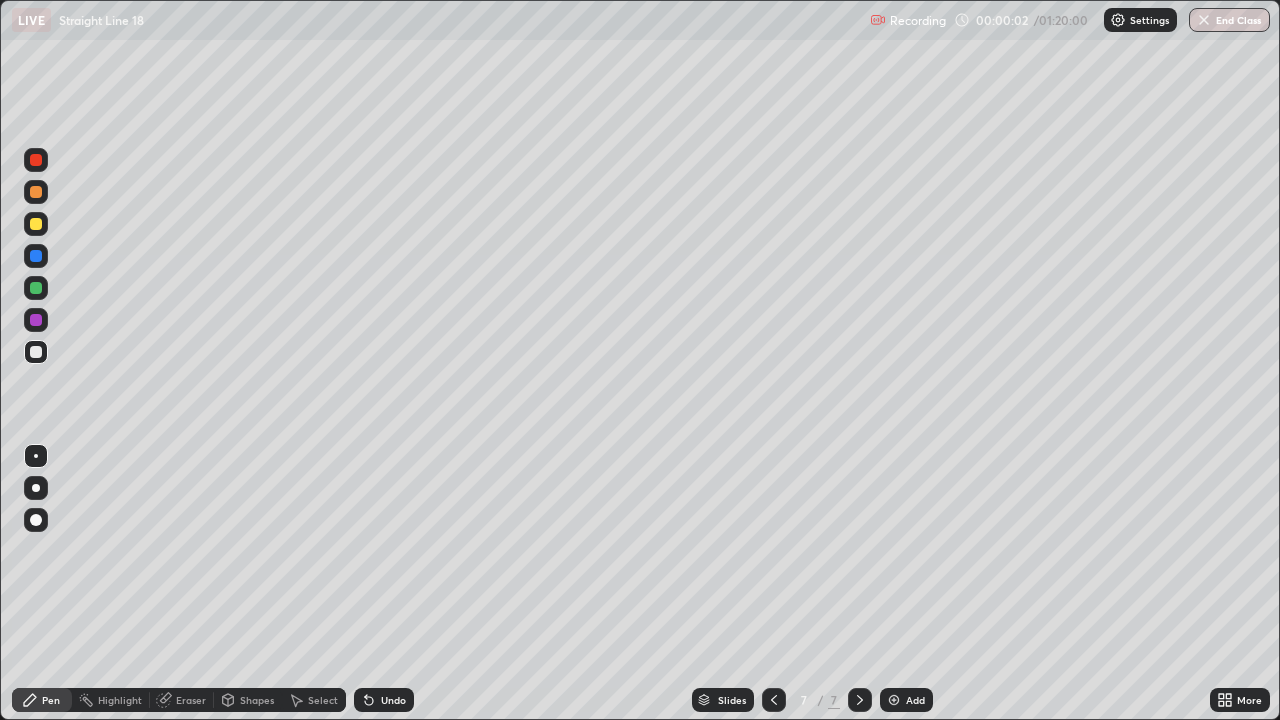 click at bounding box center [894, 700] 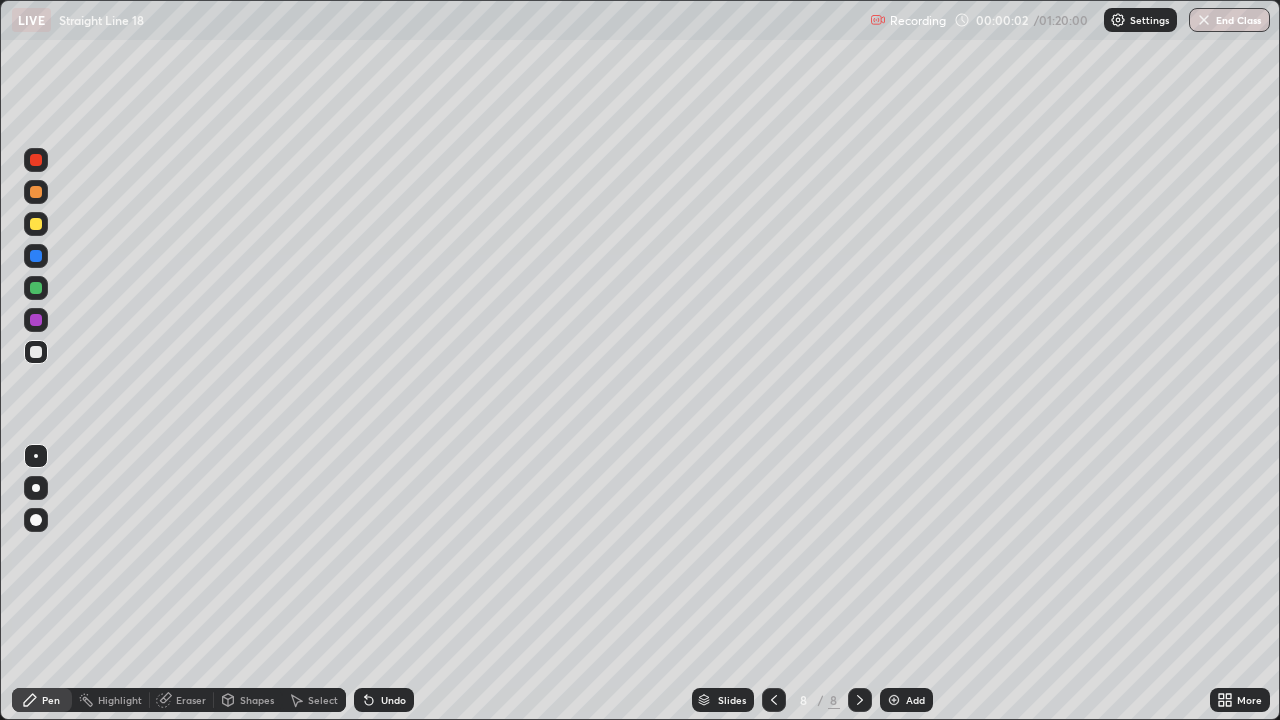 click at bounding box center [894, 700] 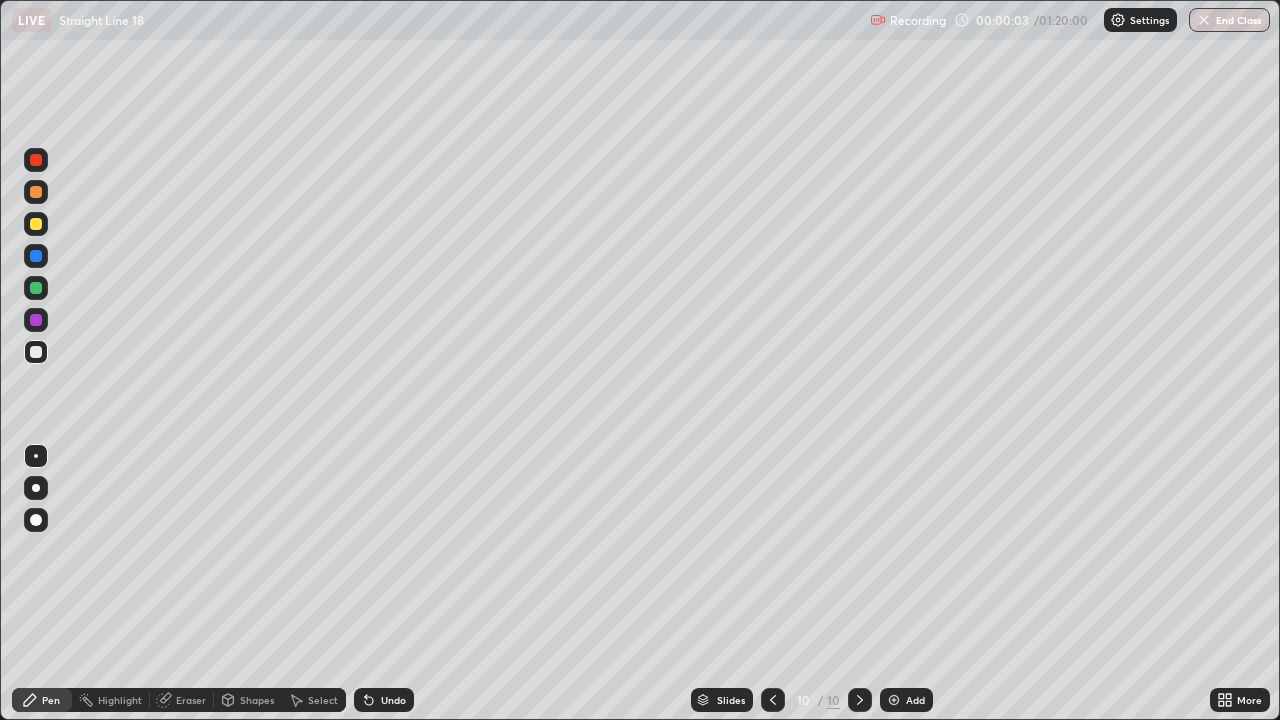 click on "Add" at bounding box center (906, 700) 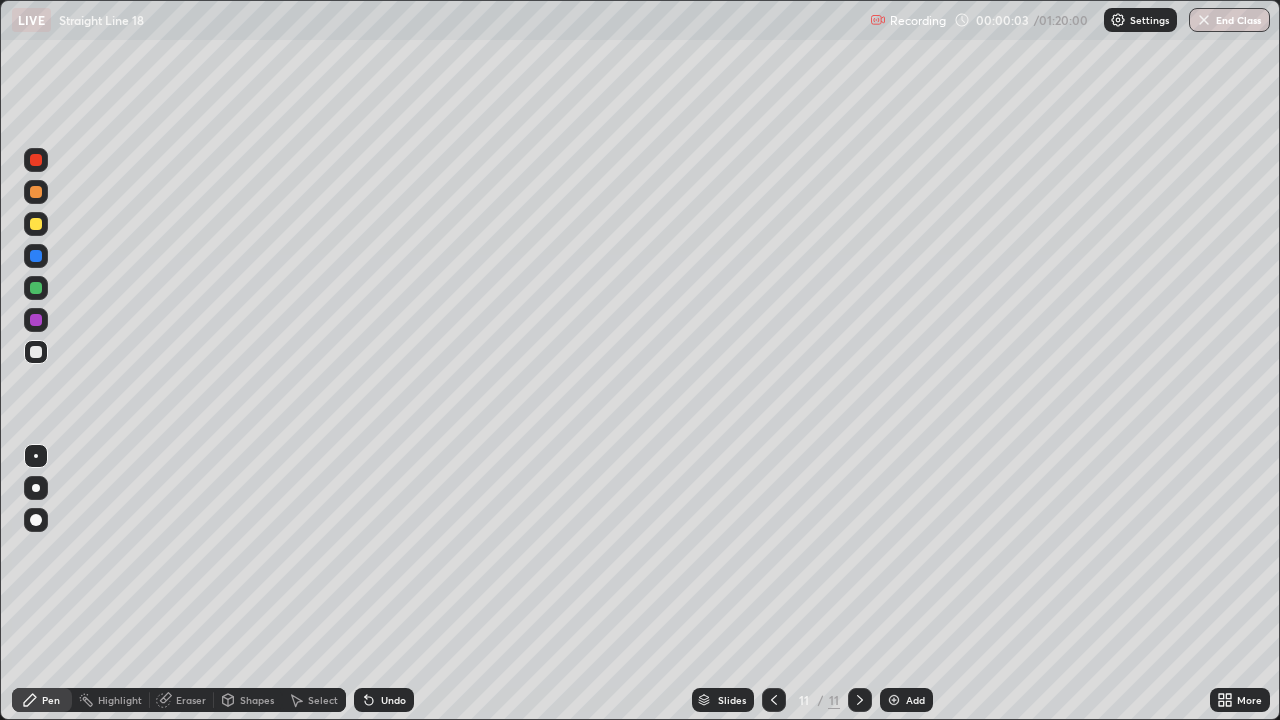 click on "Add" at bounding box center (906, 700) 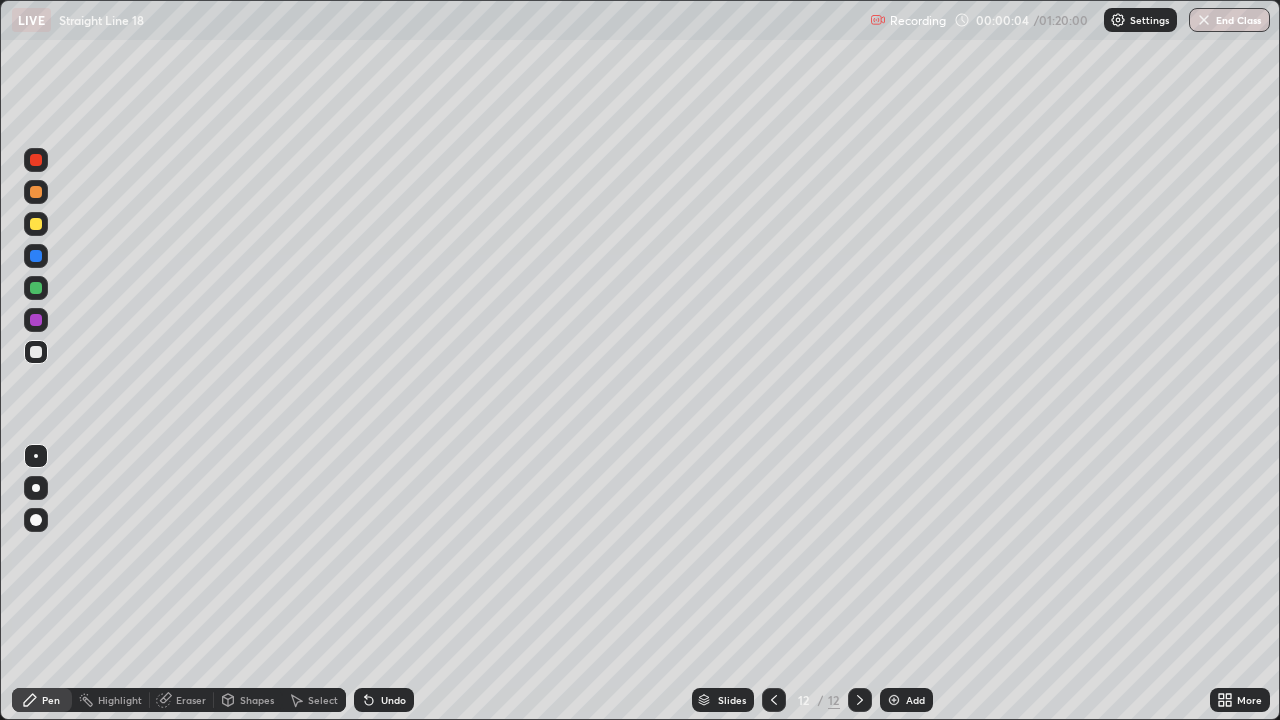 click 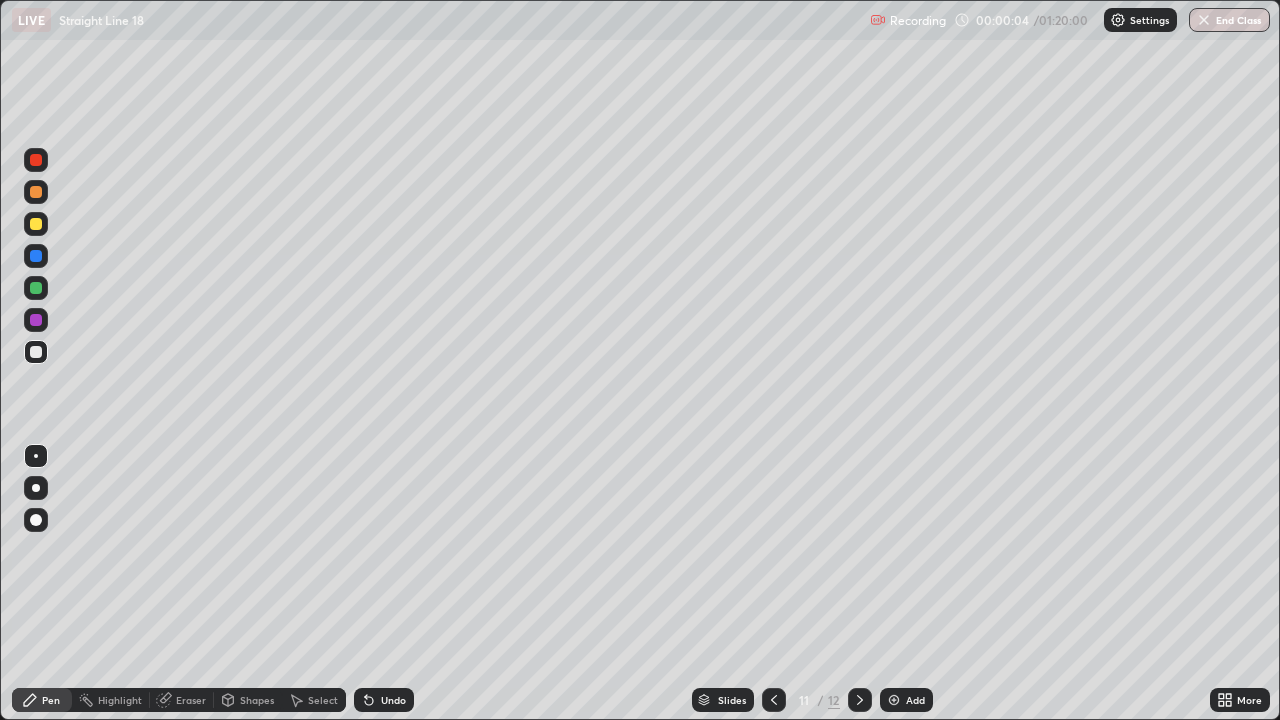 click 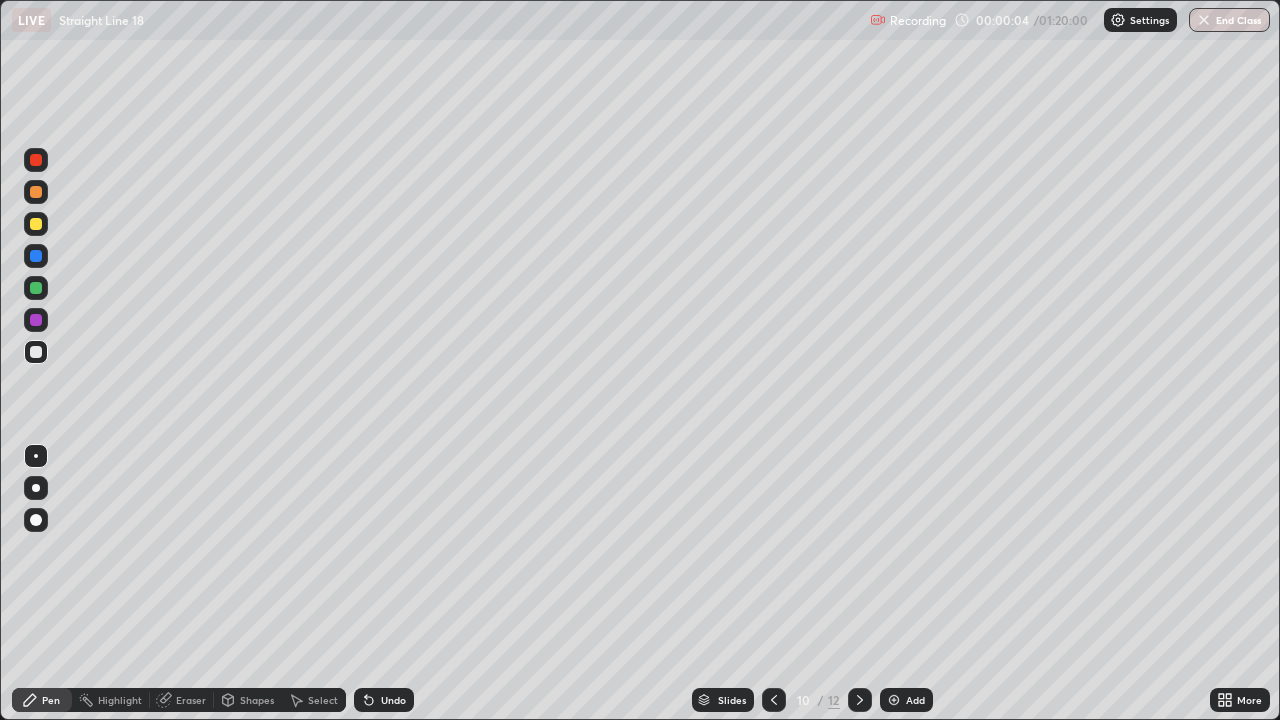 click 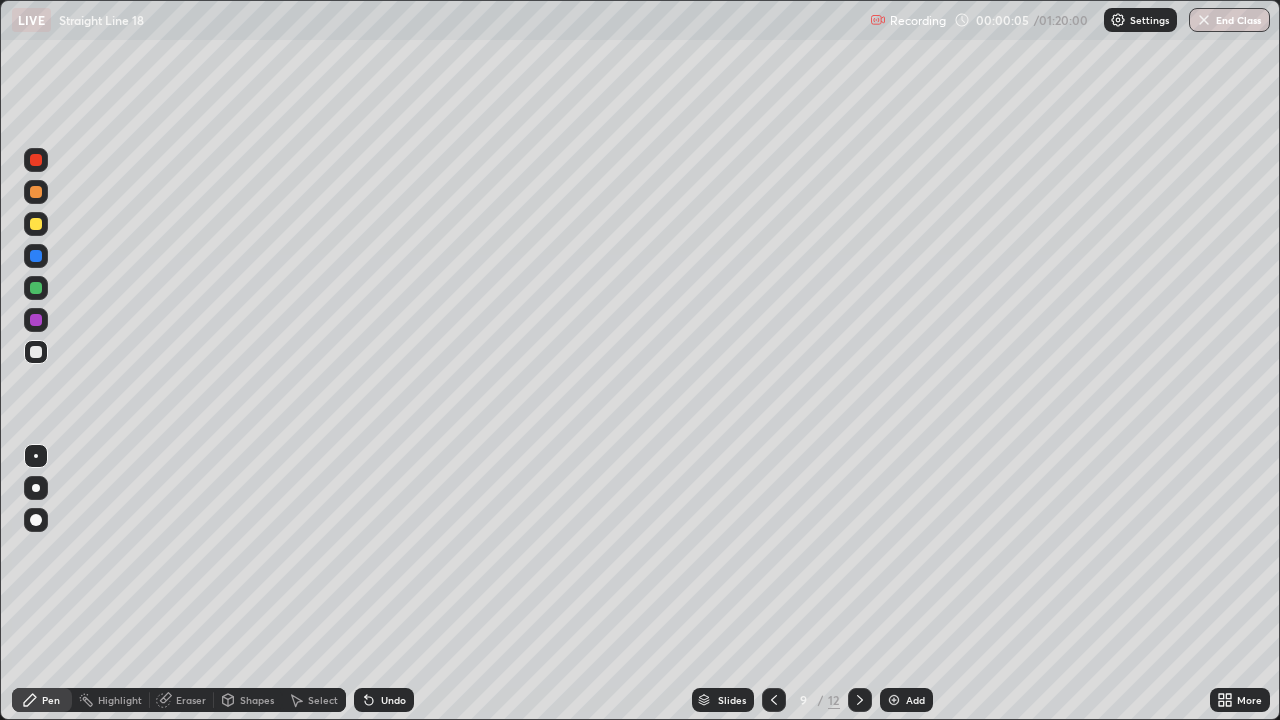click 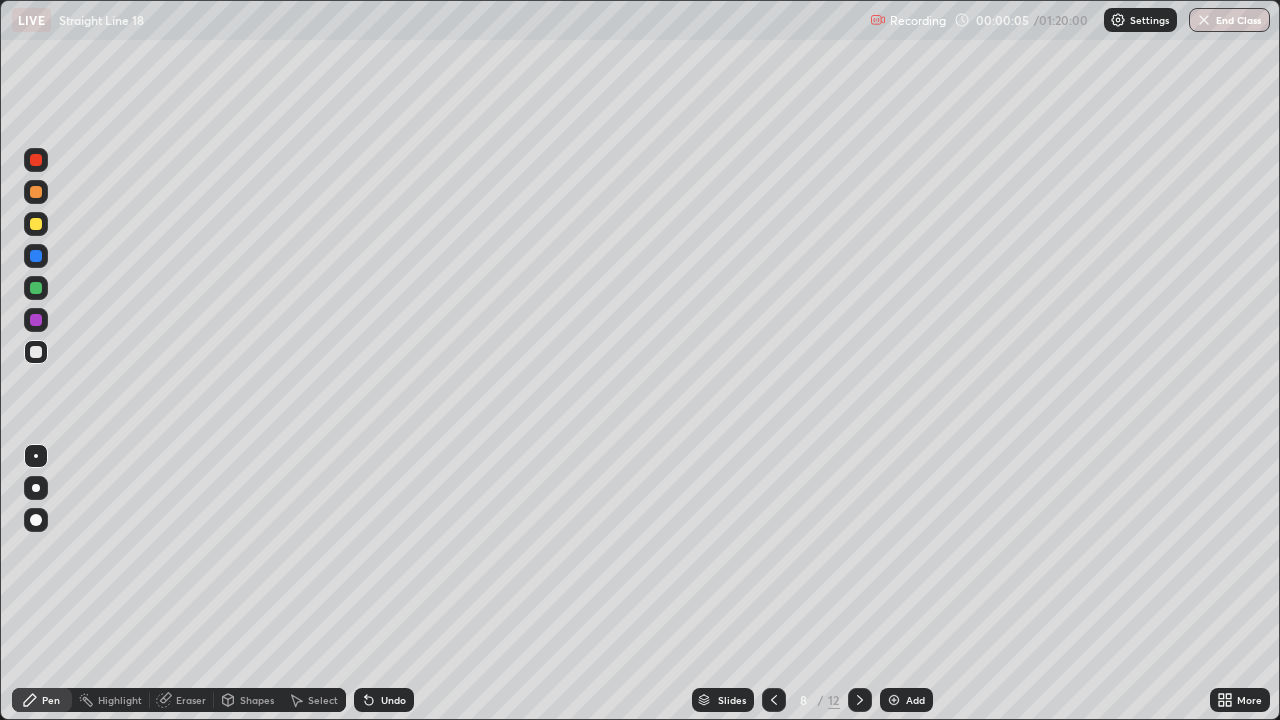 click 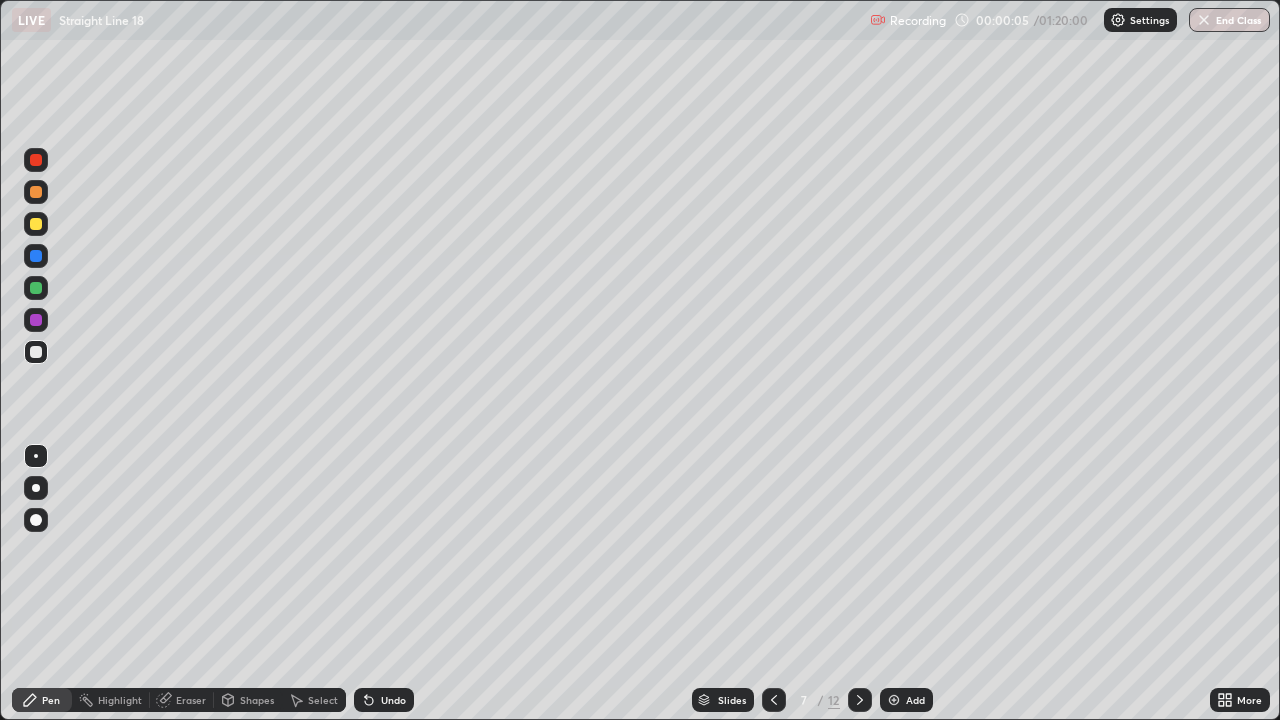 click 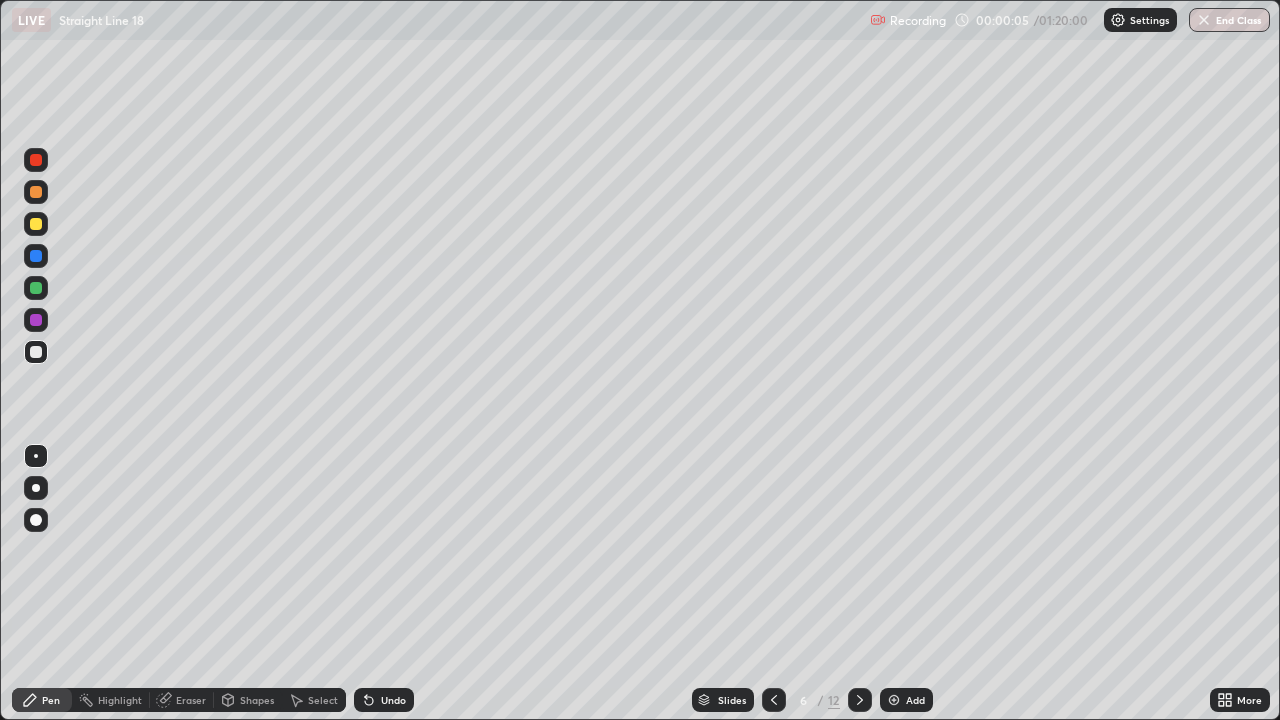 click 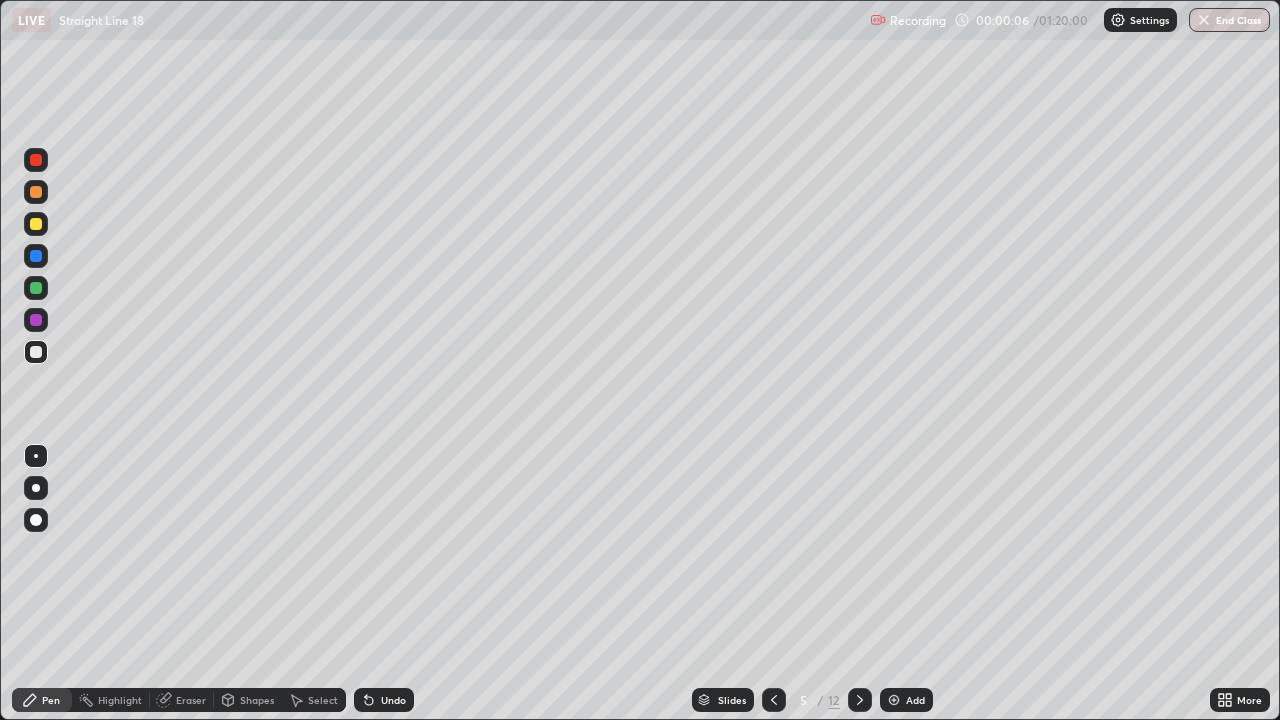 click 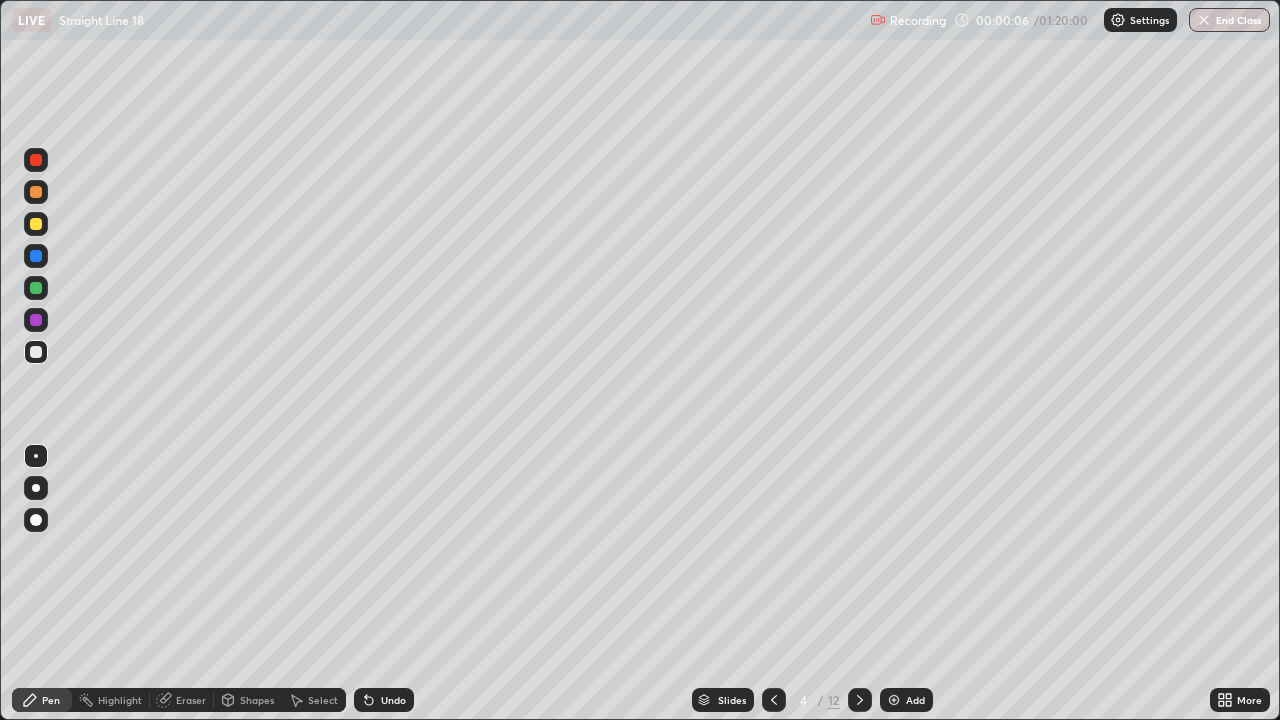 click 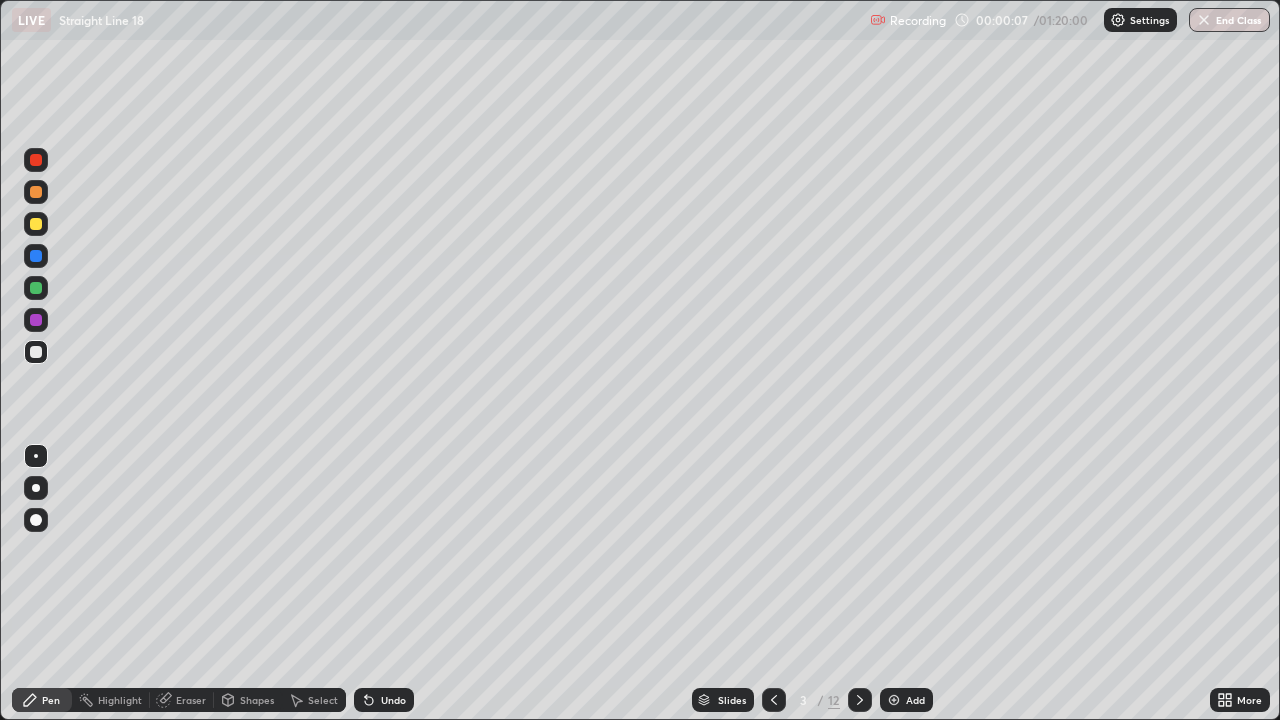 click 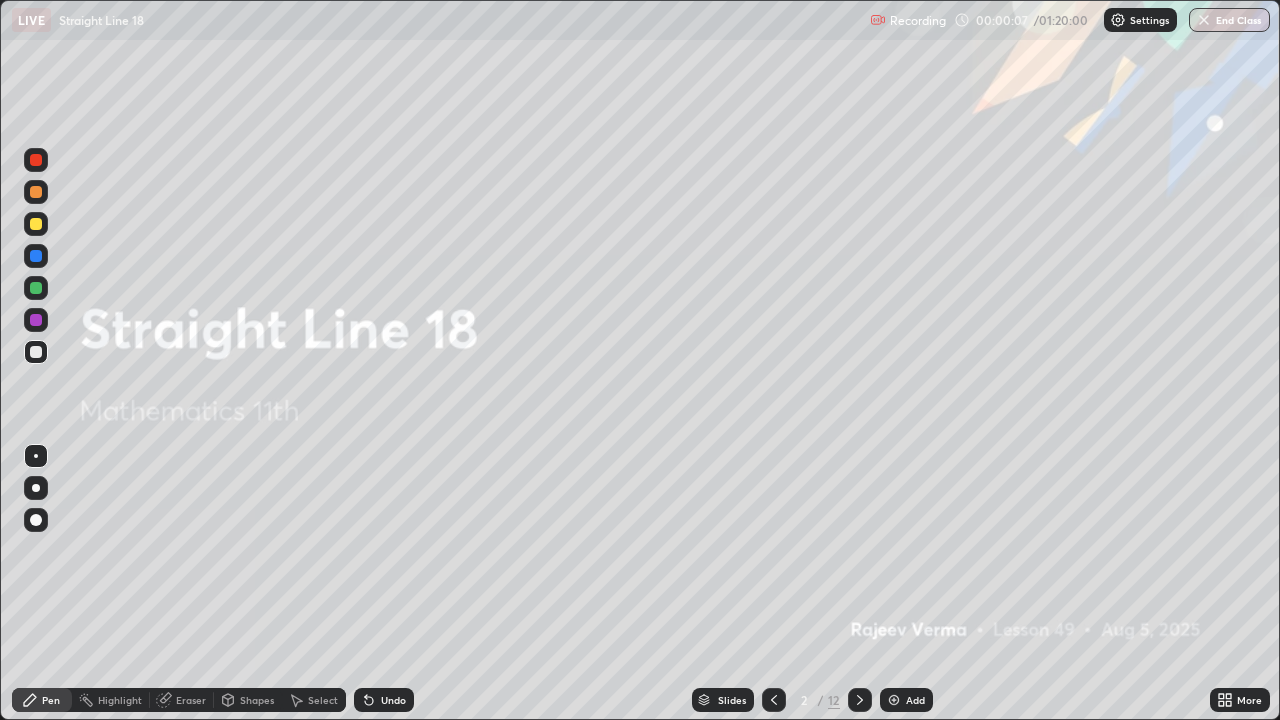 click 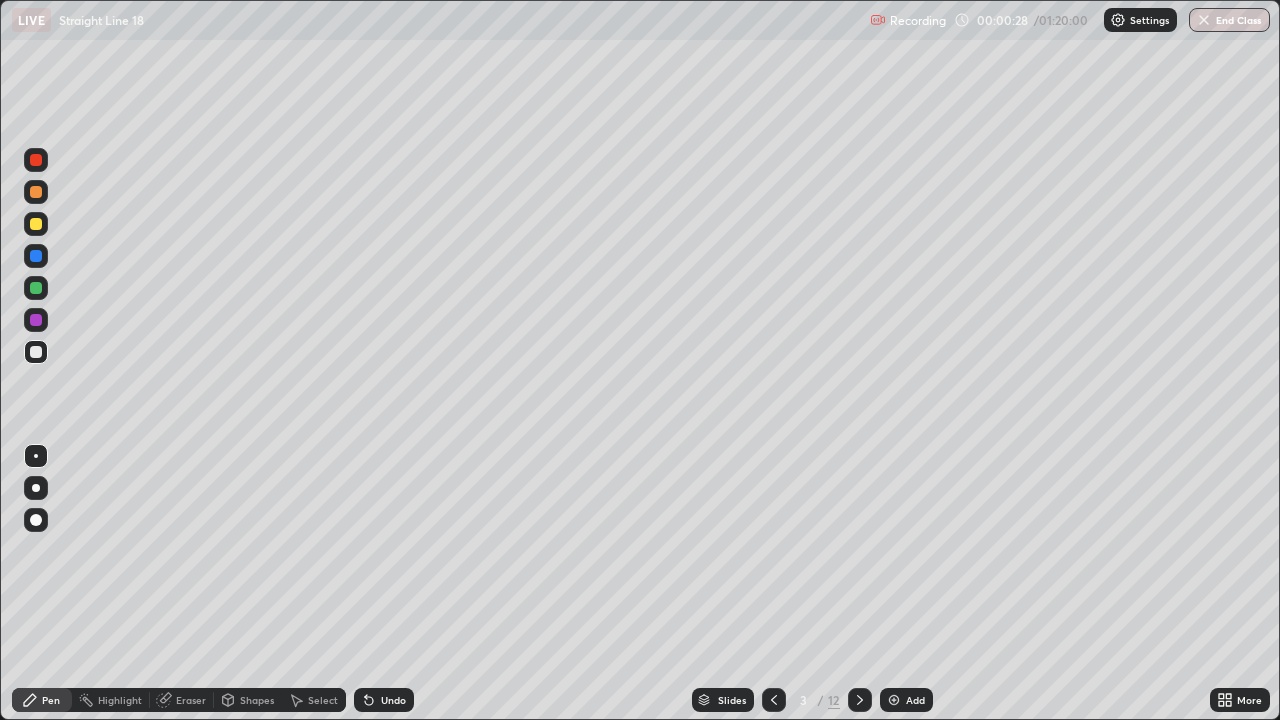 click at bounding box center [36, 224] 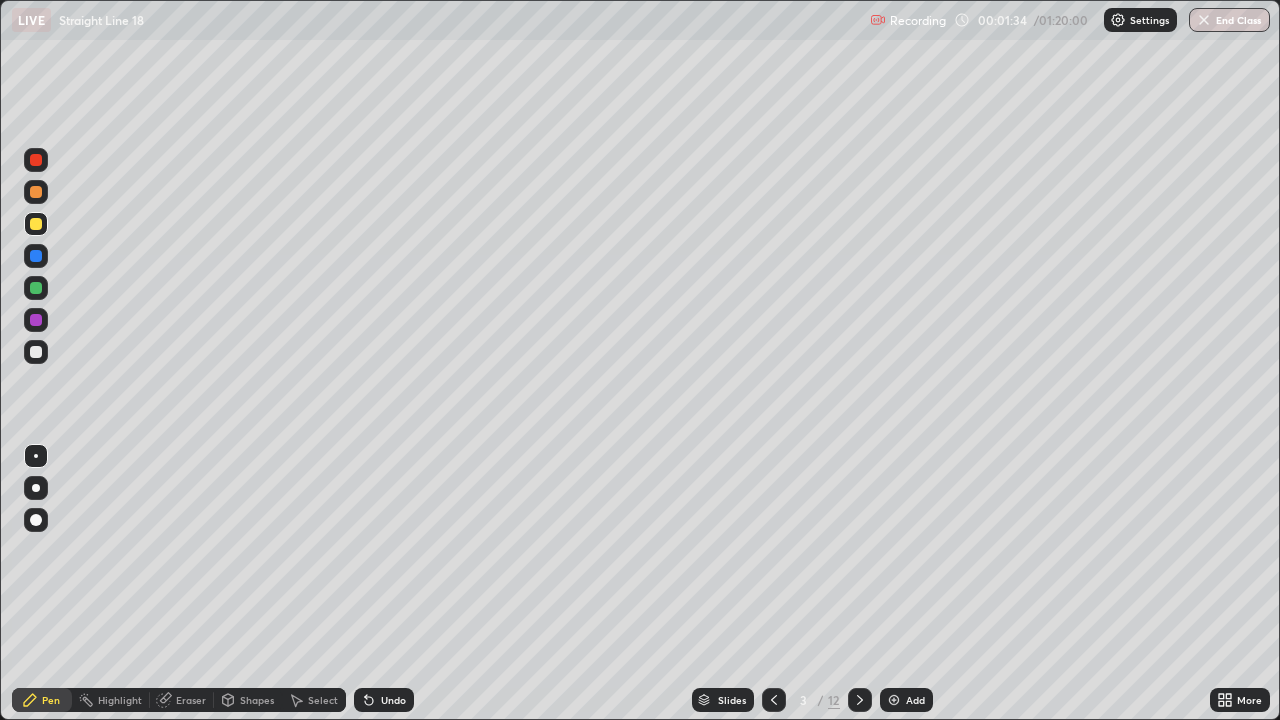 click at bounding box center (36, 288) 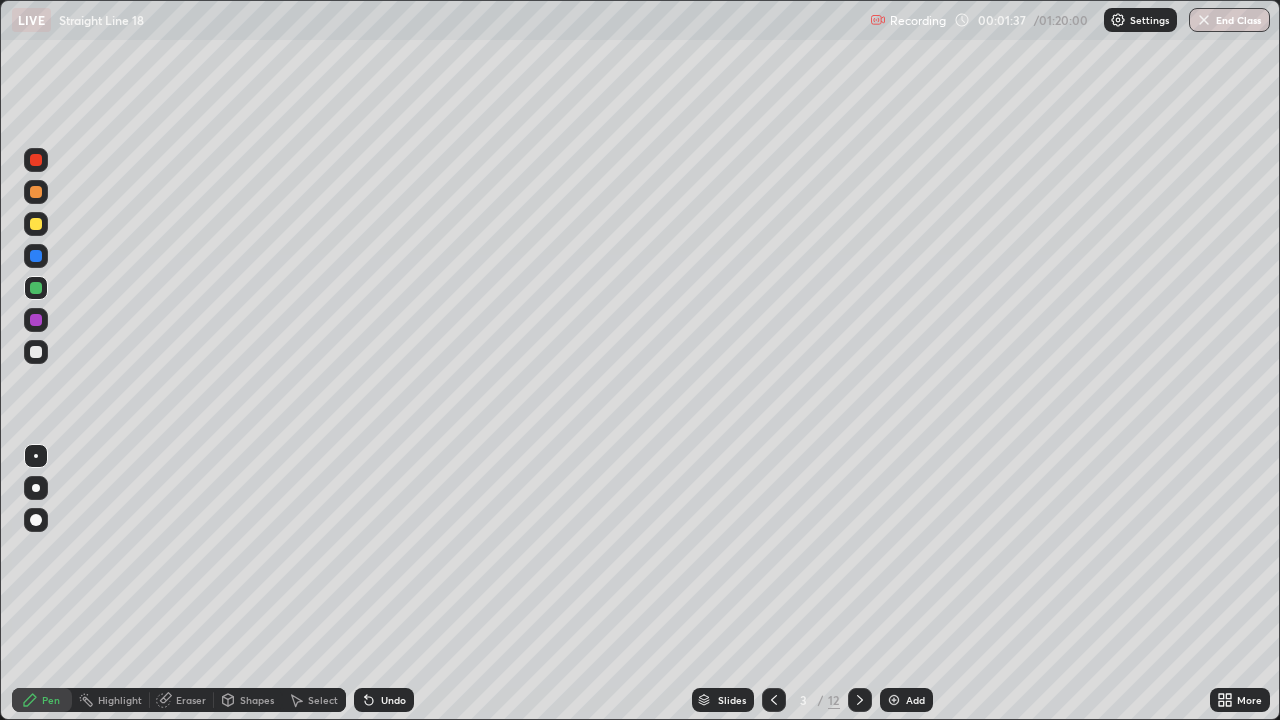 click at bounding box center (36, 352) 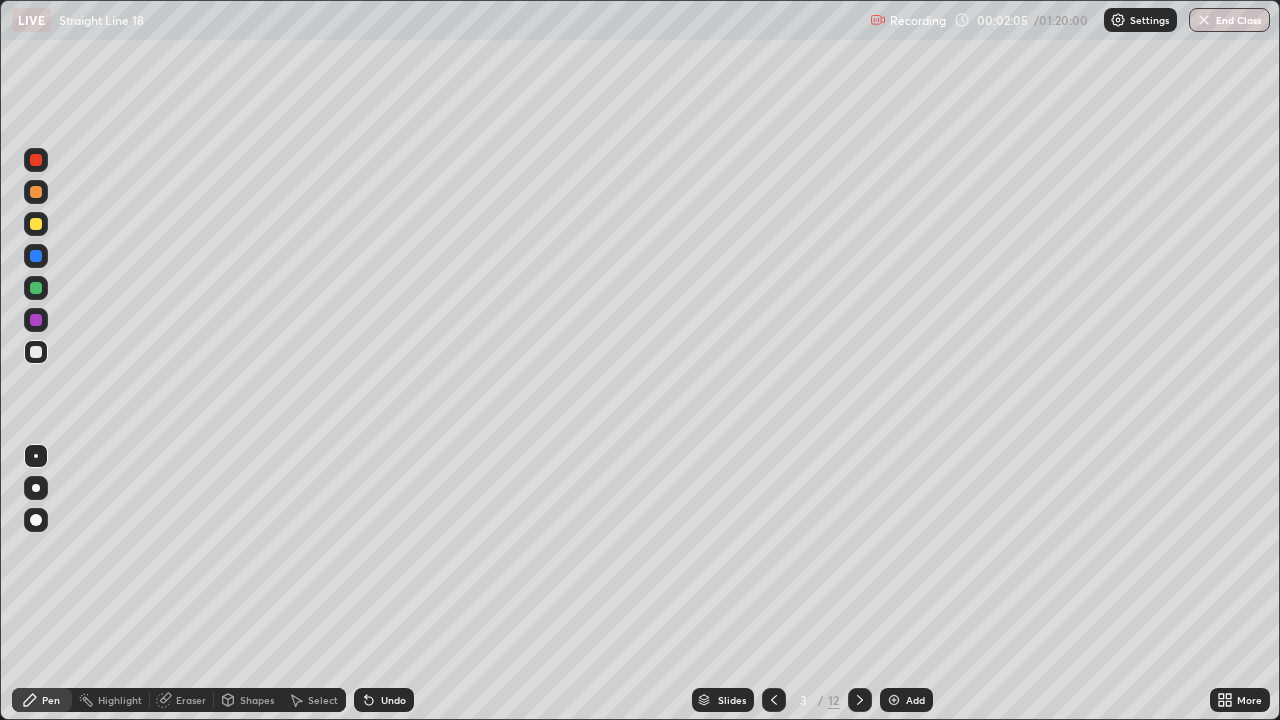 click at bounding box center [36, 288] 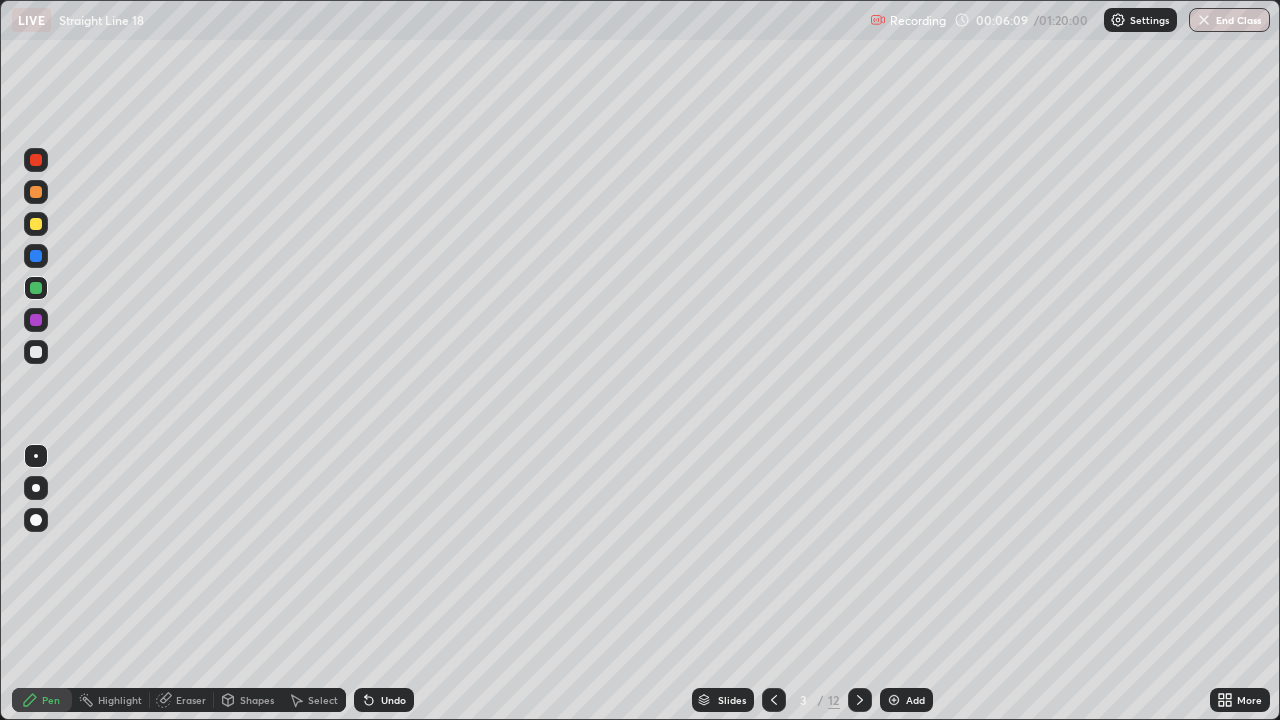 click at bounding box center [36, 224] 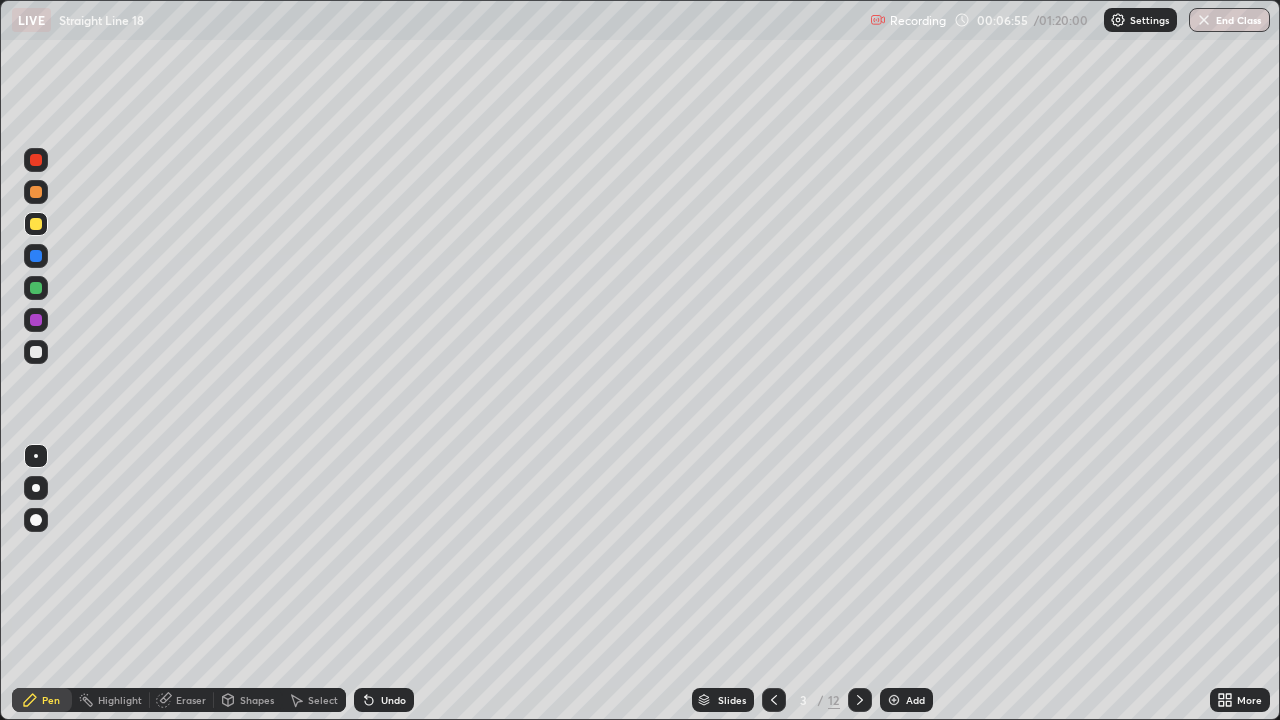 click on "Eraser" at bounding box center (191, 700) 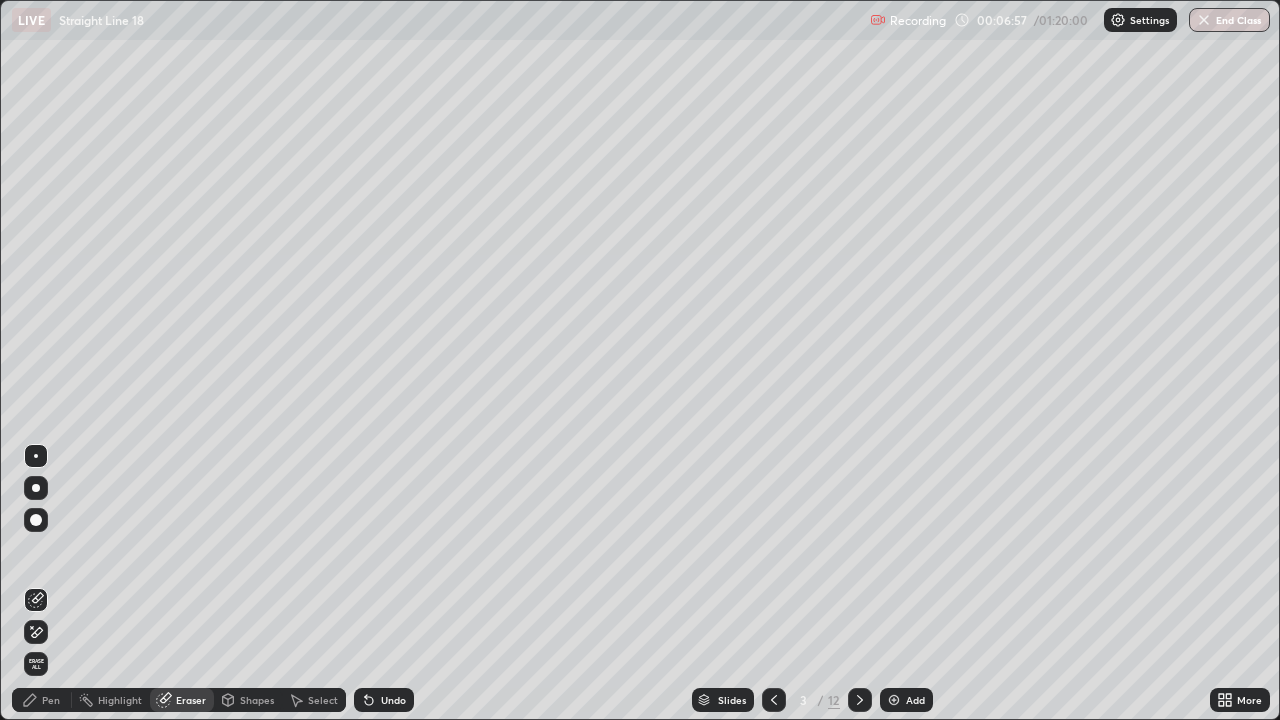 click 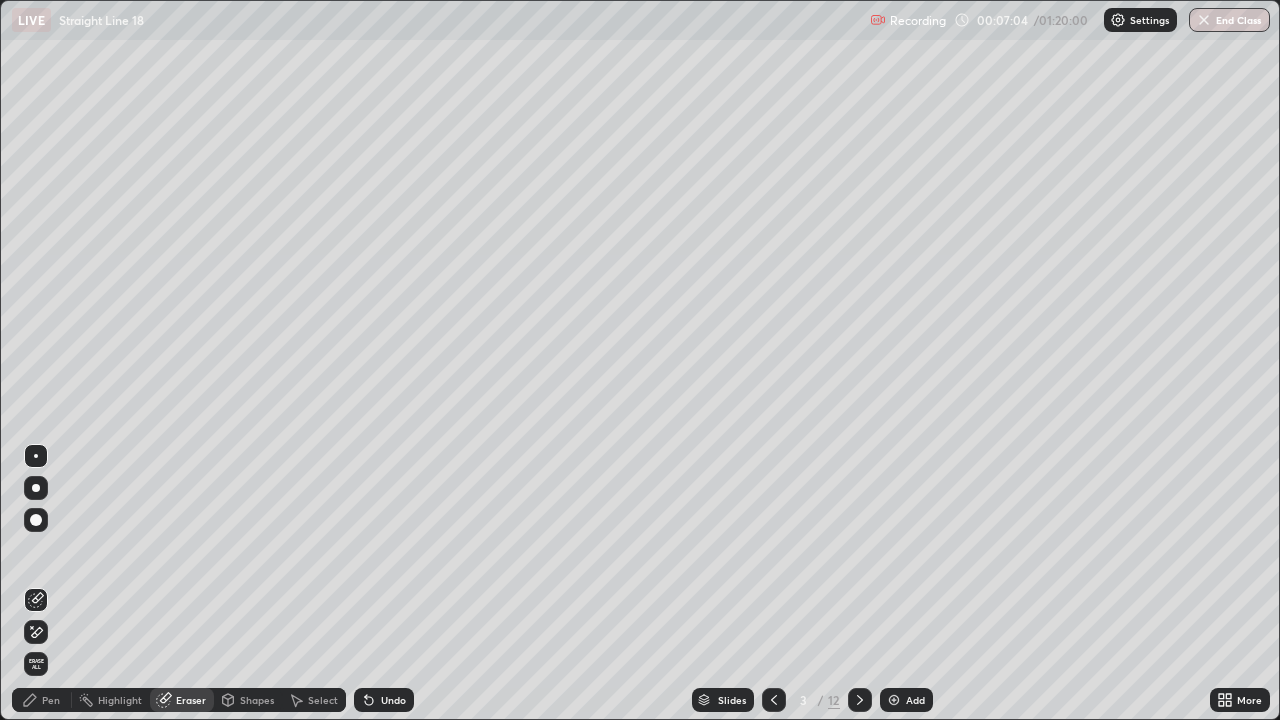 click on "Pen" at bounding box center [42, 700] 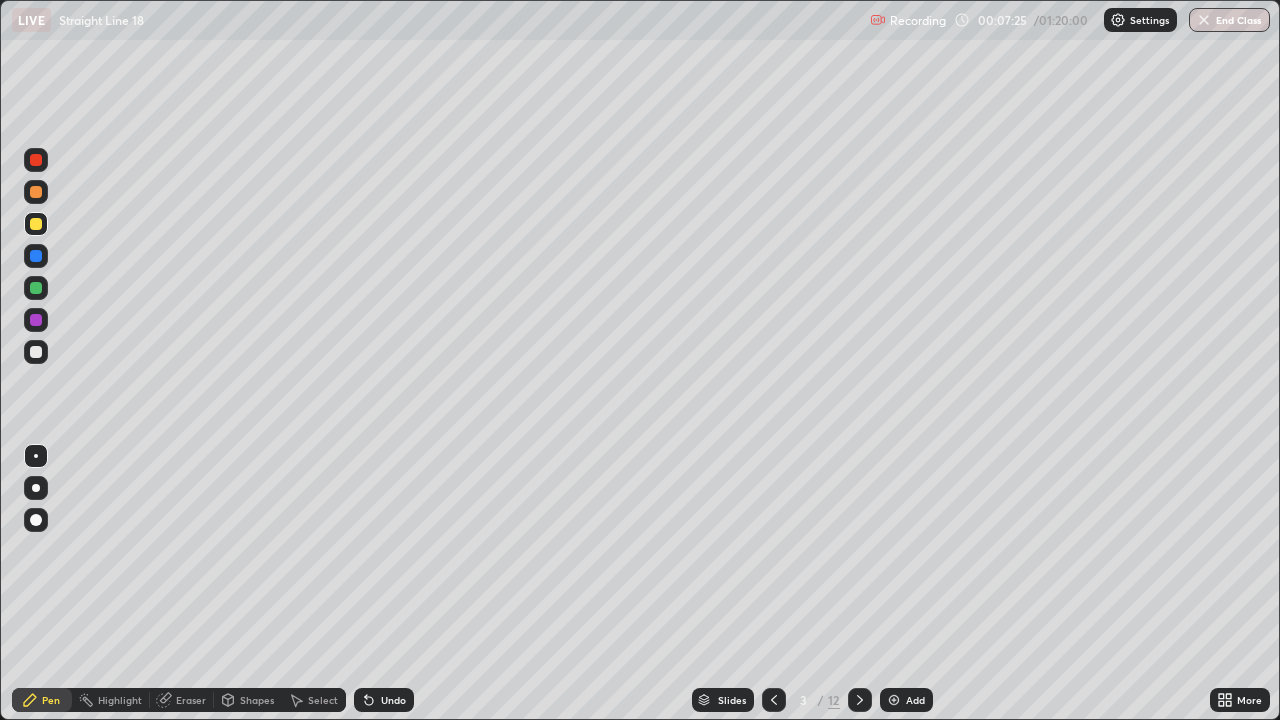 click at bounding box center [36, 160] 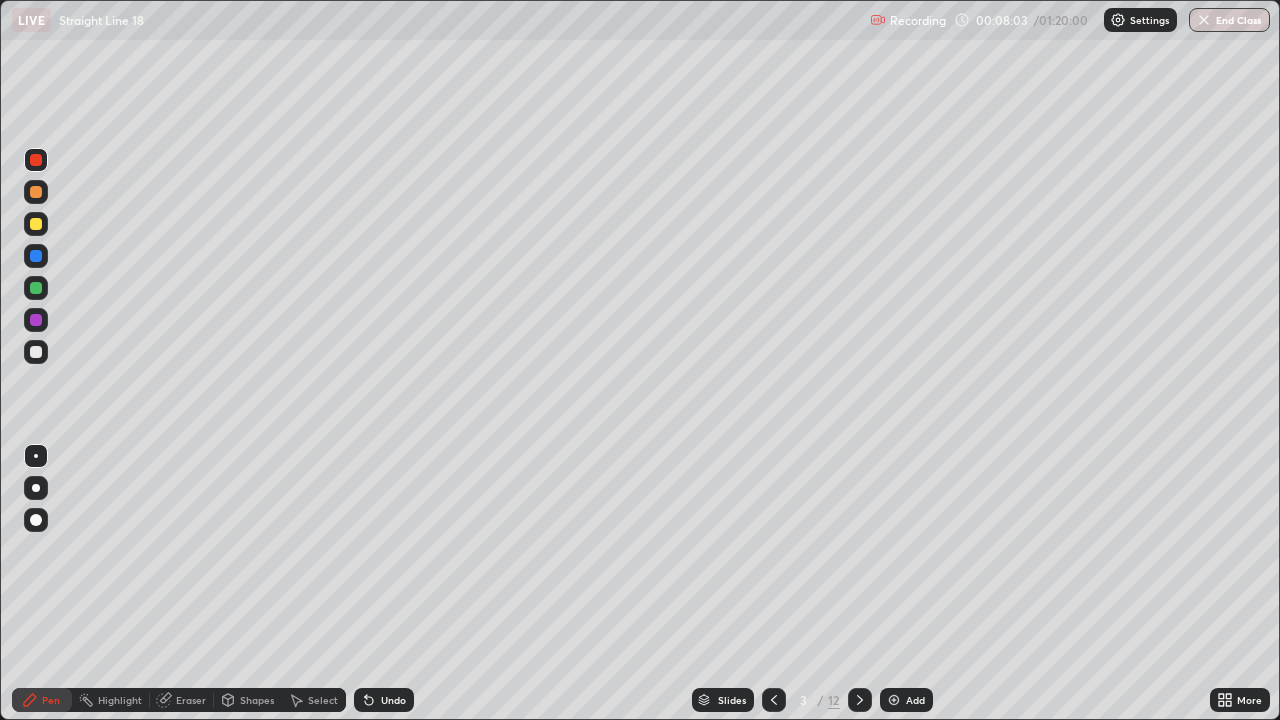click on "Undo" at bounding box center (393, 700) 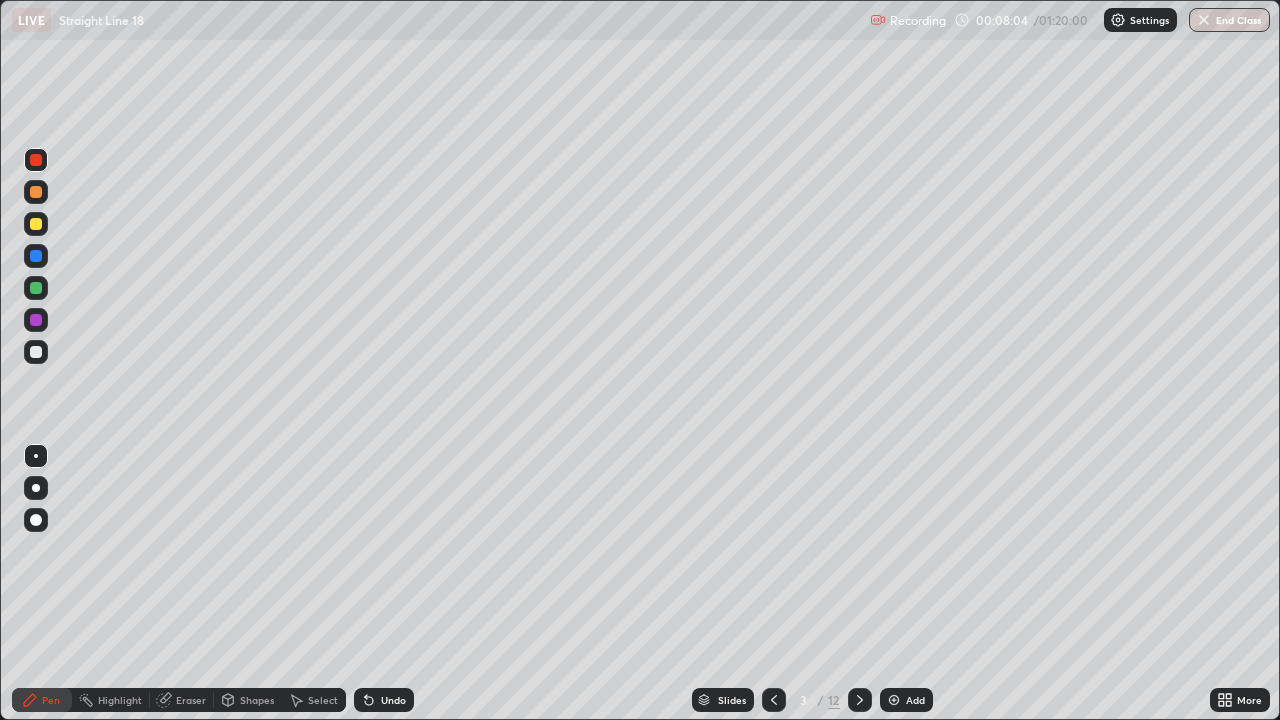 click on "Undo" at bounding box center (393, 700) 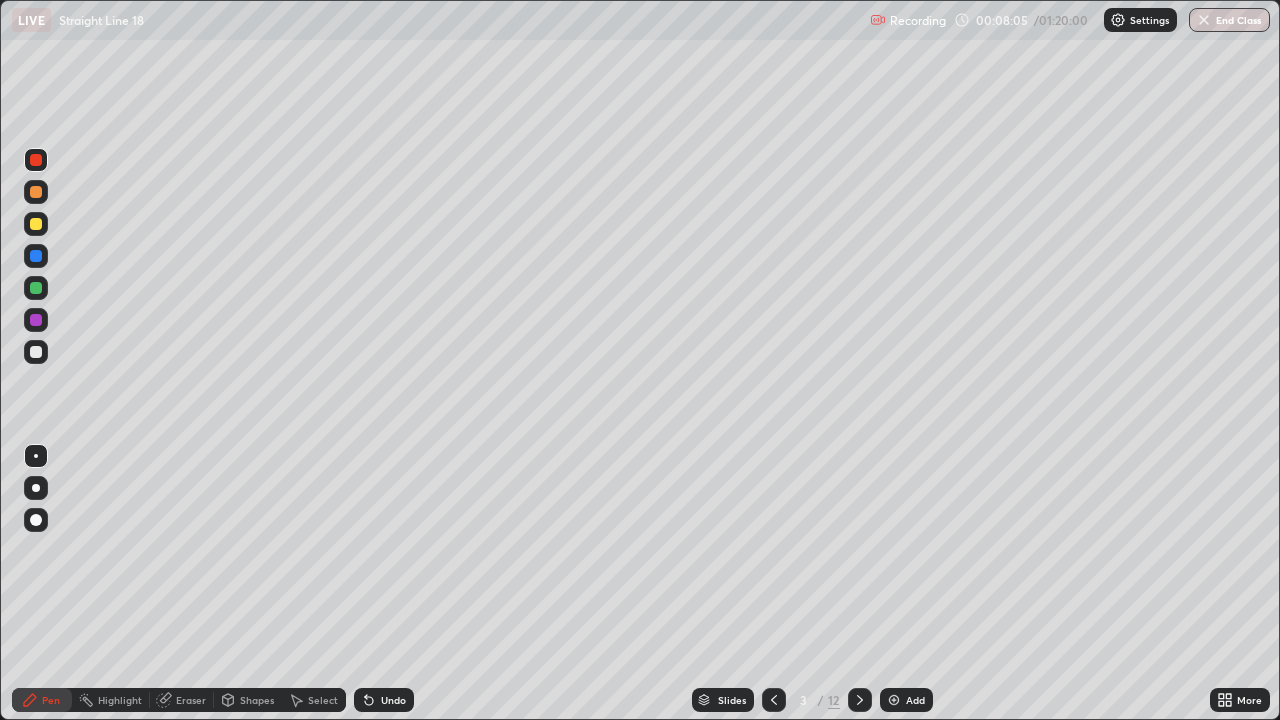 click on "Undo" at bounding box center (384, 700) 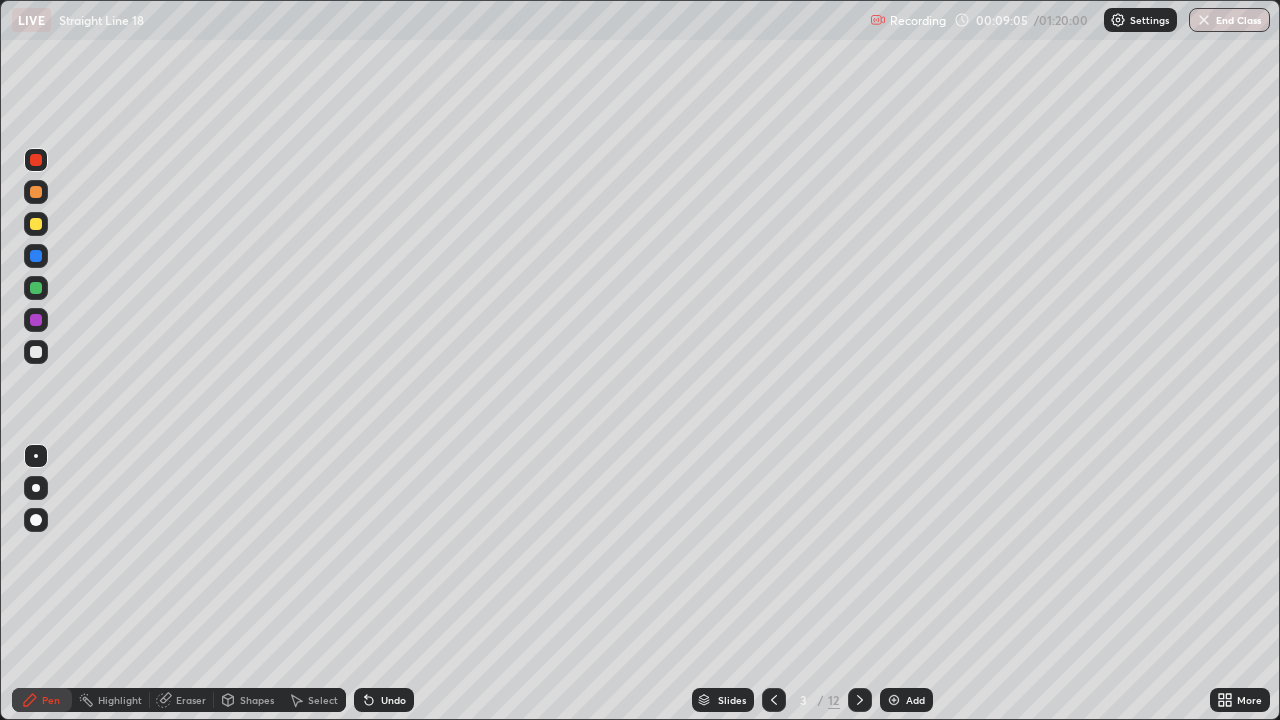 click 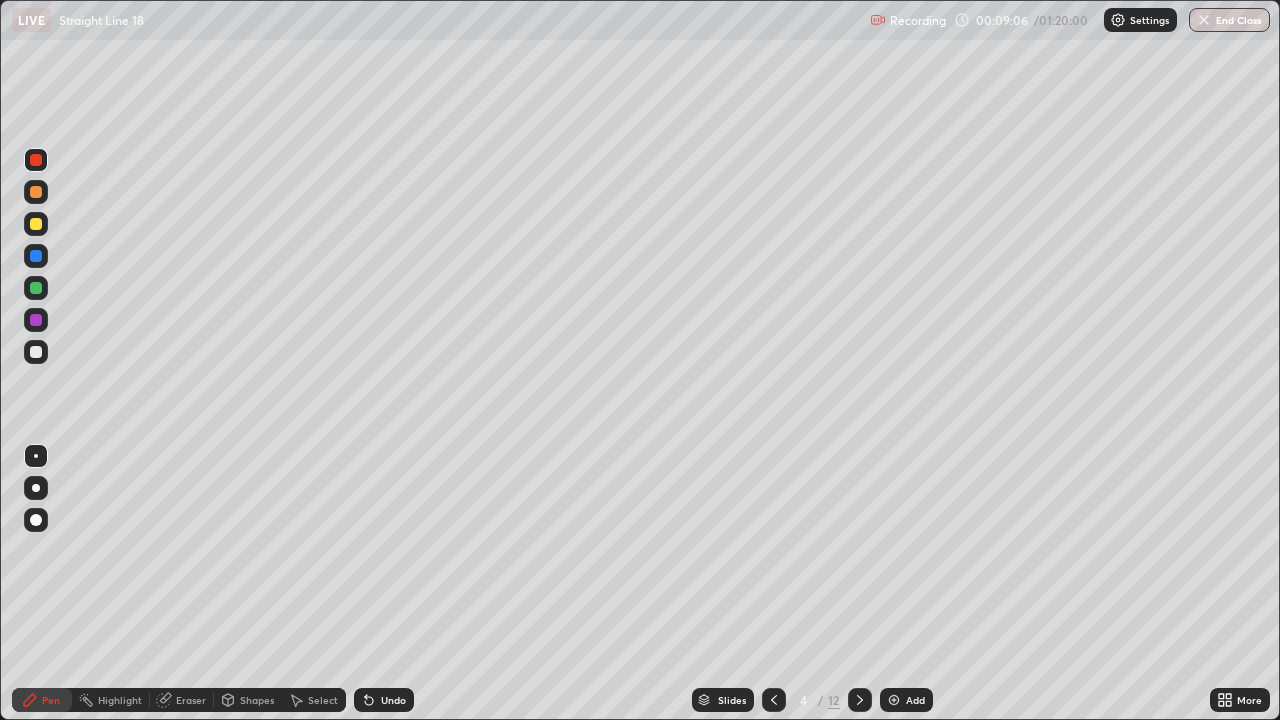 click at bounding box center (36, 224) 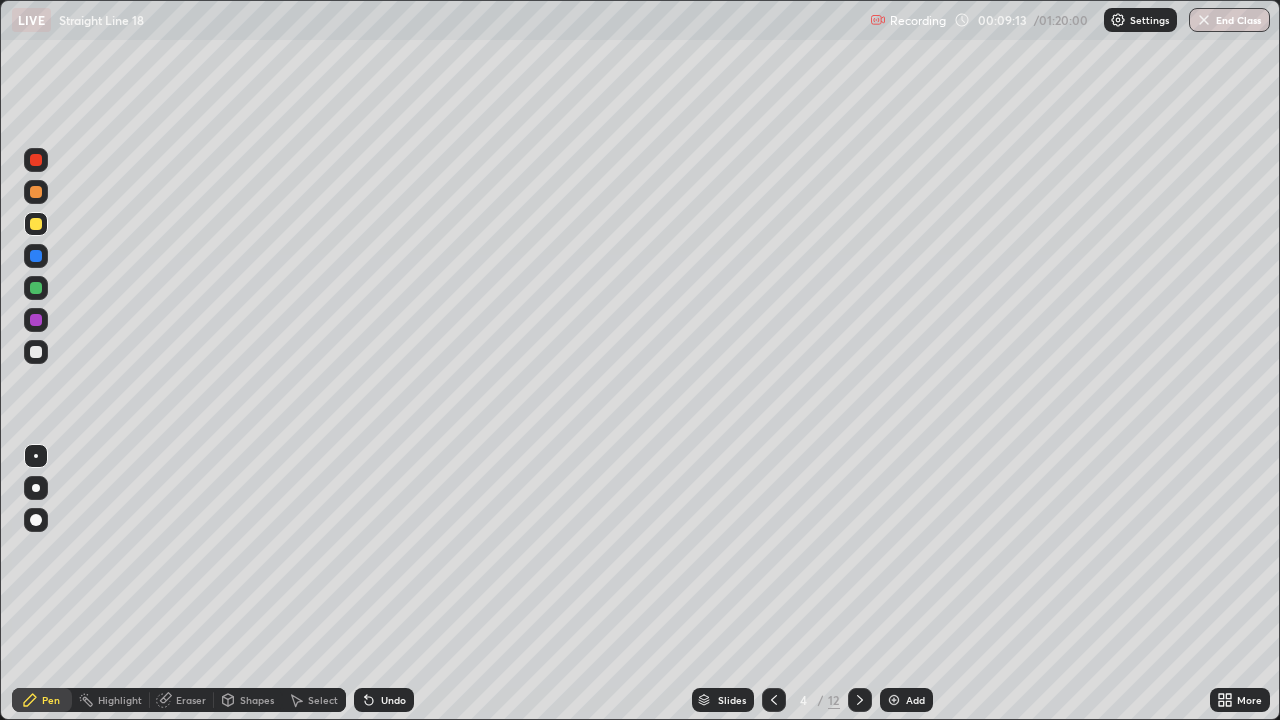 click on "Eraser" at bounding box center (191, 700) 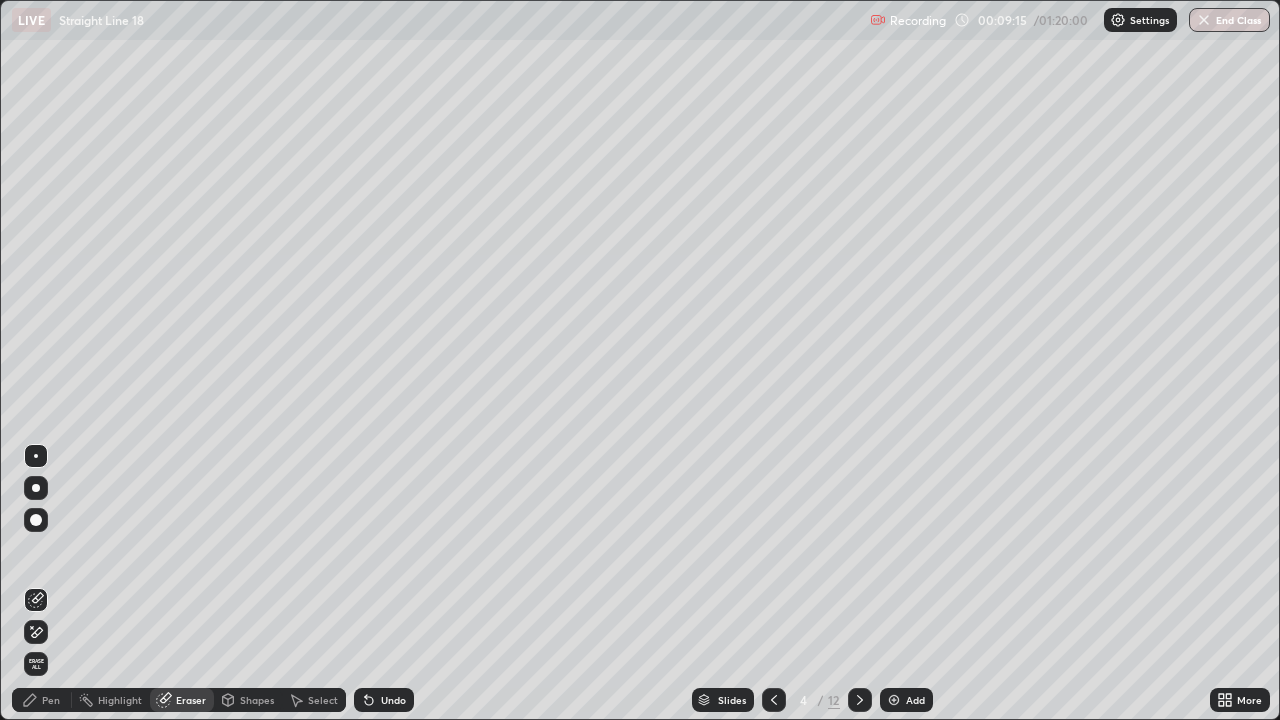 click on "Pen" at bounding box center [42, 700] 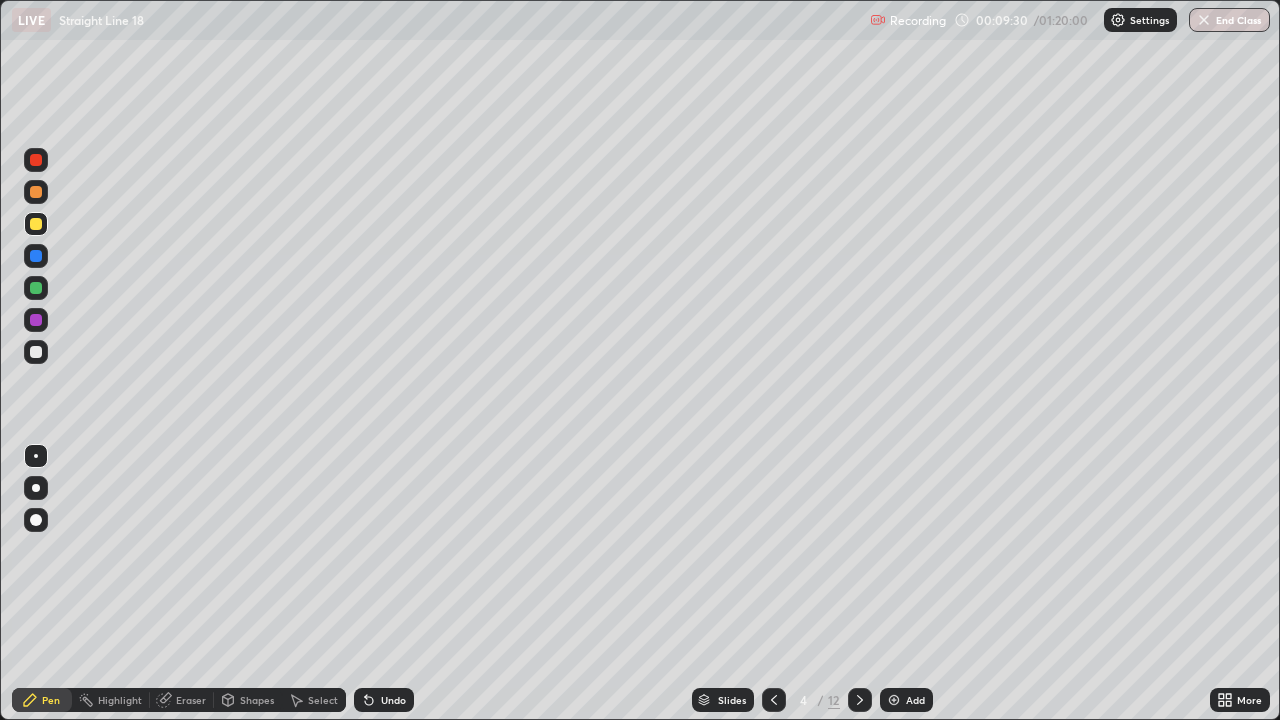 click at bounding box center [36, 352] 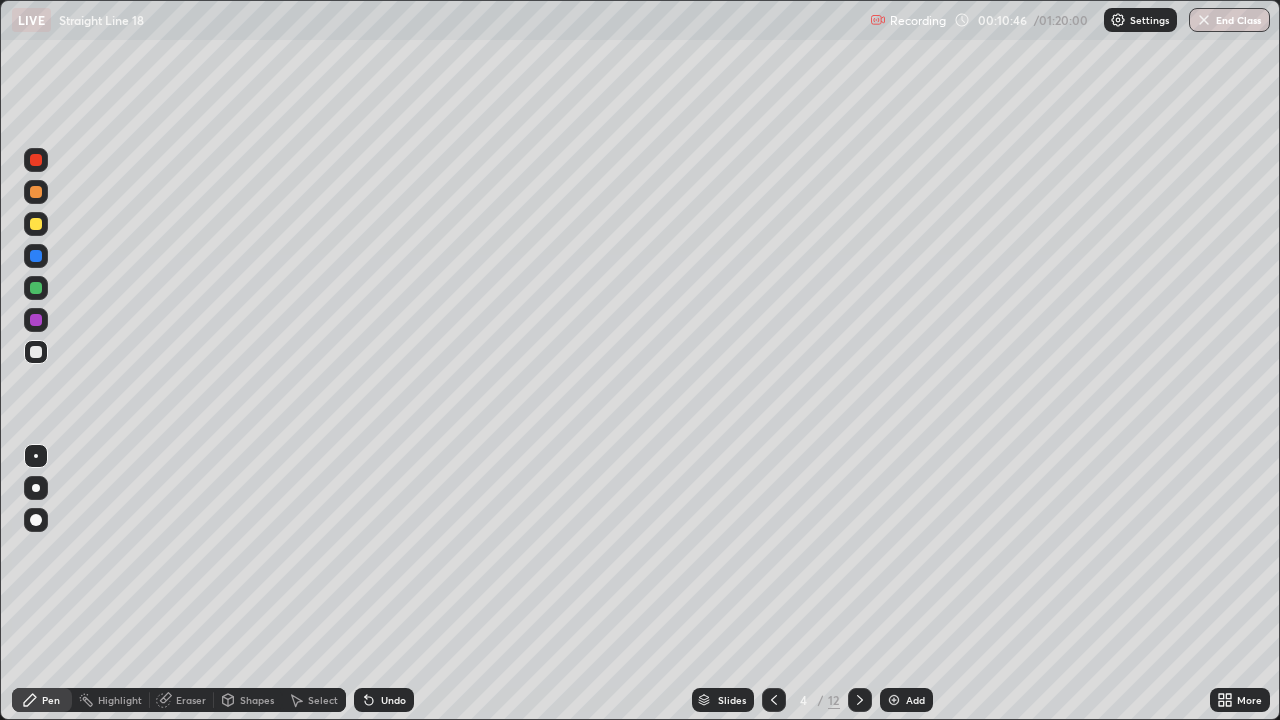 click 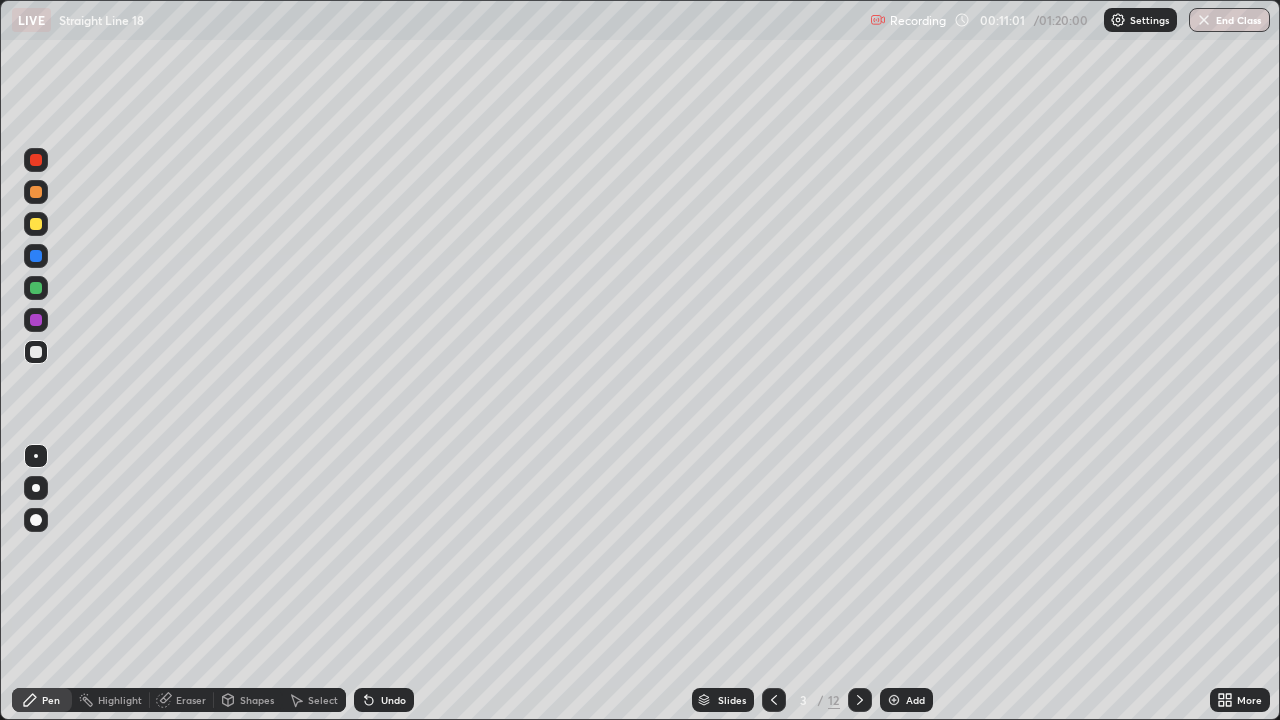 click 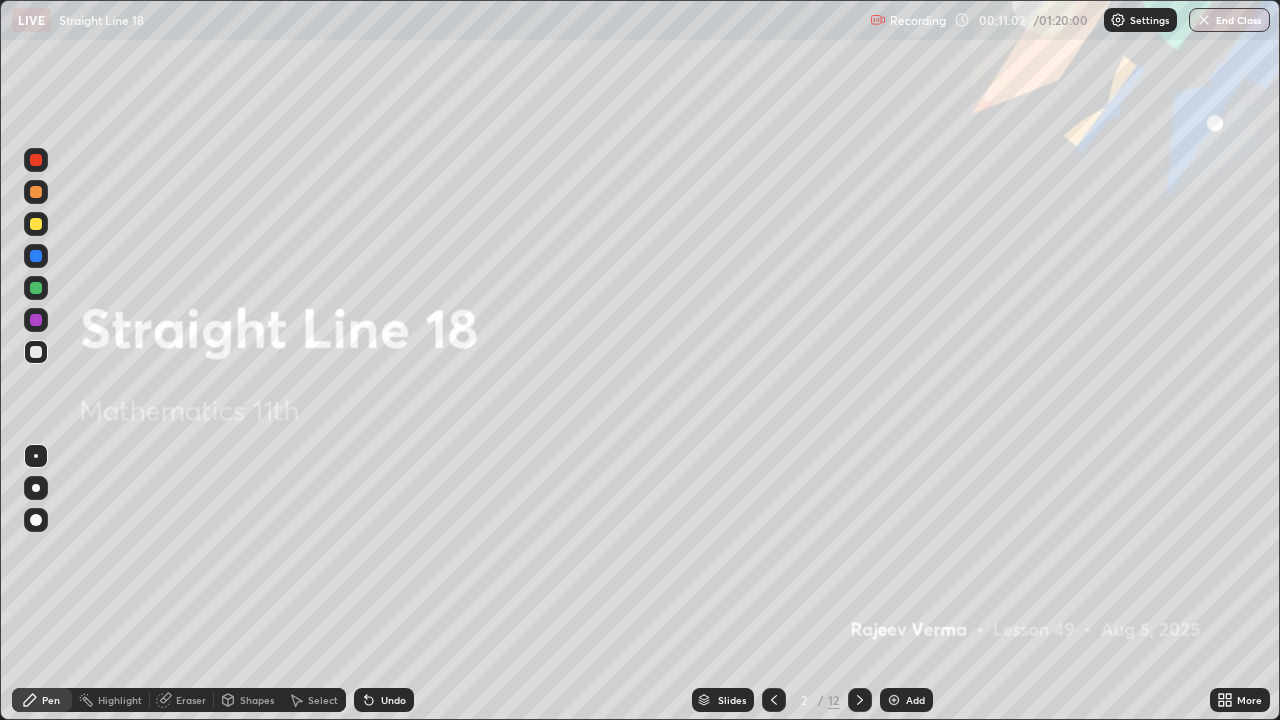 click 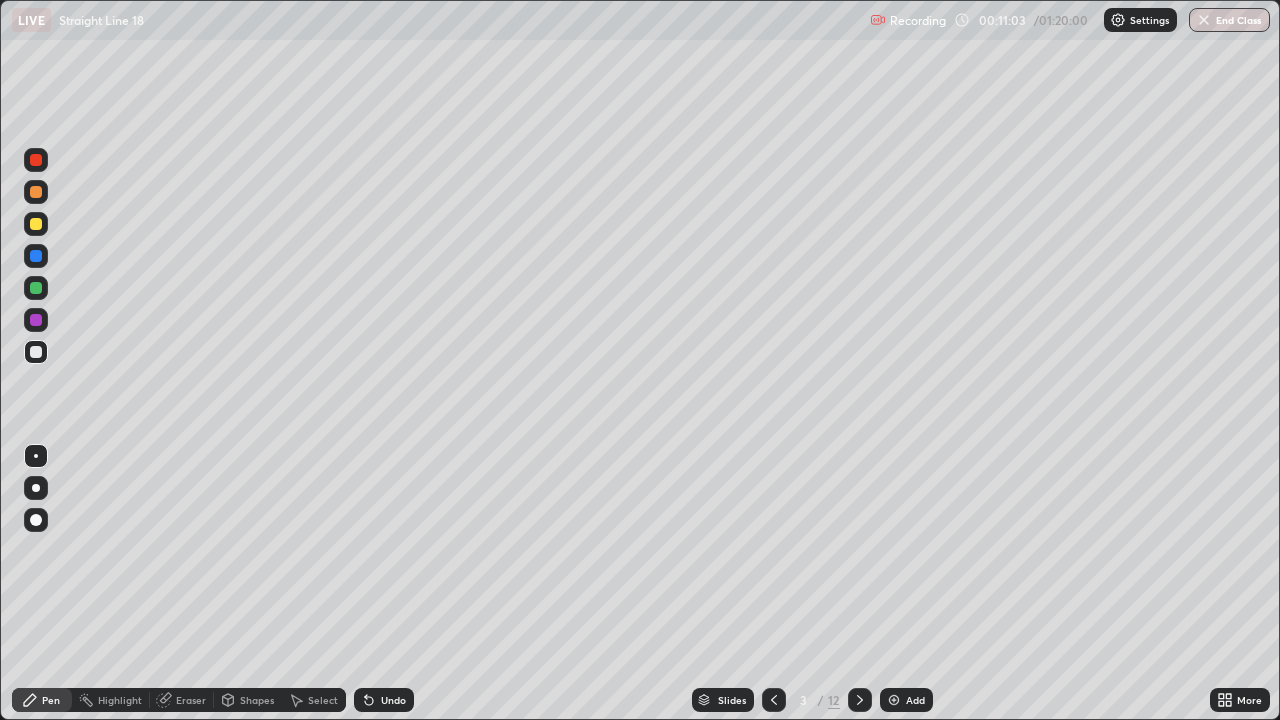 click 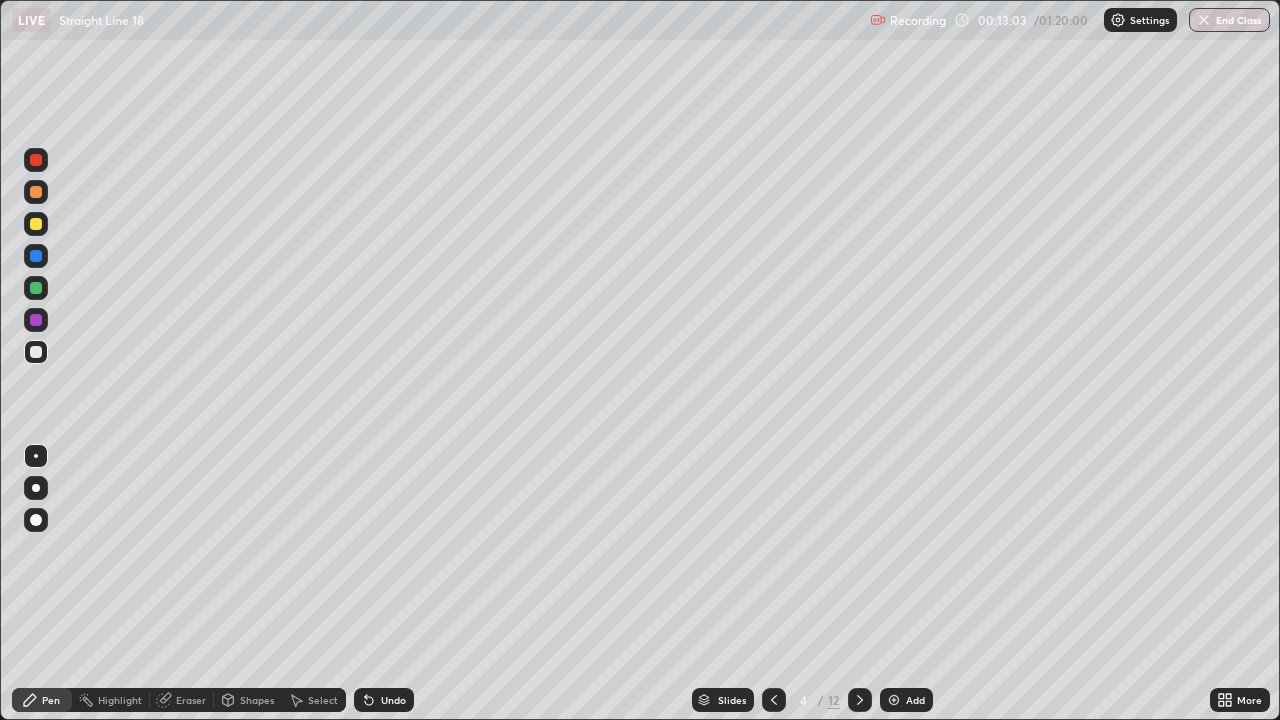 click at bounding box center (774, 700) 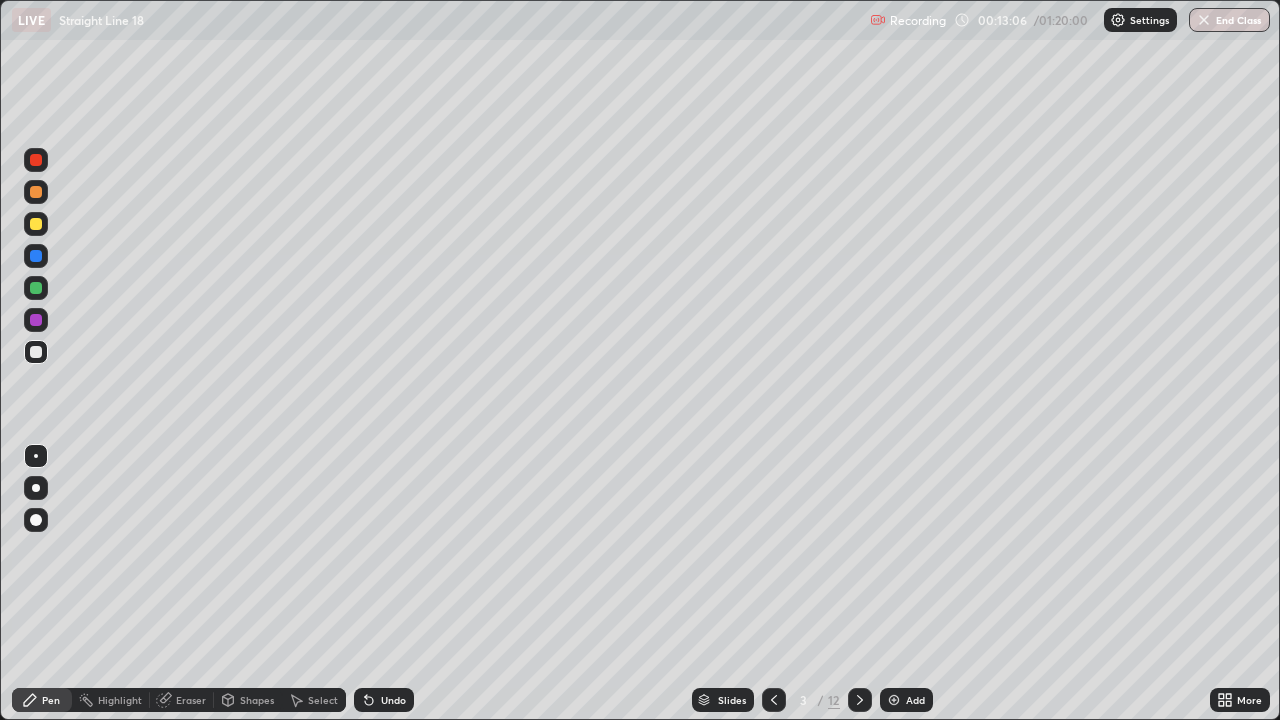 click at bounding box center [860, 700] 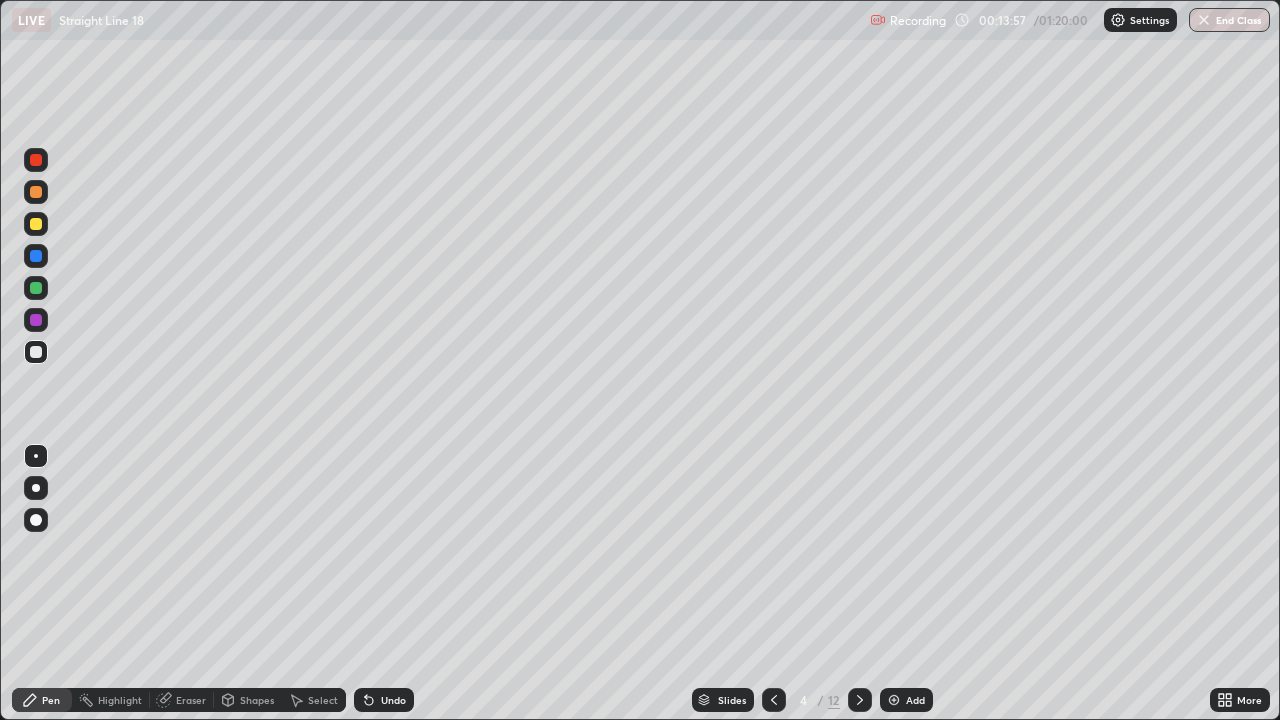 click 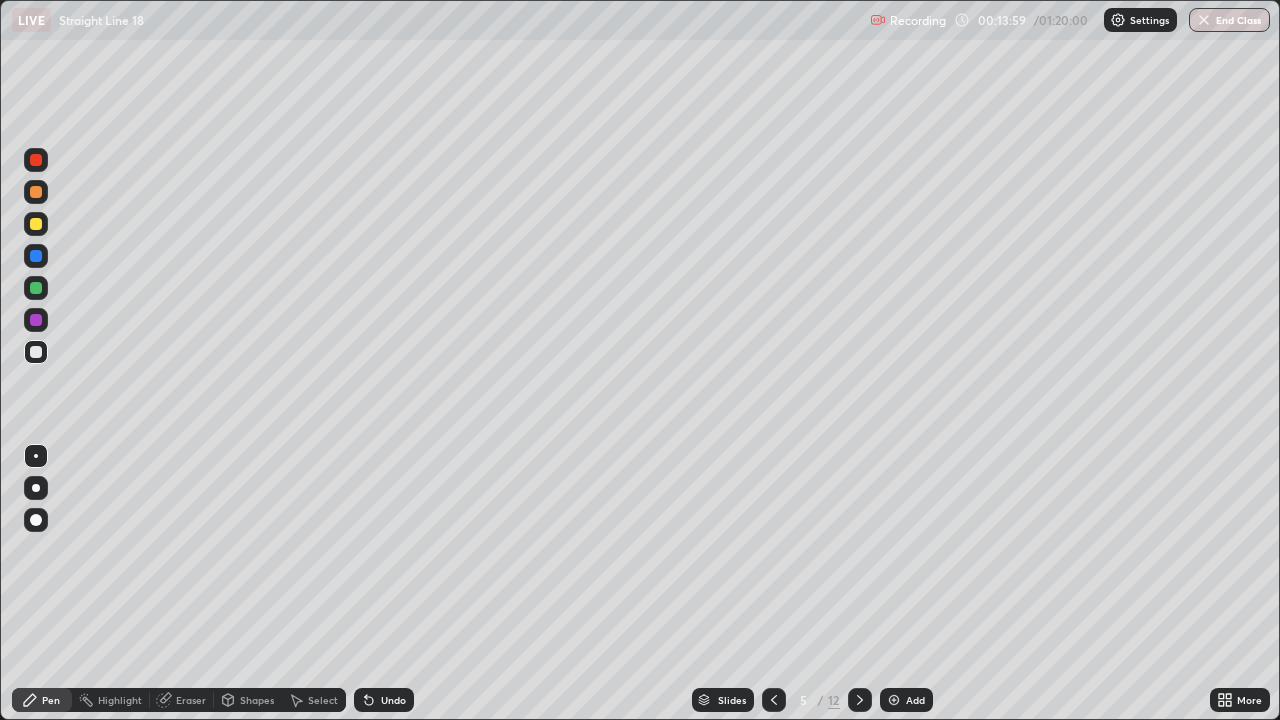 click at bounding box center (36, 224) 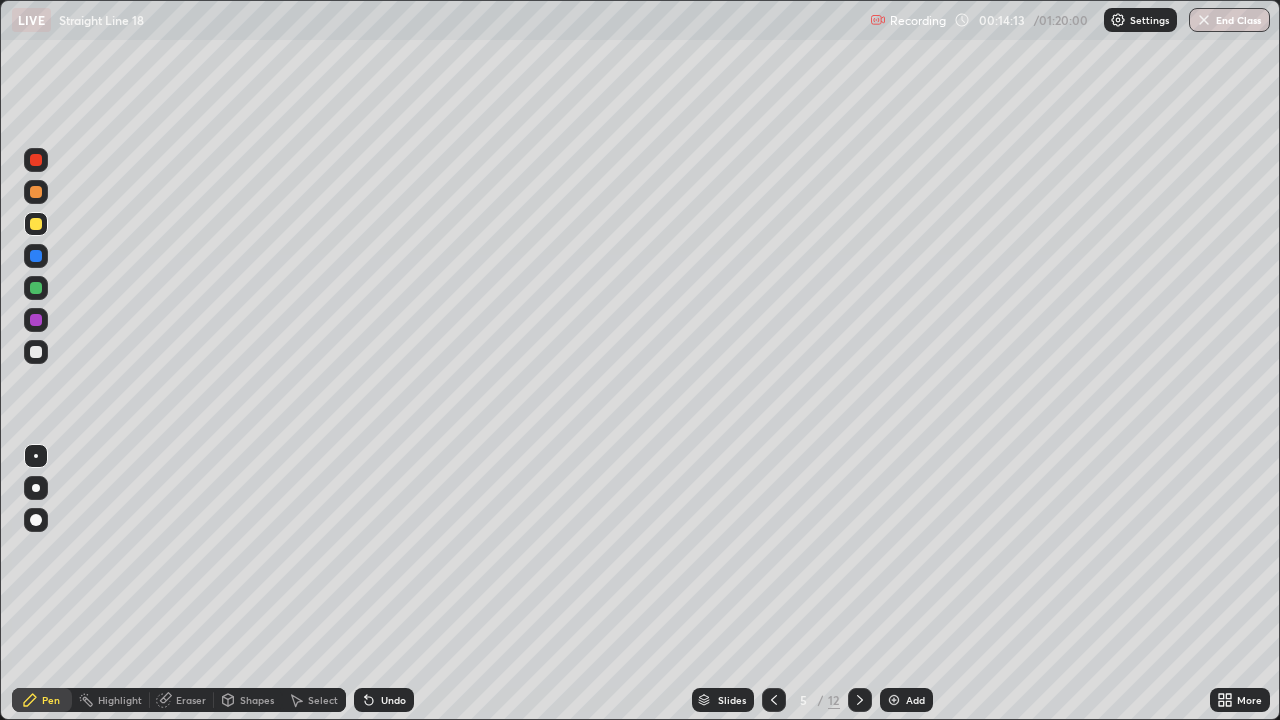 click at bounding box center (36, 192) 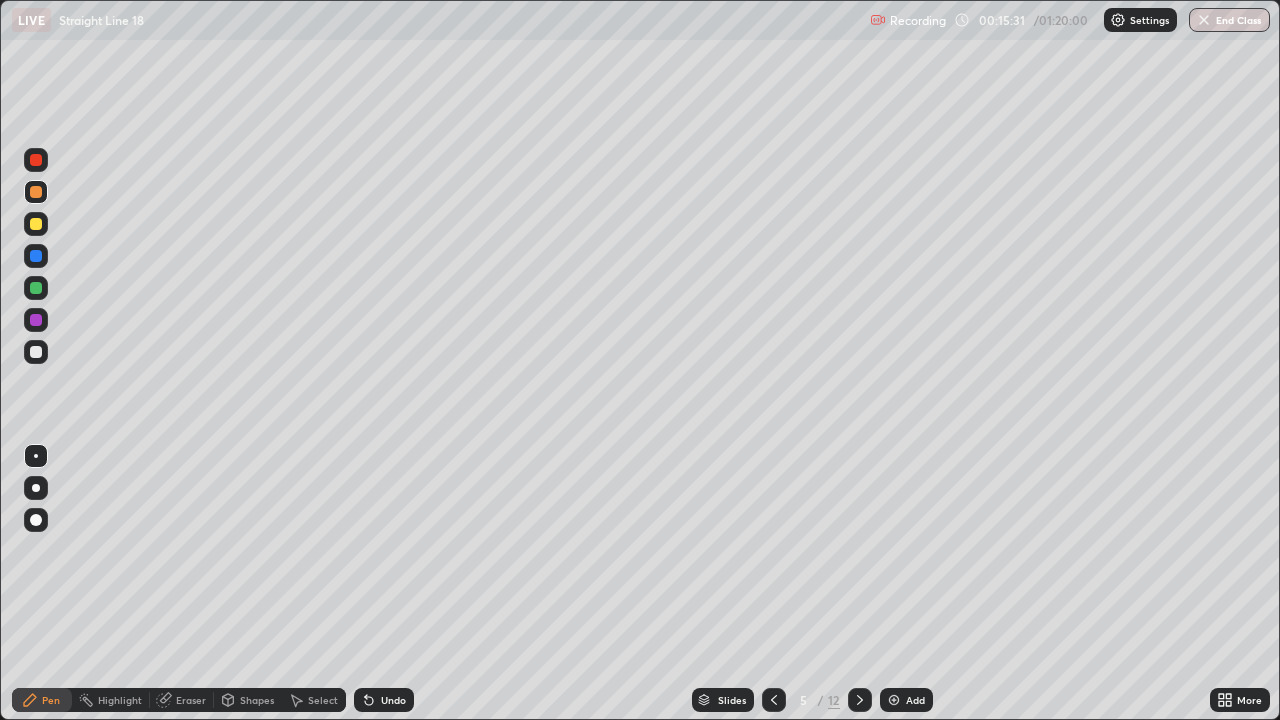 click 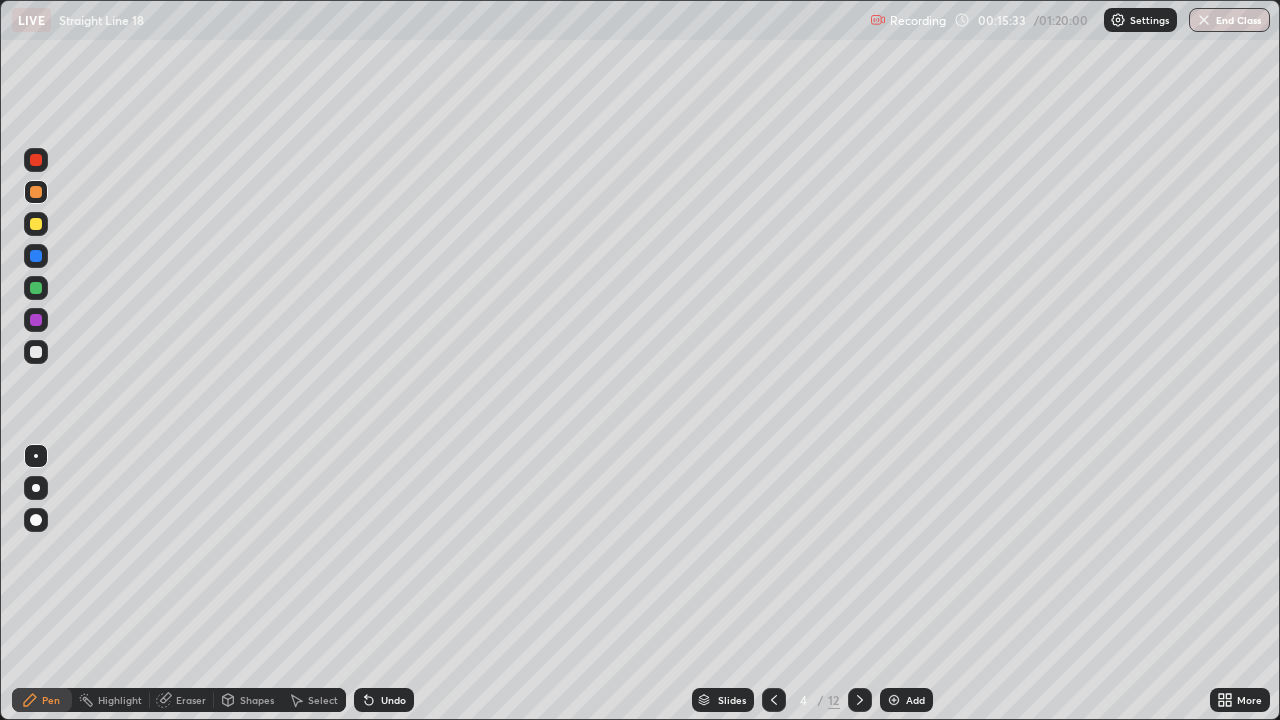 click 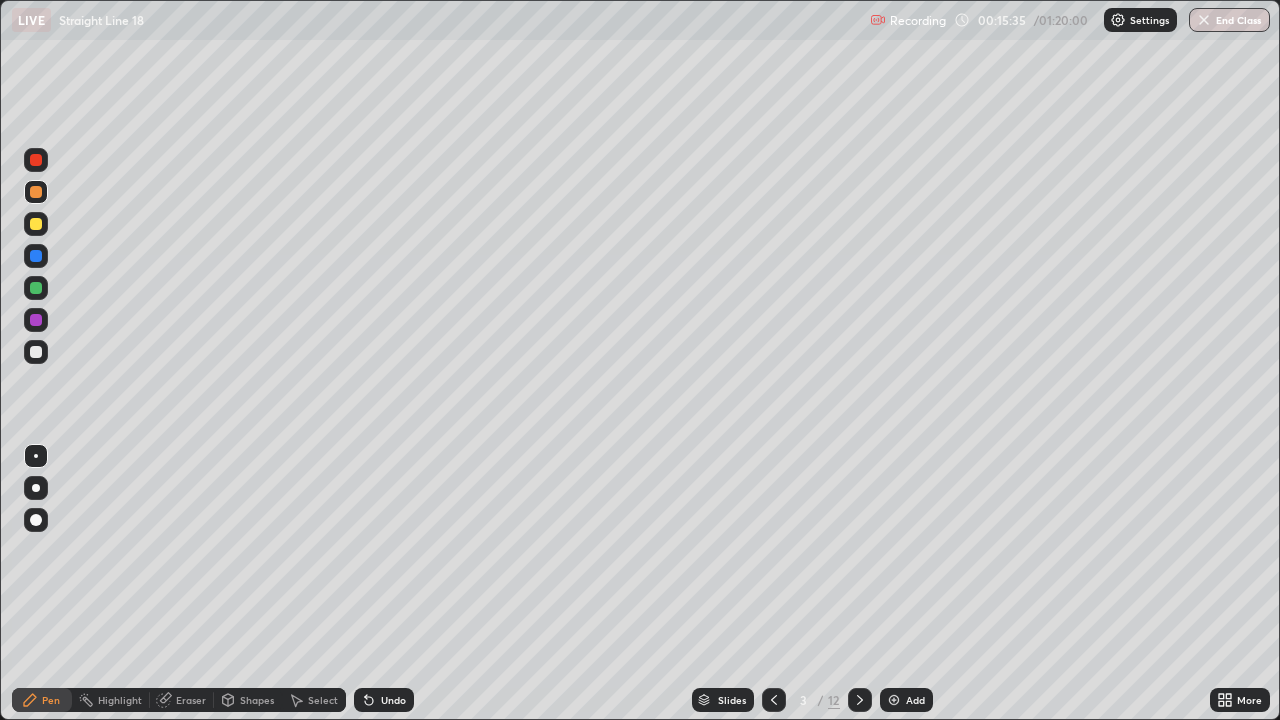 click at bounding box center [860, 700] 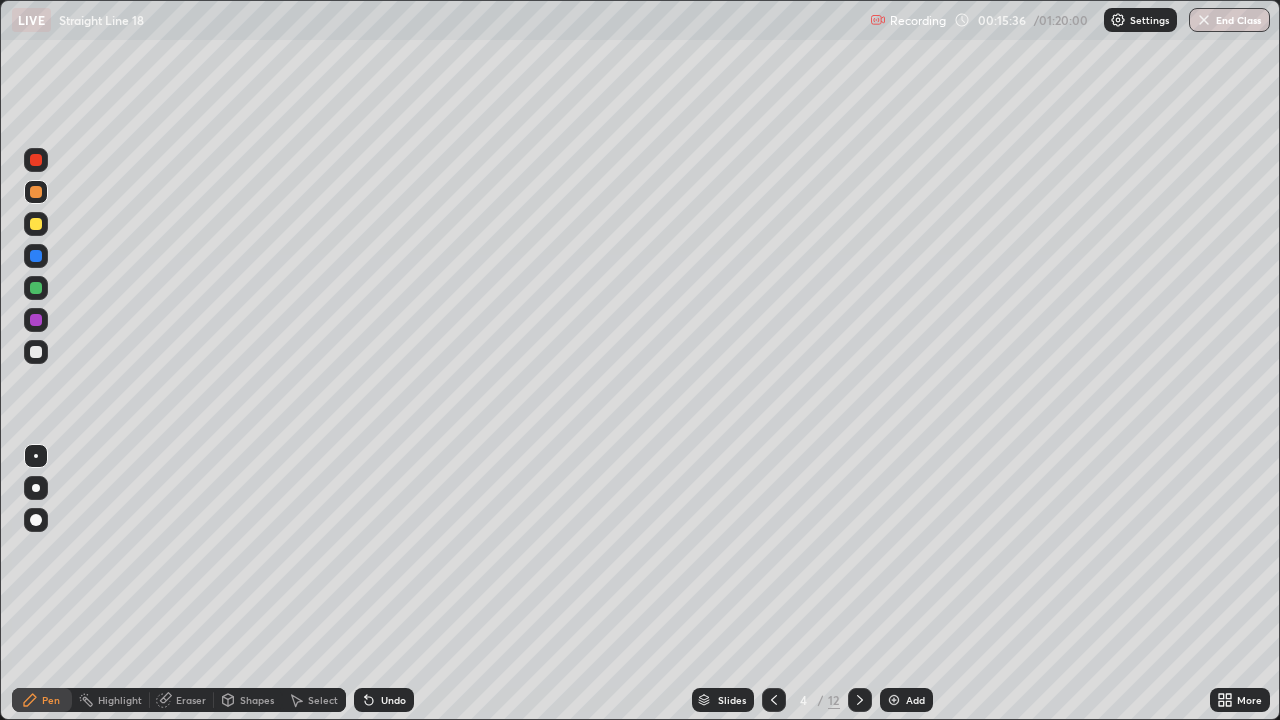 click 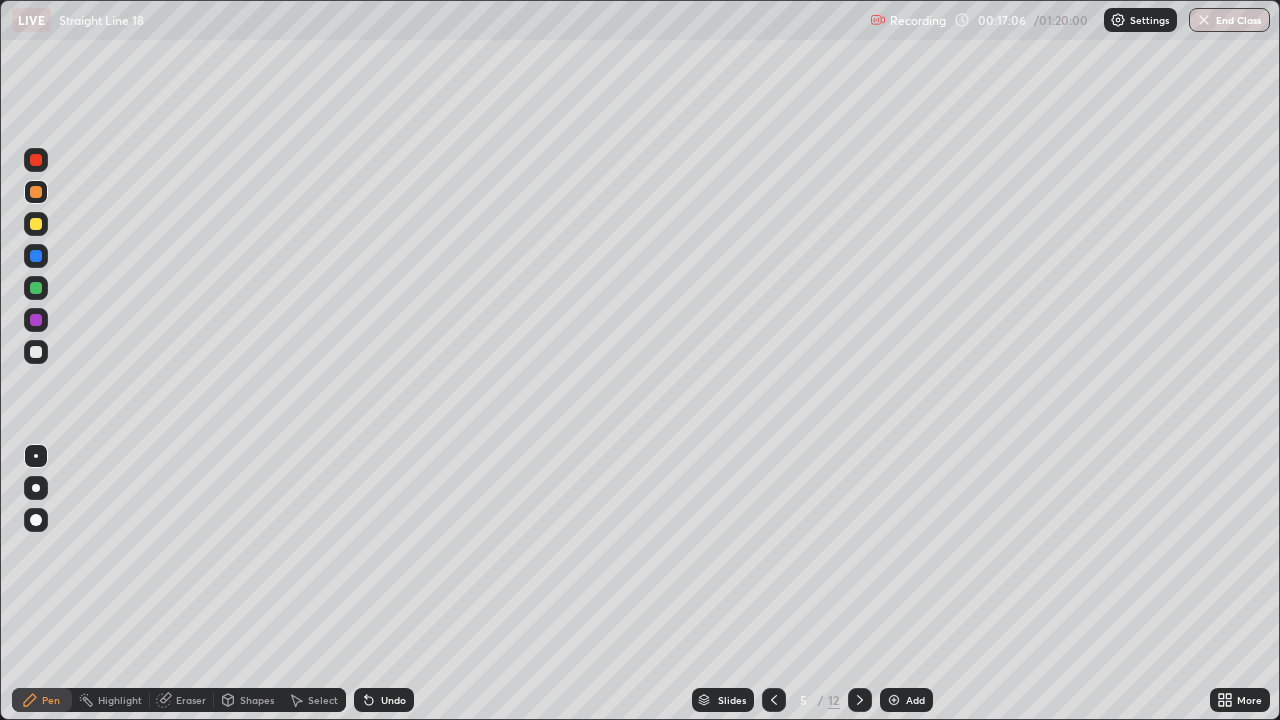 click at bounding box center (36, 288) 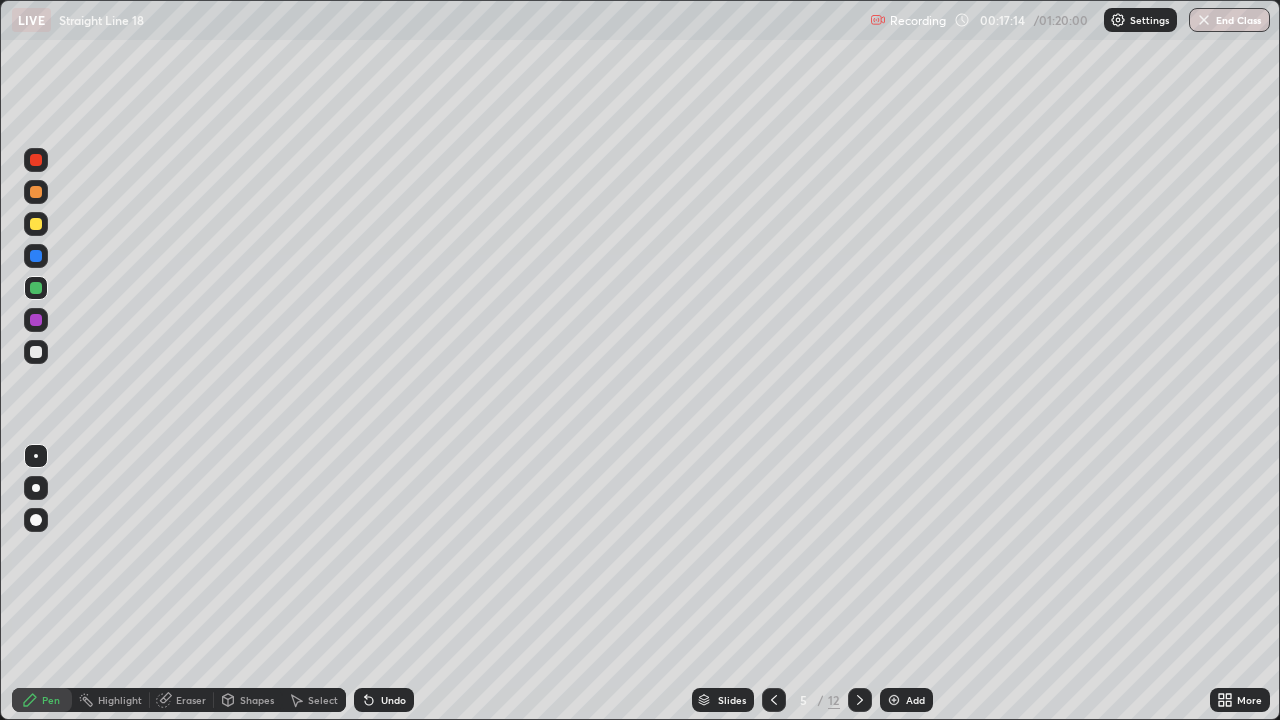 click at bounding box center [36, 352] 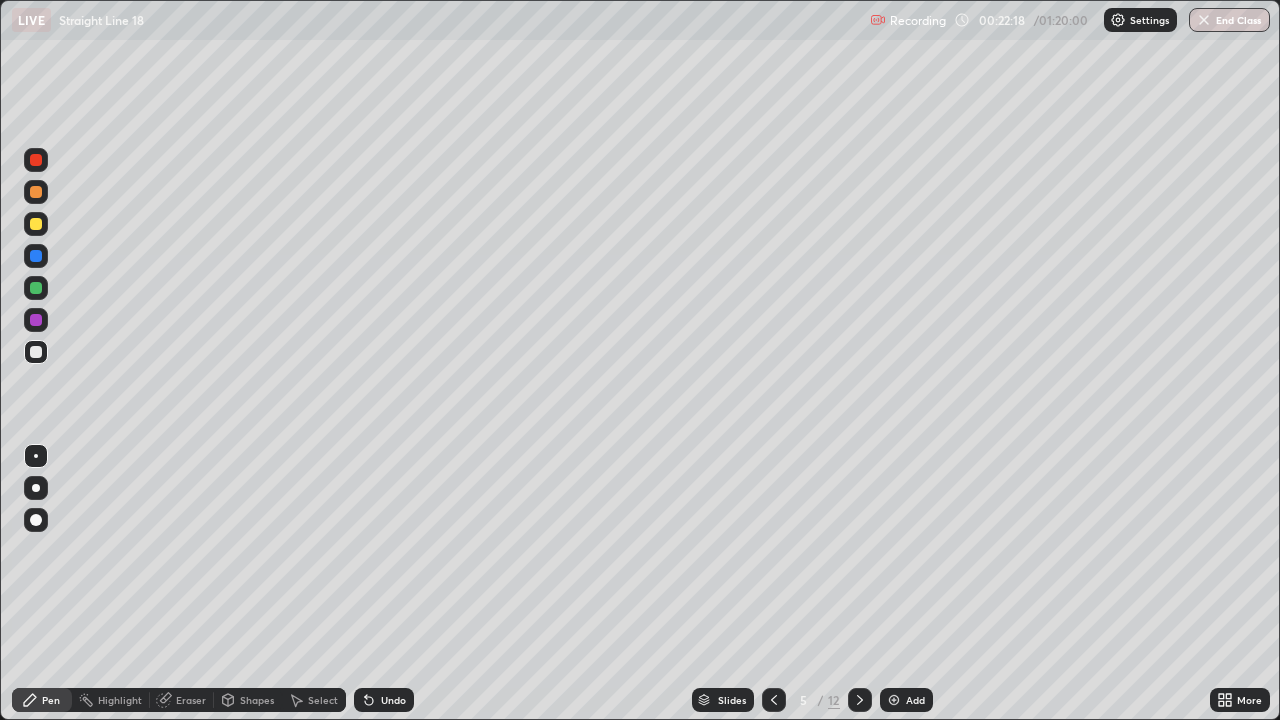 click 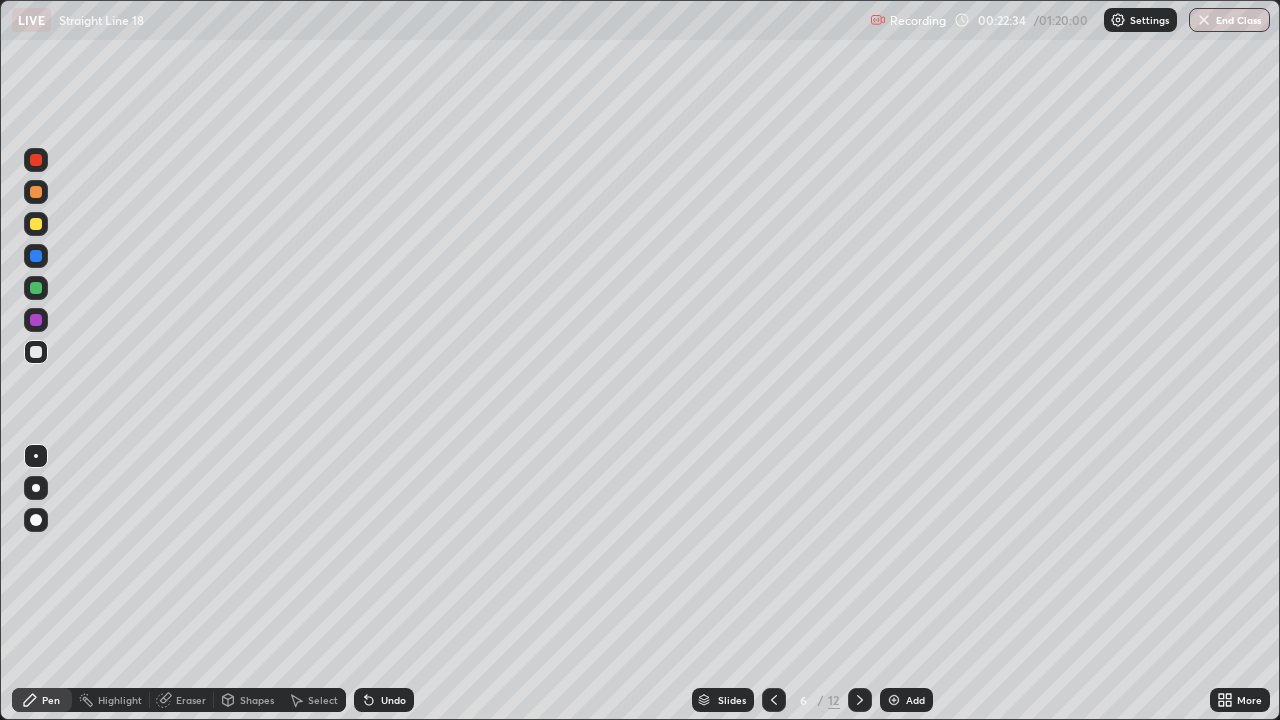 click at bounding box center [36, 224] 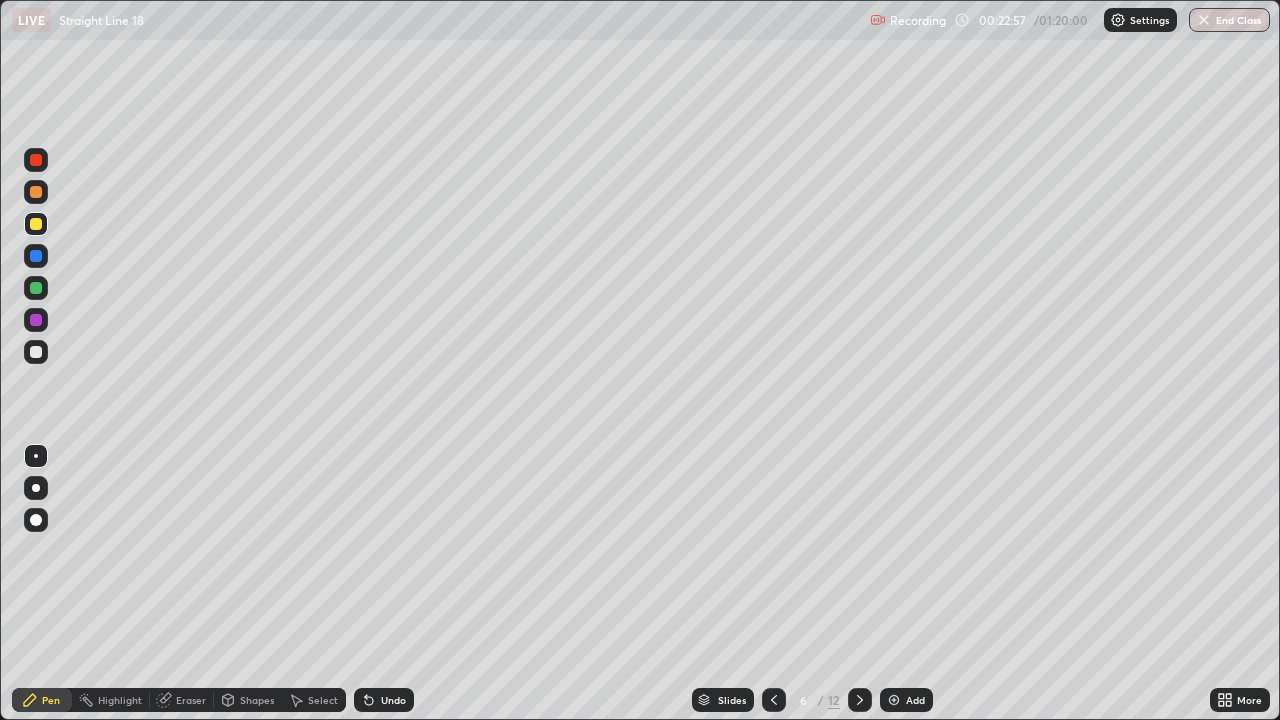 click on "Eraser" at bounding box center (182, 700) 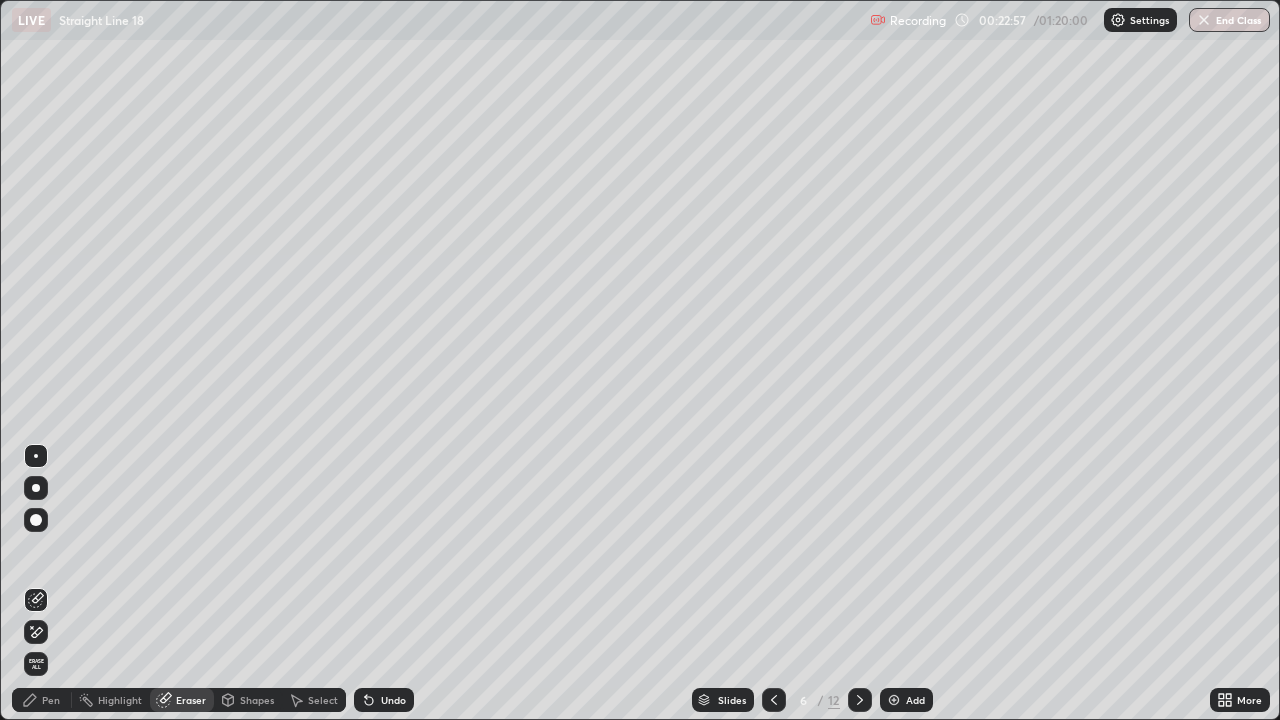 click on "Shapes" at bounding box center (248, 700) 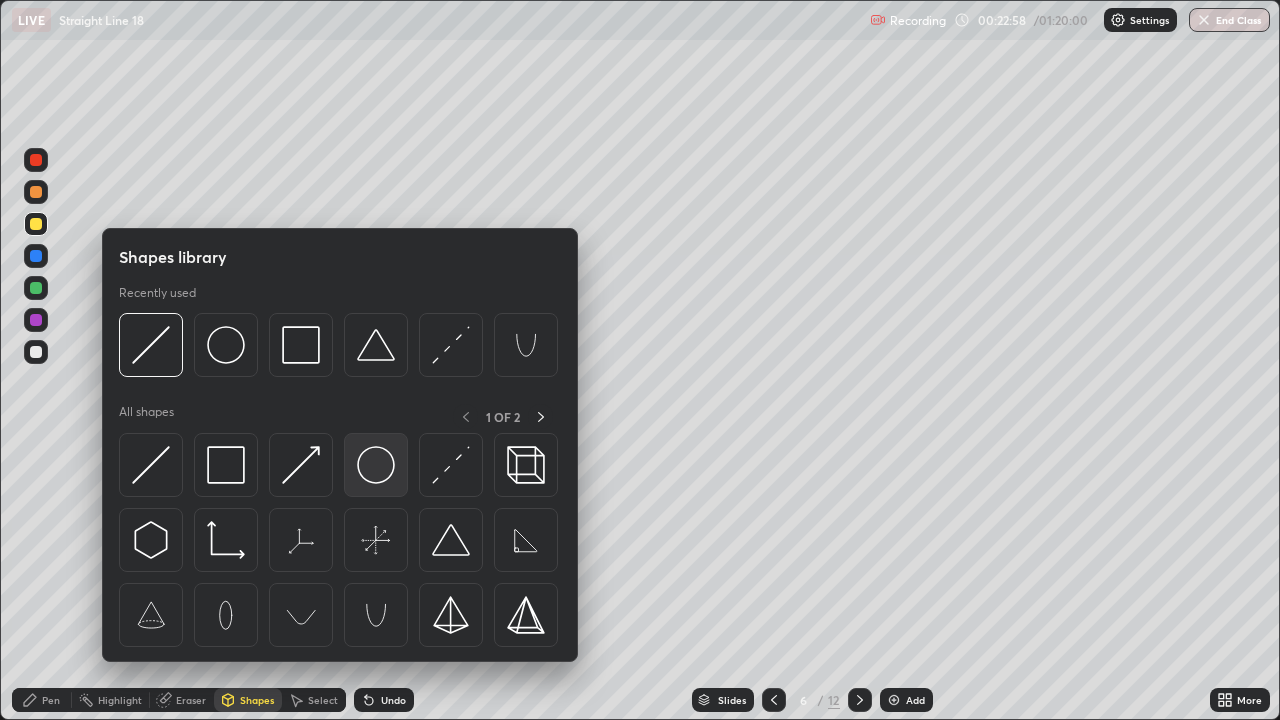 click at bounding box center [376, 465] 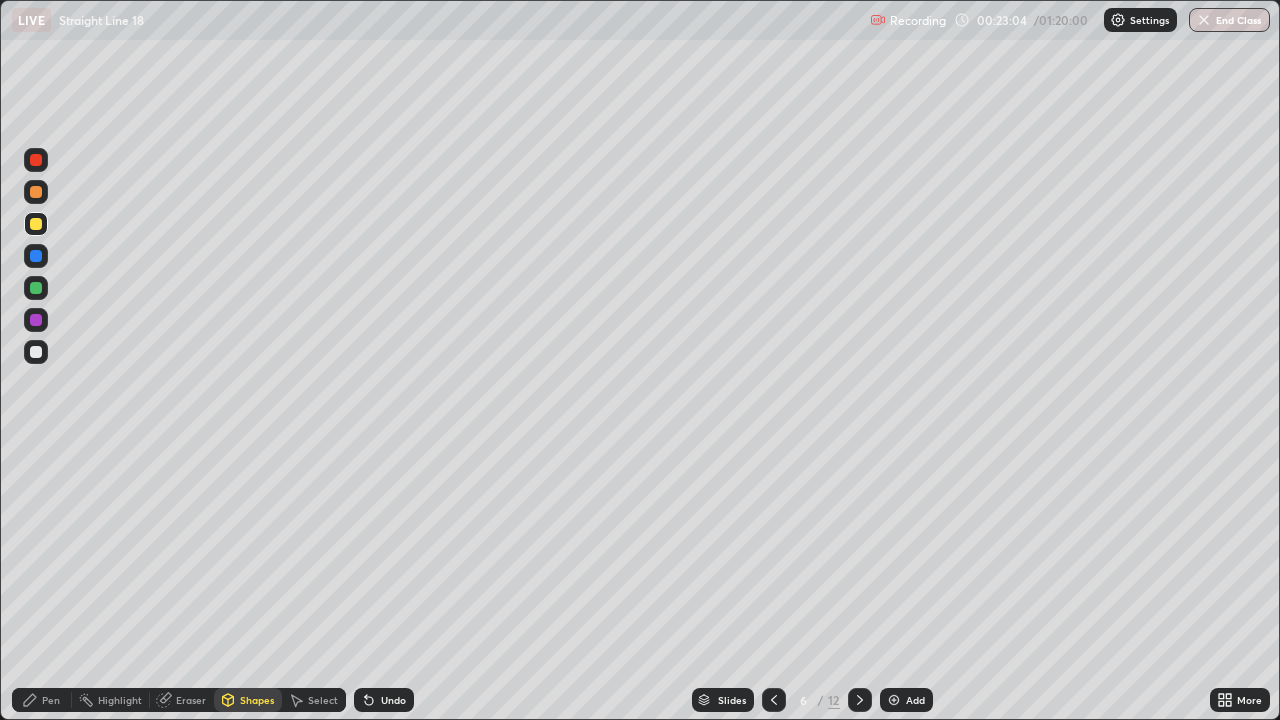 click on "Shapes" at bounding box center (257, 700) 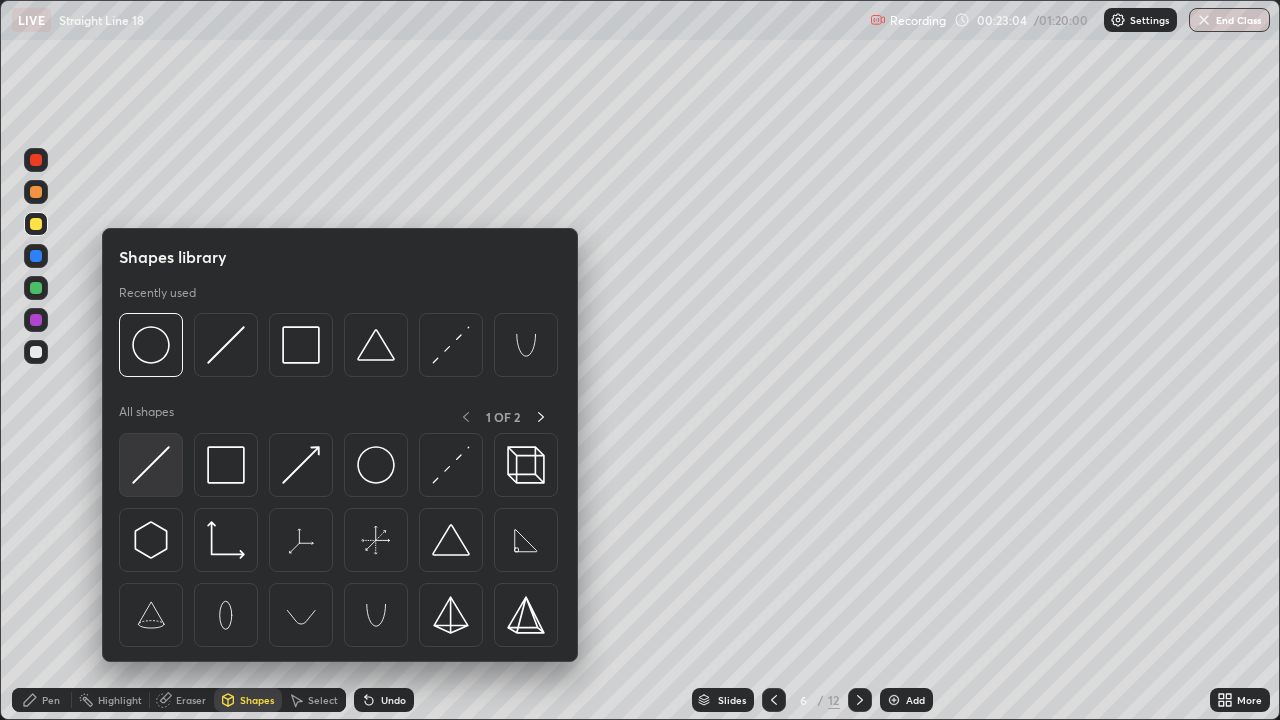 click at bounding box center (151, 465) 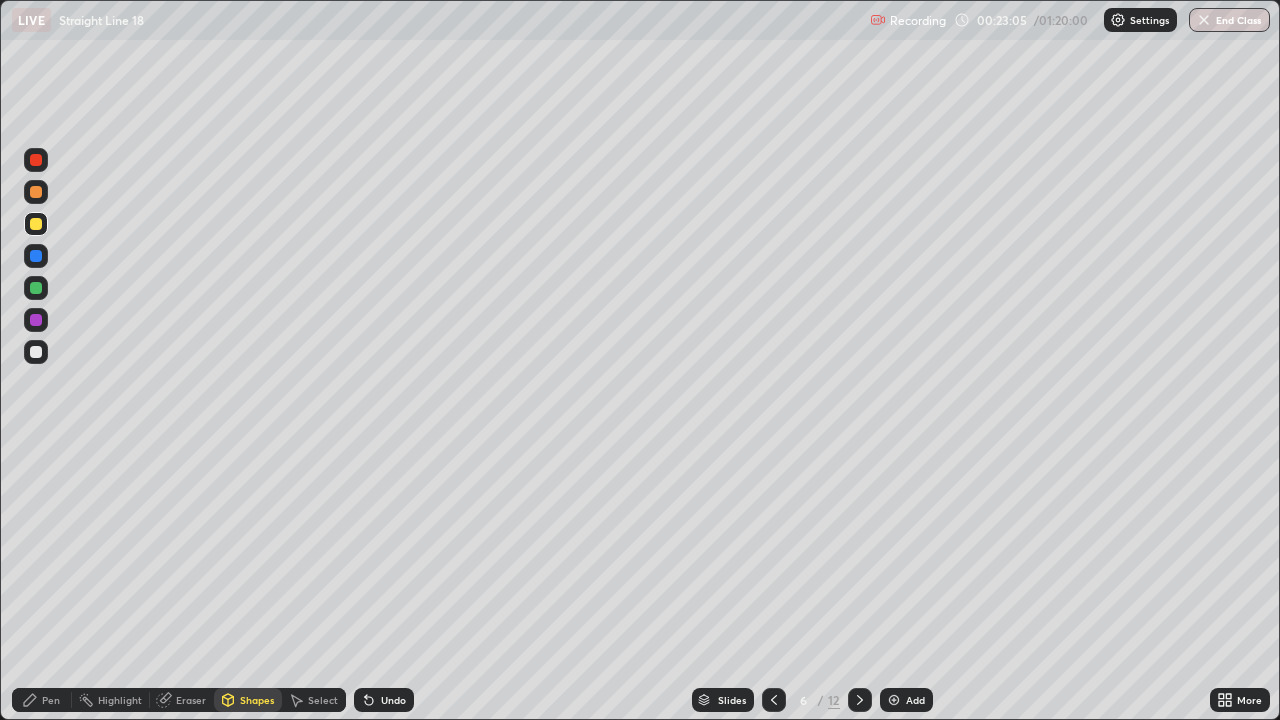 click at bounding box center (36, 352) 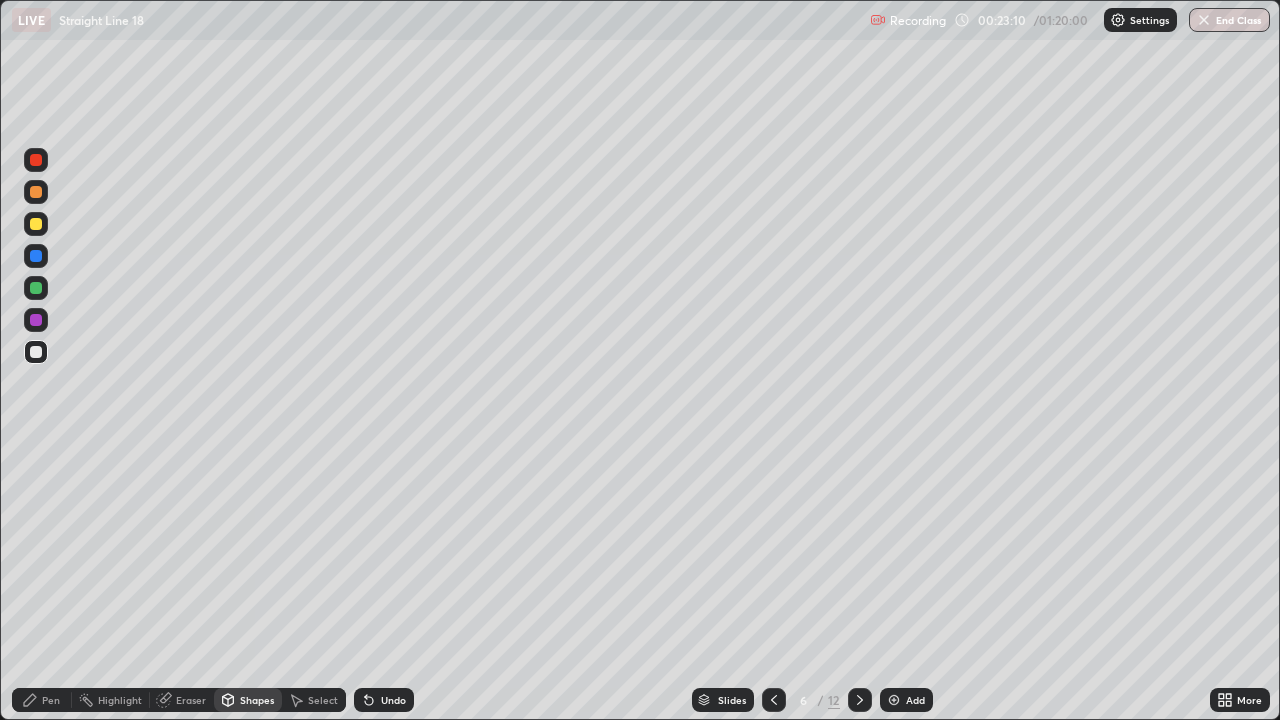click on "Pen" at bounding box center [42, 700] 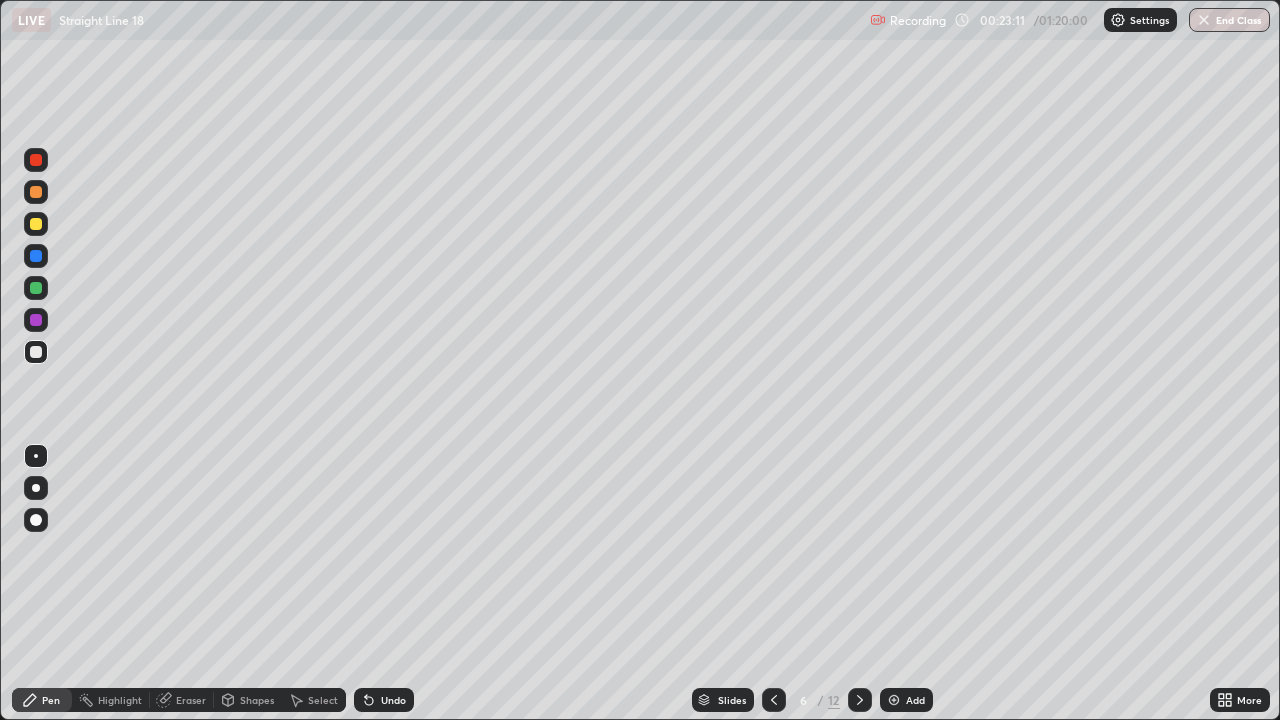 click at bounding box center (36, 288) 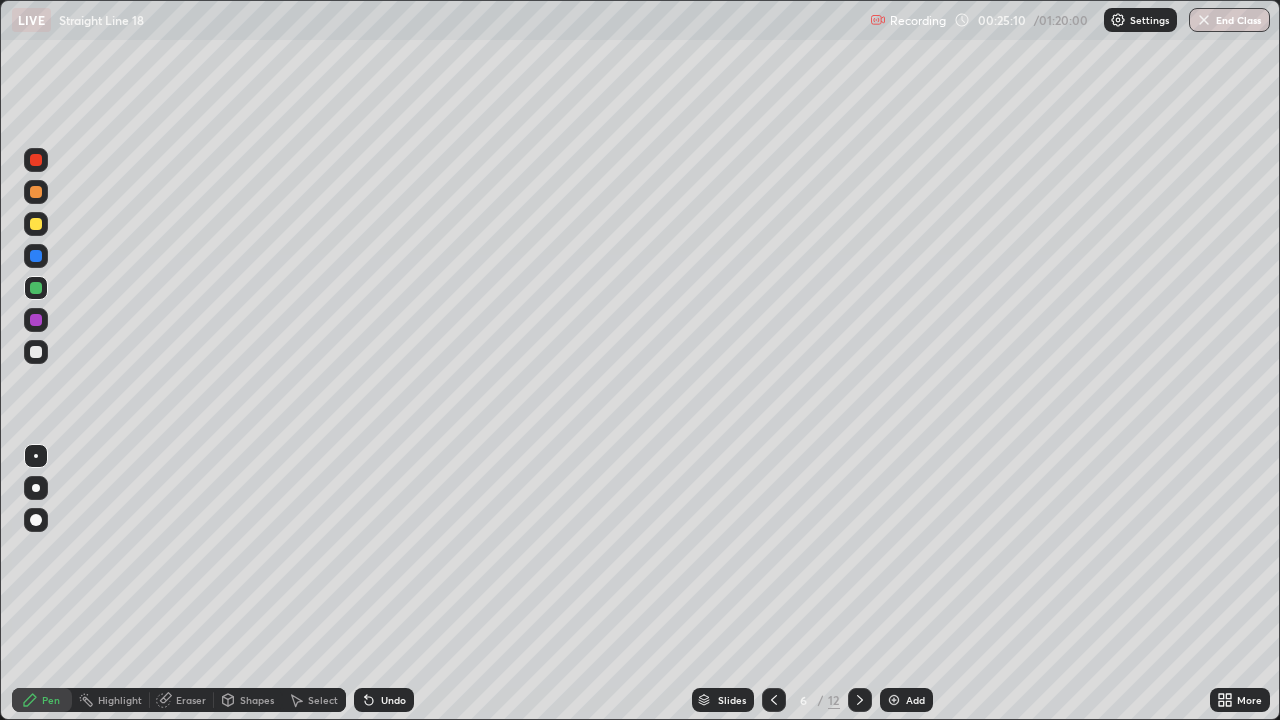 click 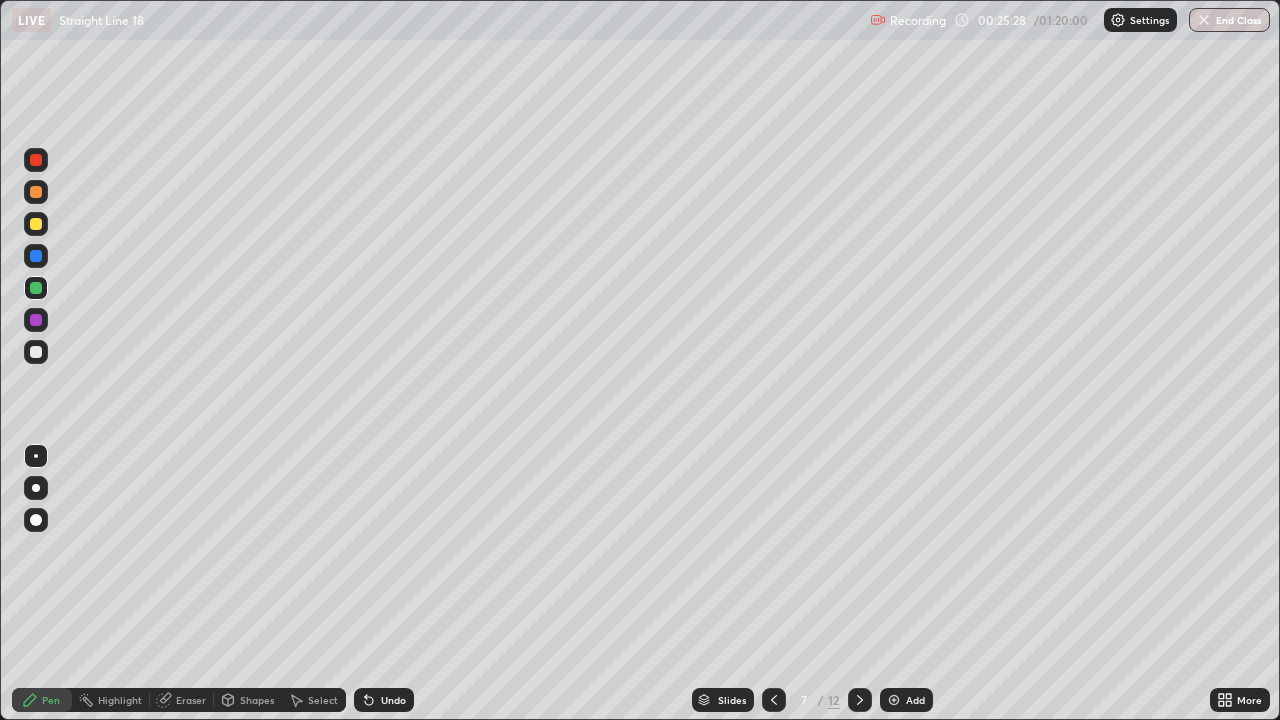 click at bounding box center [36, 352] 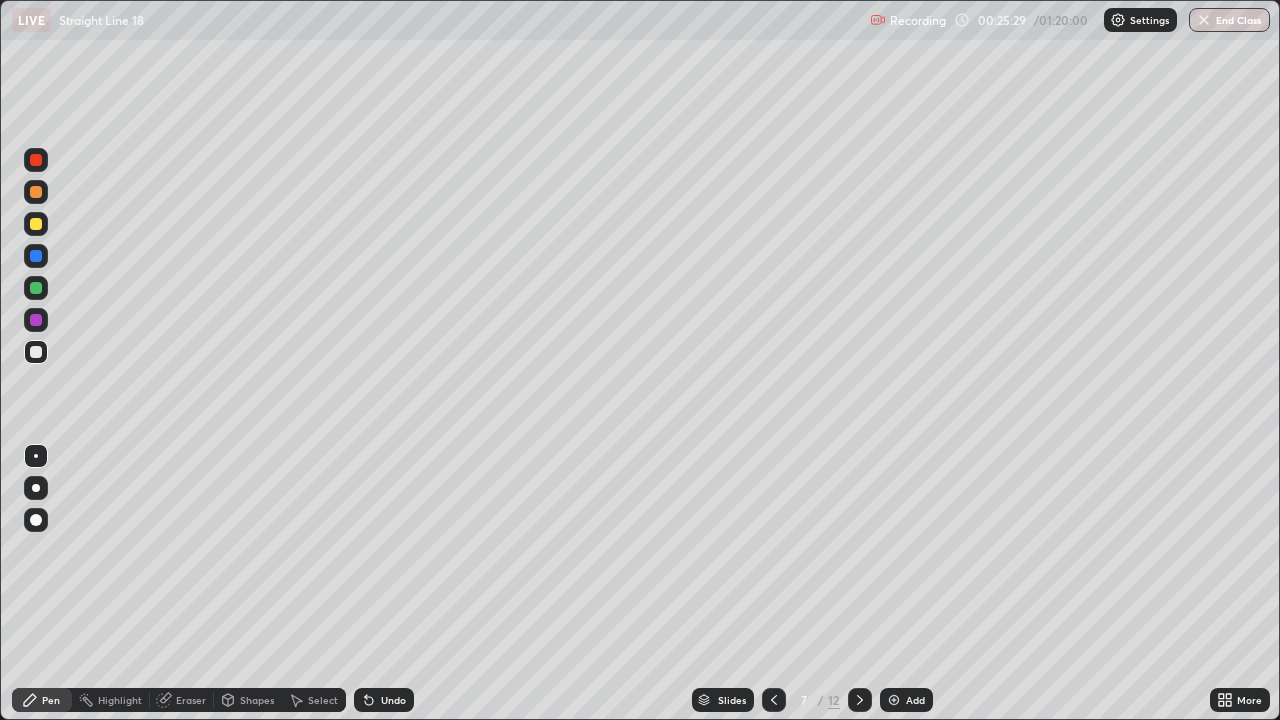 click at bounding box center [36, 224] 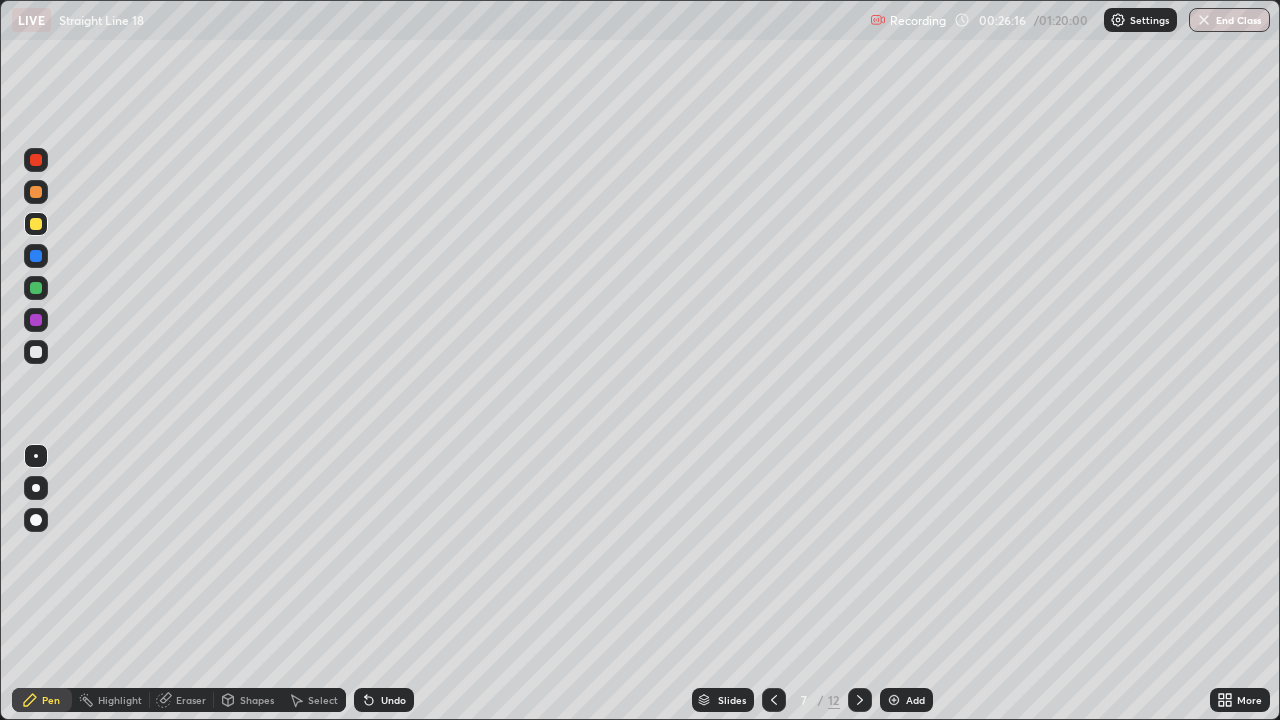 click at bounding box center [36, 288] 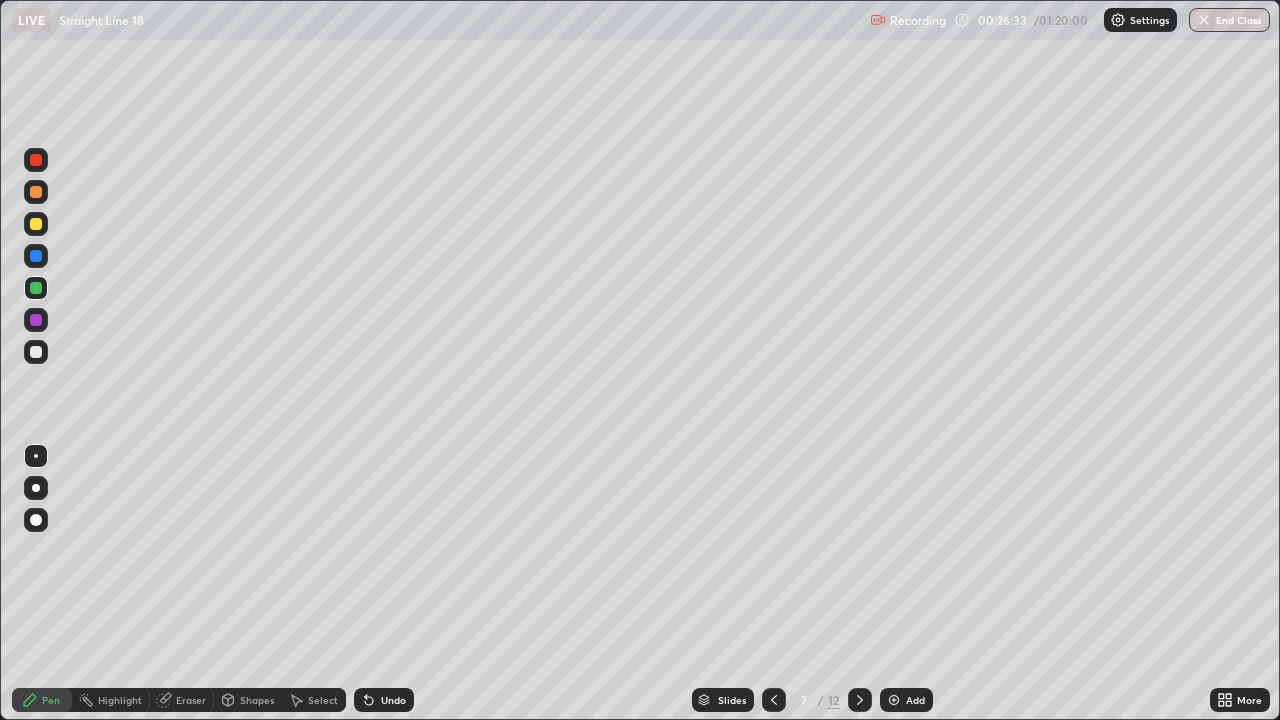 click at bounding box center (36, 224) 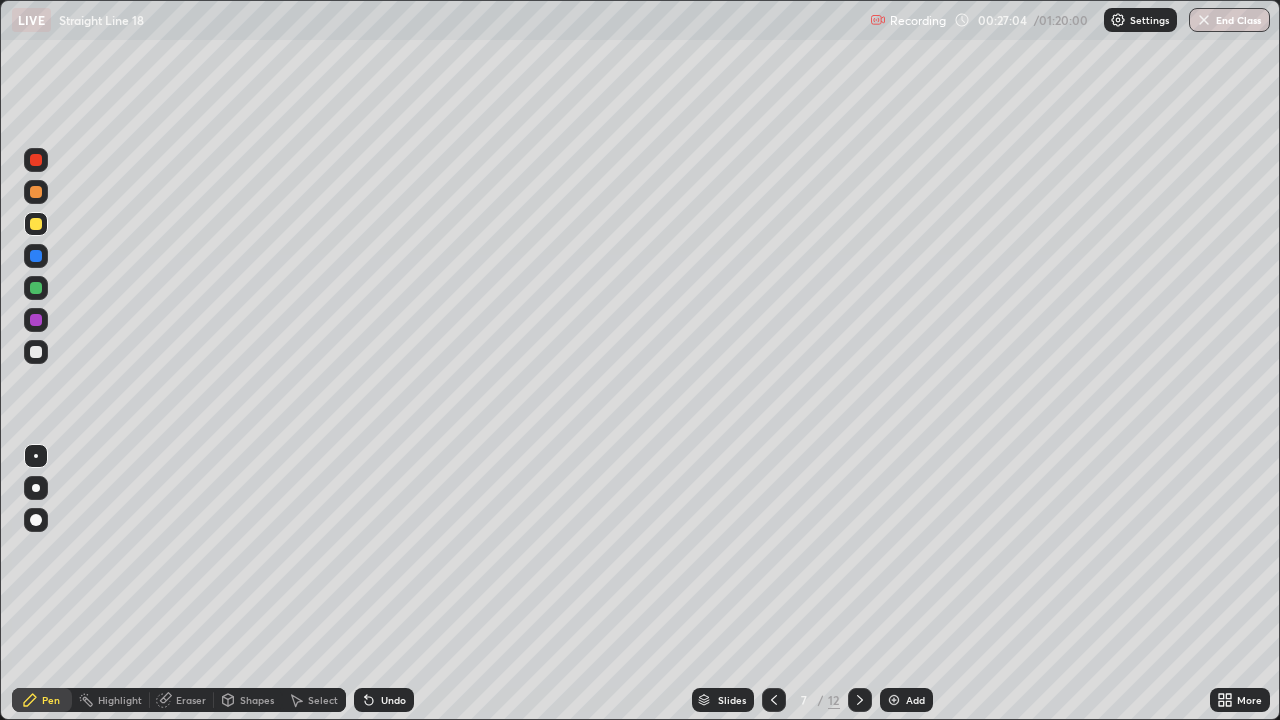 click at bounding box center [36, 288] 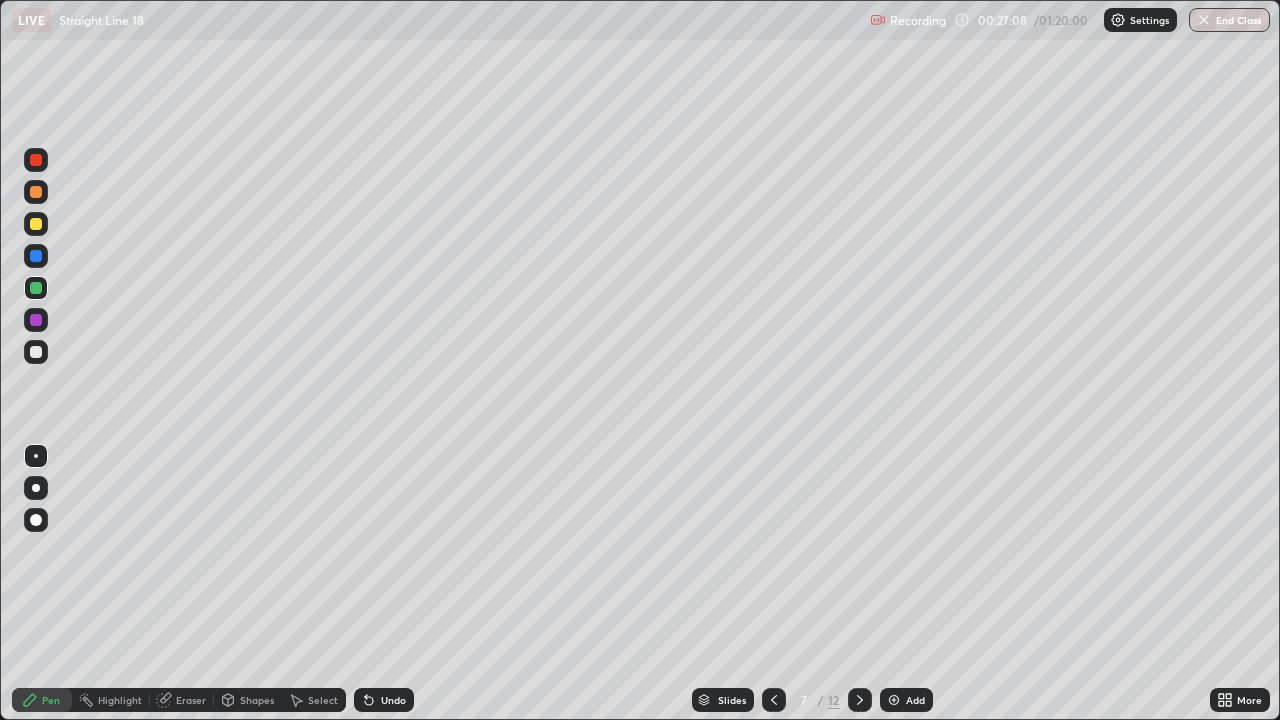 click at bounding box center (36, 224) 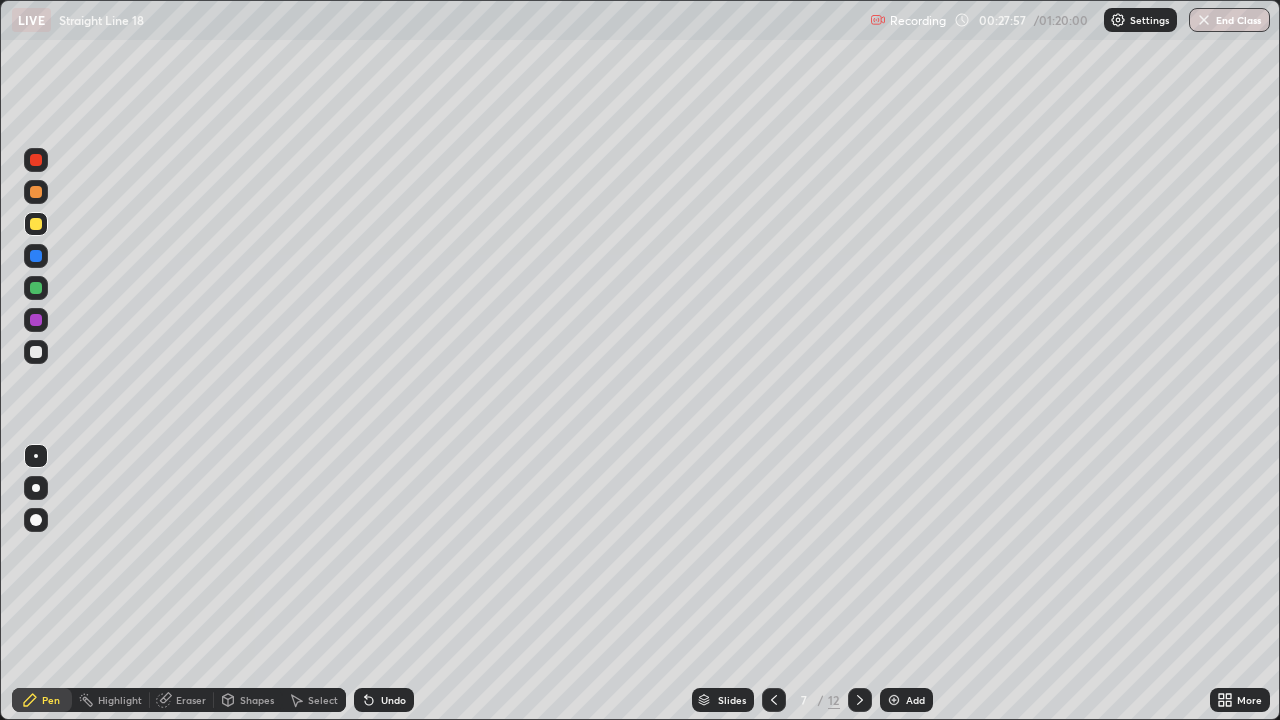 click at bounding box center [36, 352] 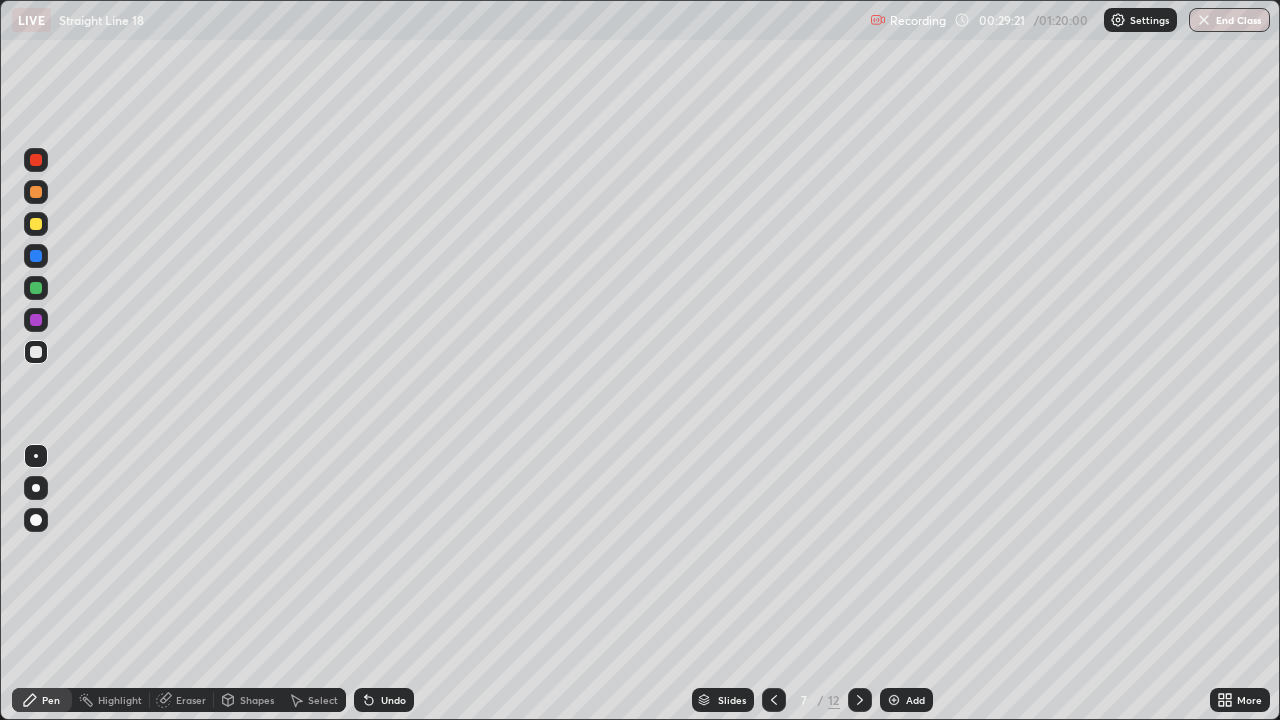 click on "Undo" at bounding box center (393, 700) 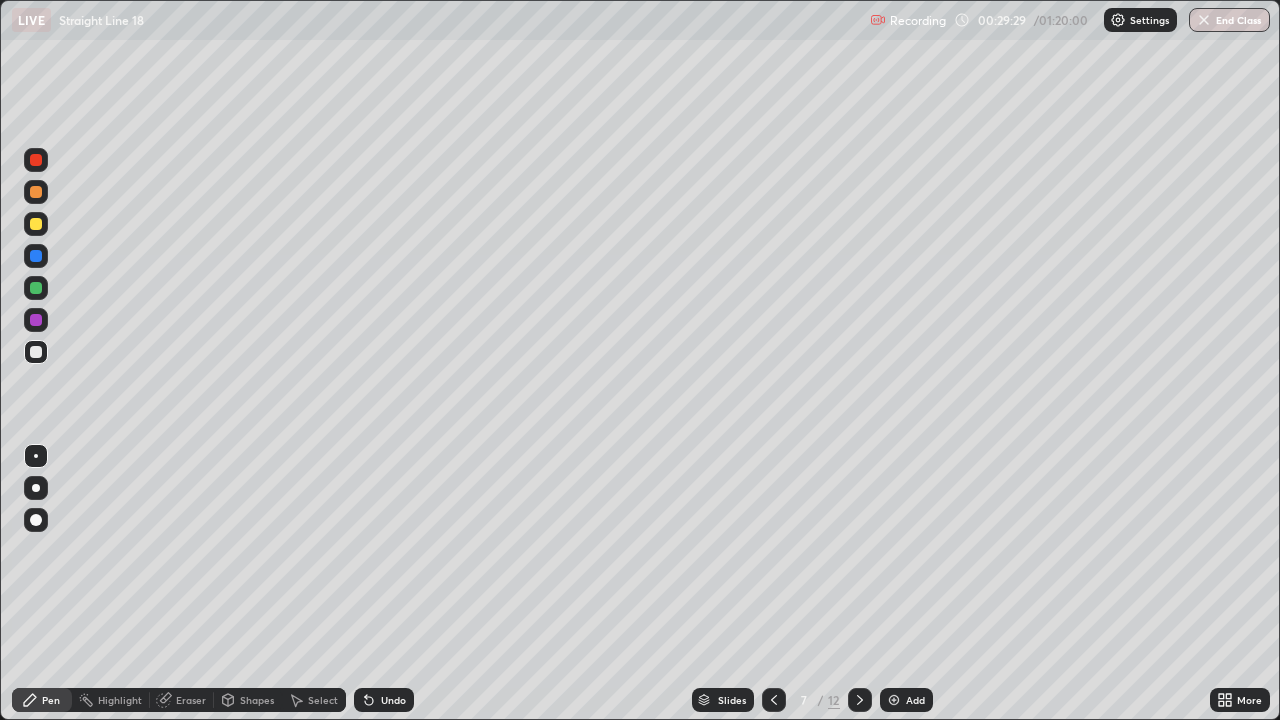 click at bounding box center [36, 288] 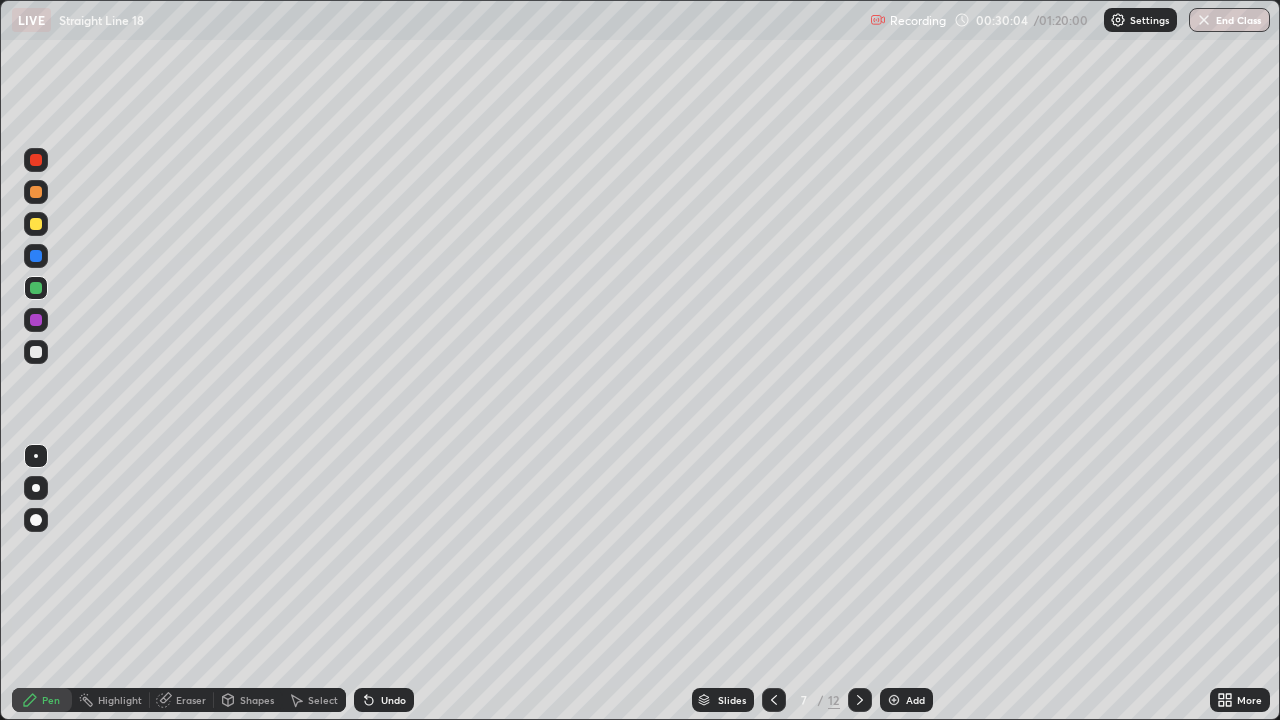 click at bounding box center [36, 160] 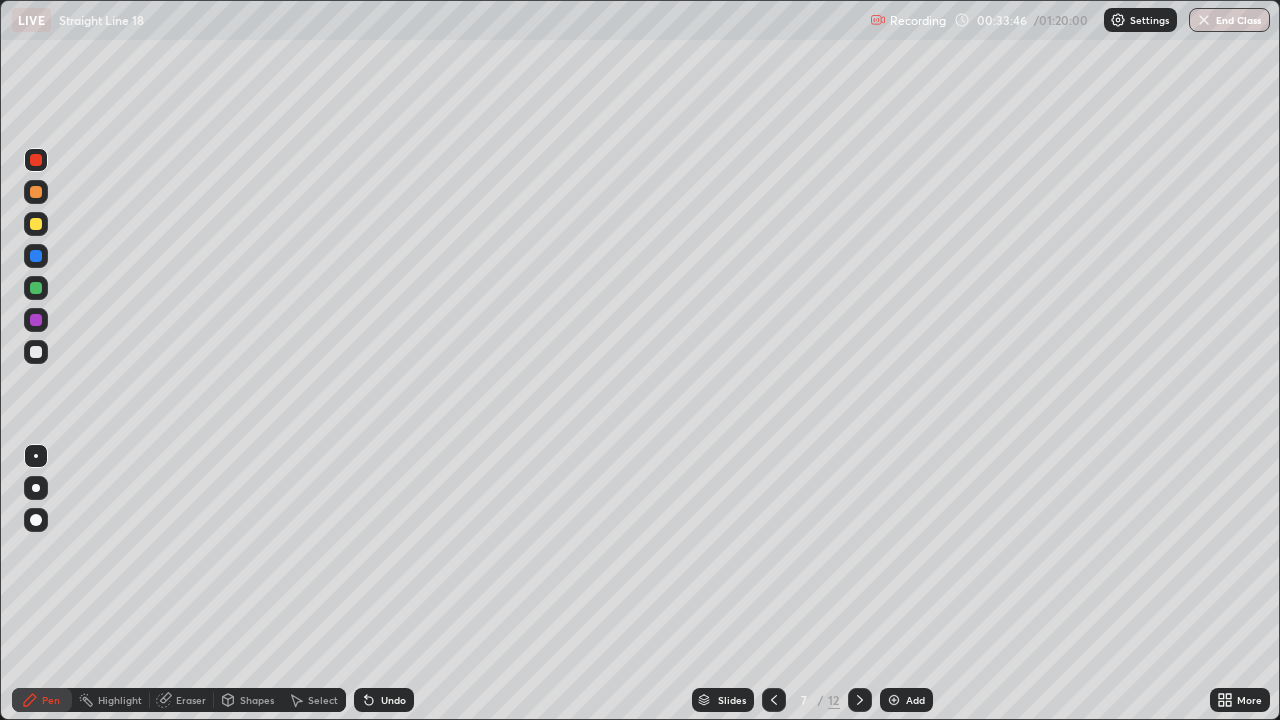 click at bounding box center (36, 352) 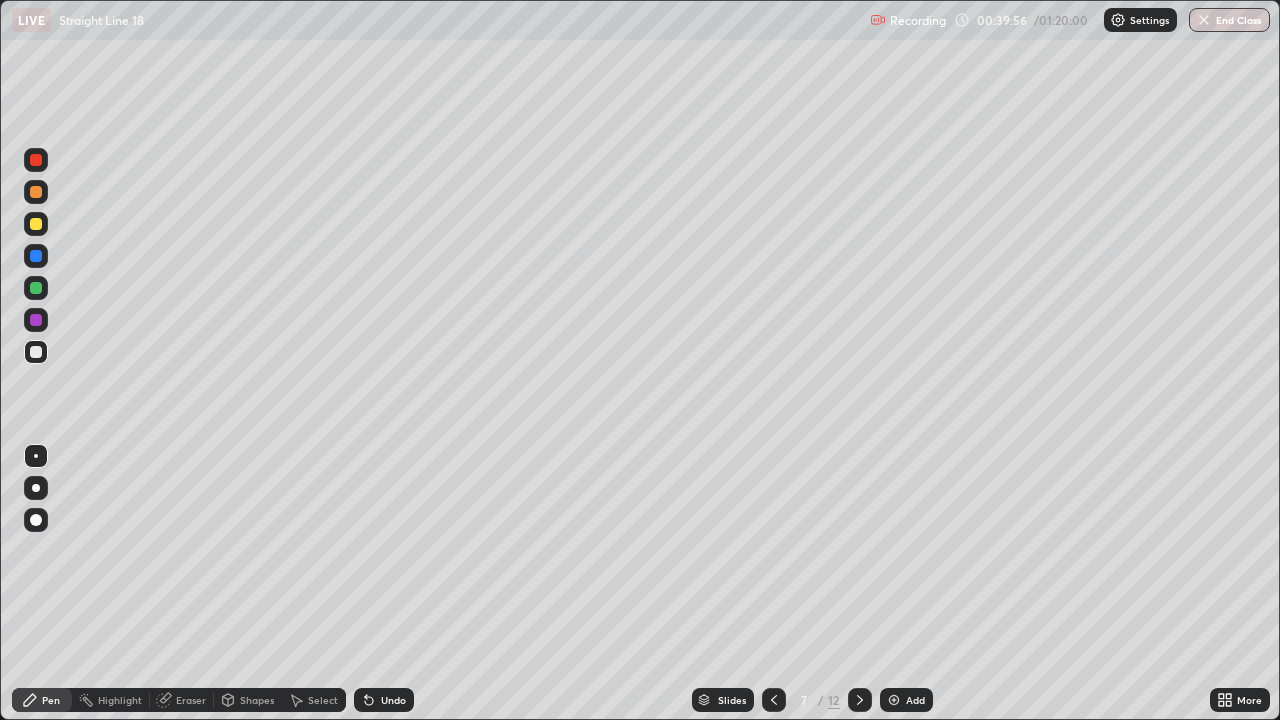 click at bounding box center (36, 224) 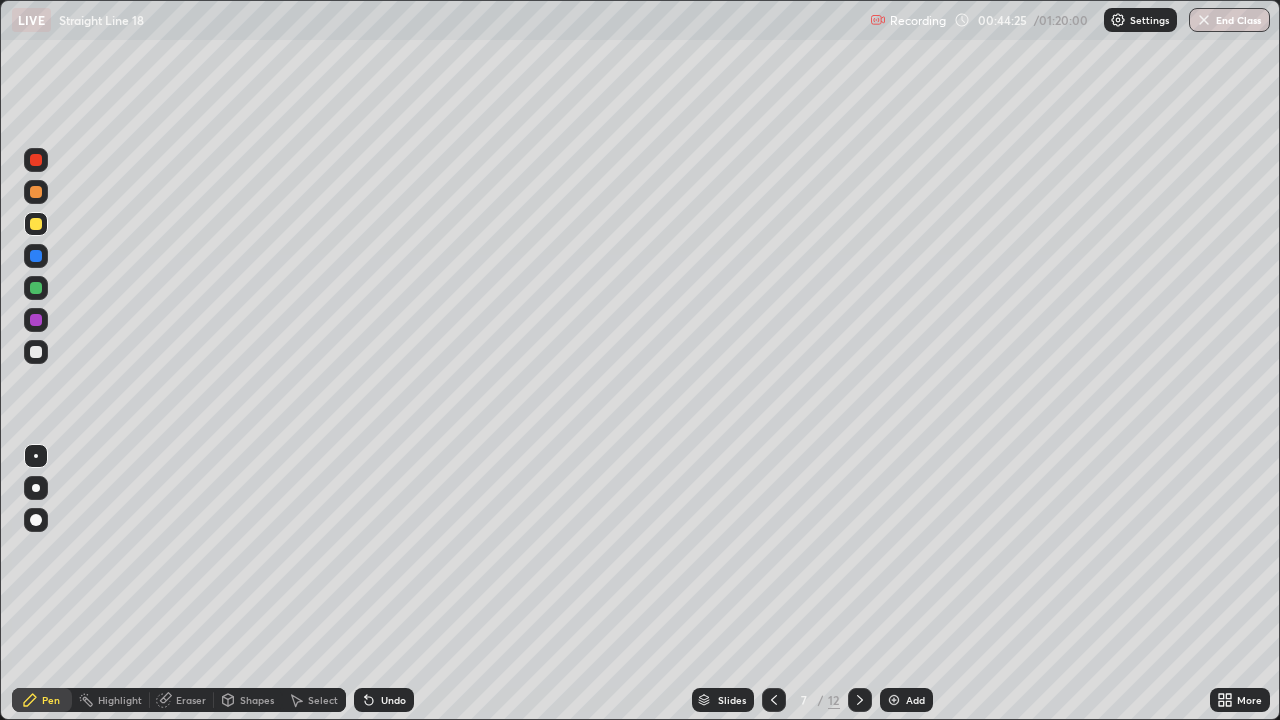 click 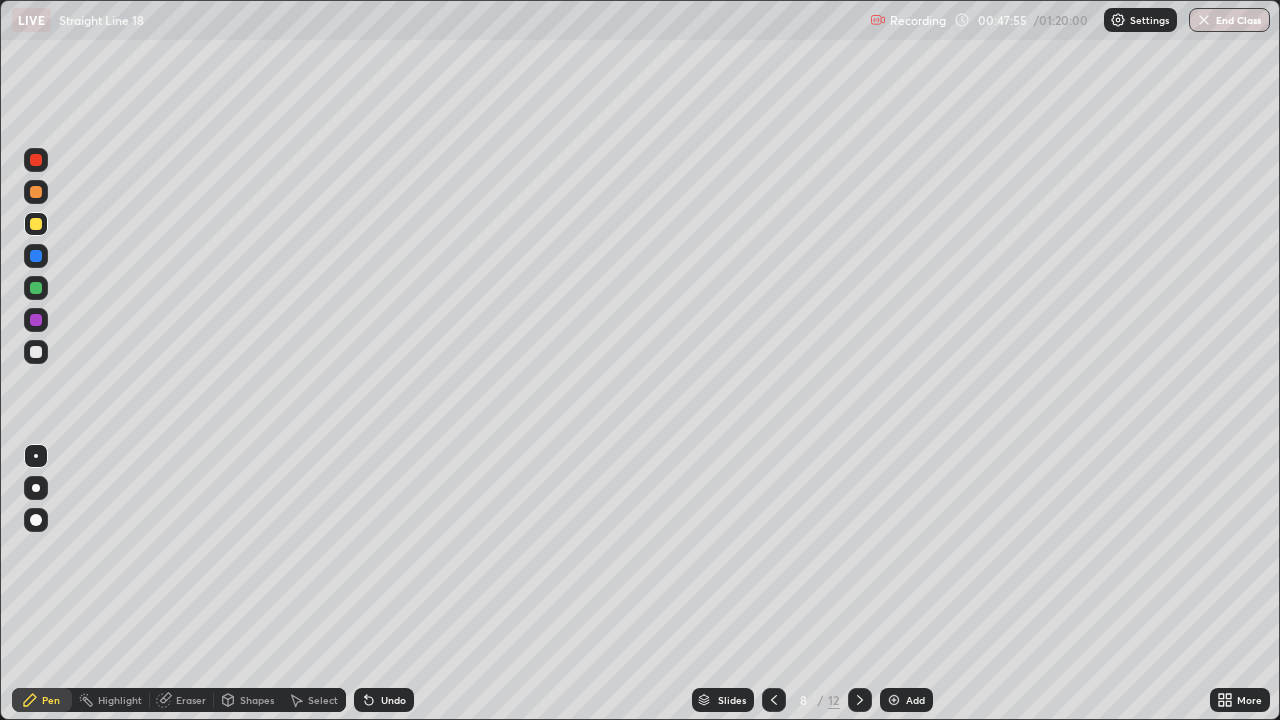 click at bounding box center (36, 352) 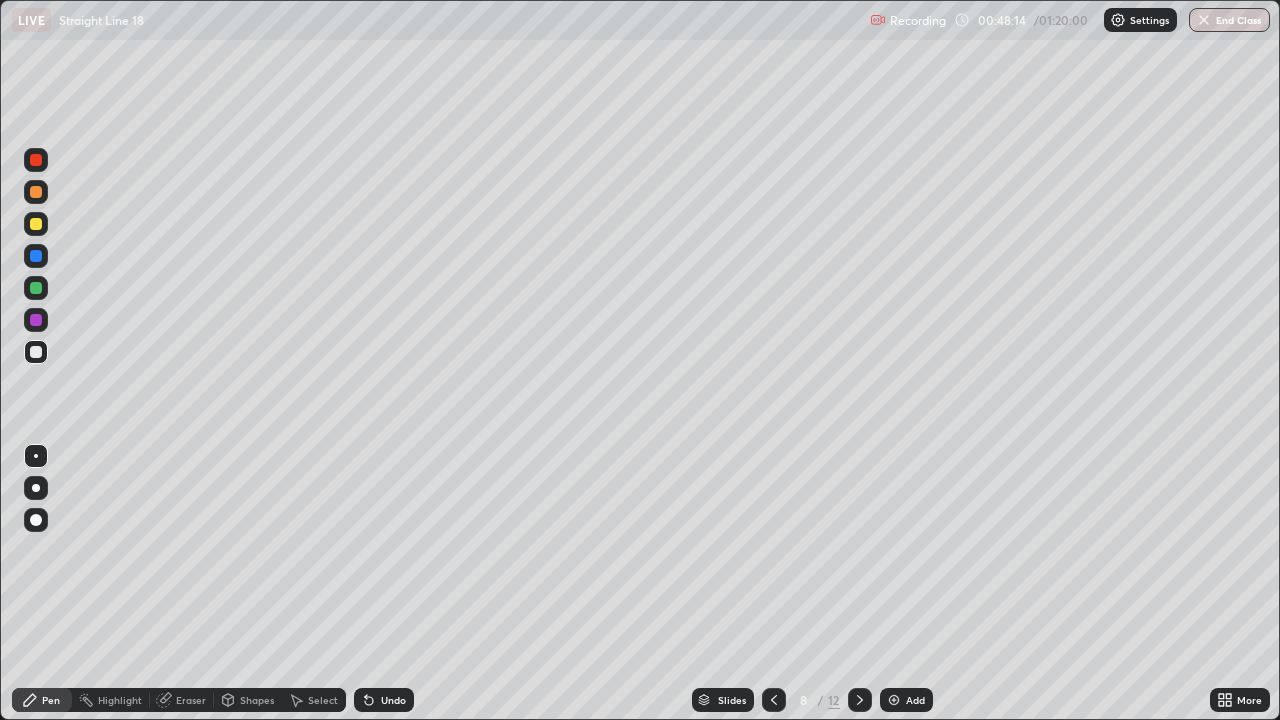 click on "Eraser" at bounding box center [191, 700] 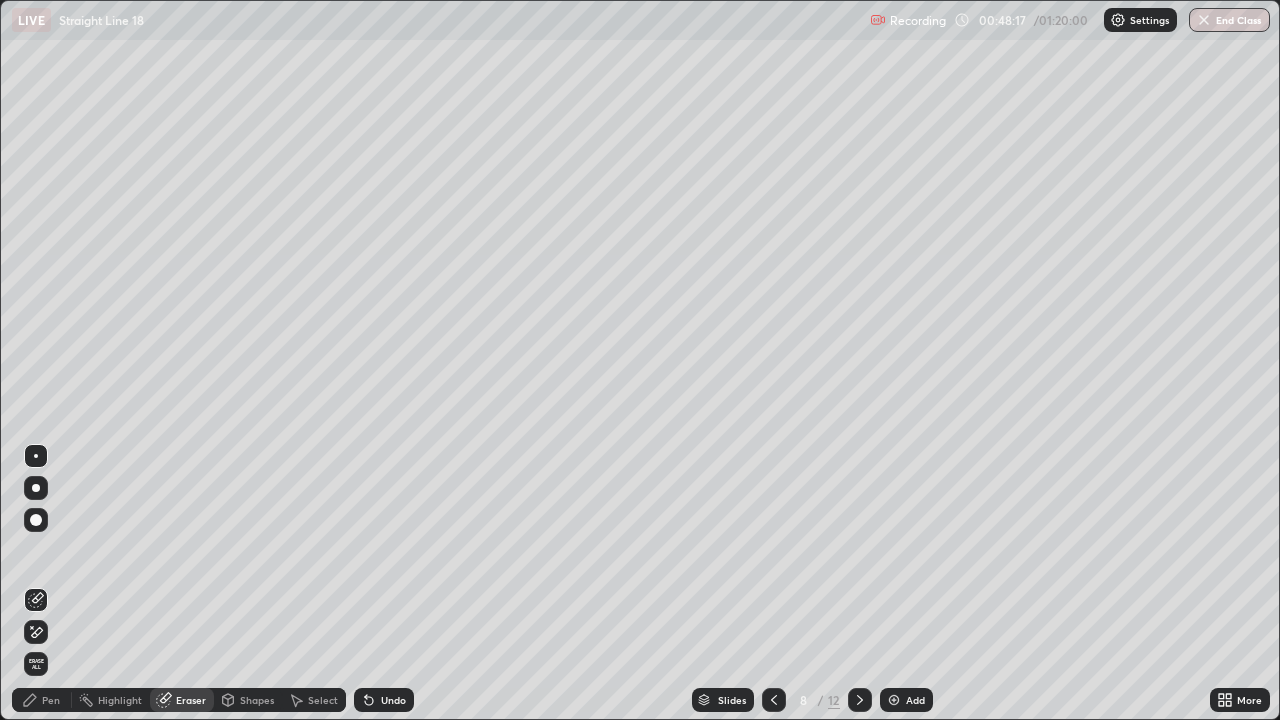 click on "Pen" at bounding box center [51, 700] 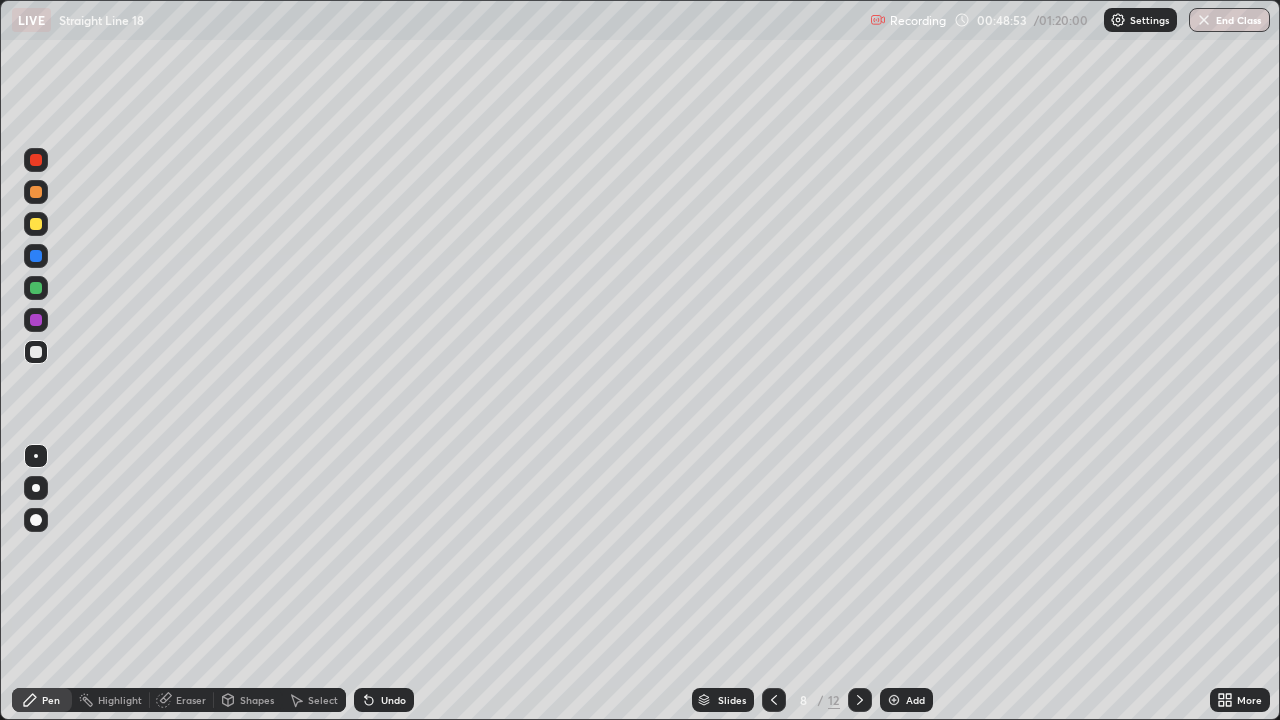 click at bounding box center (36, 288) 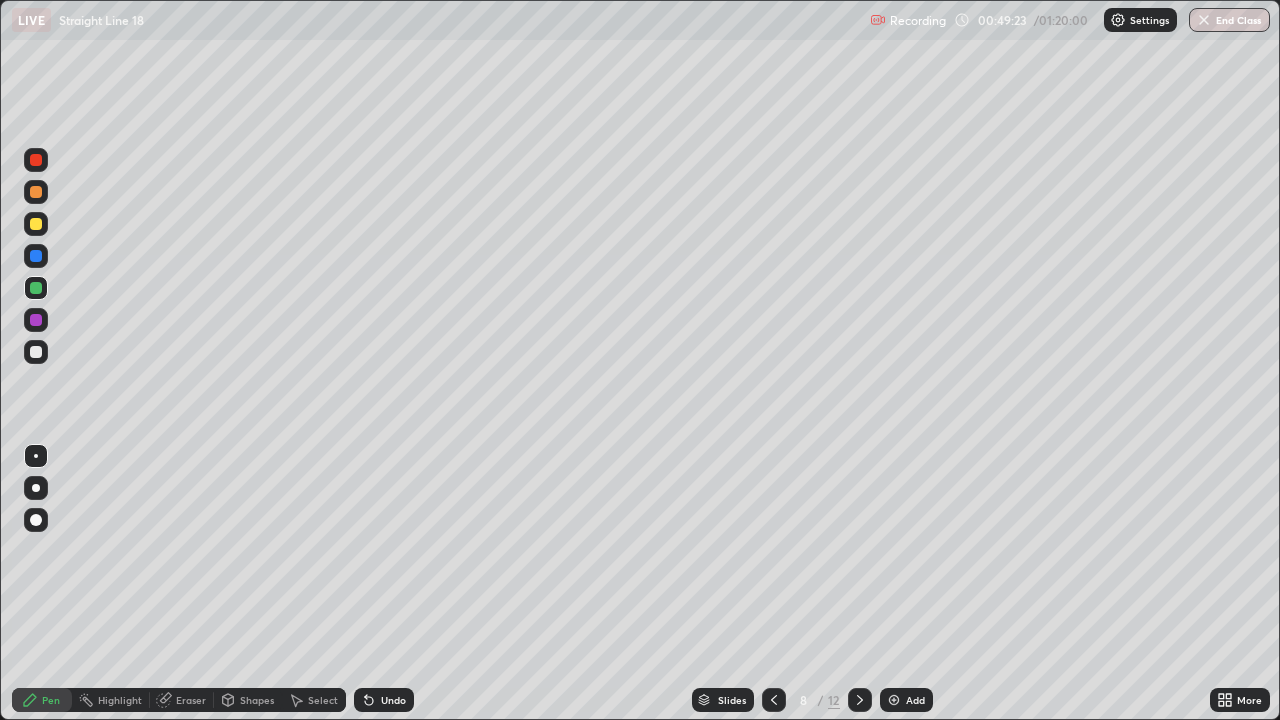 click on "Undo" at bounding box center (393, 700) 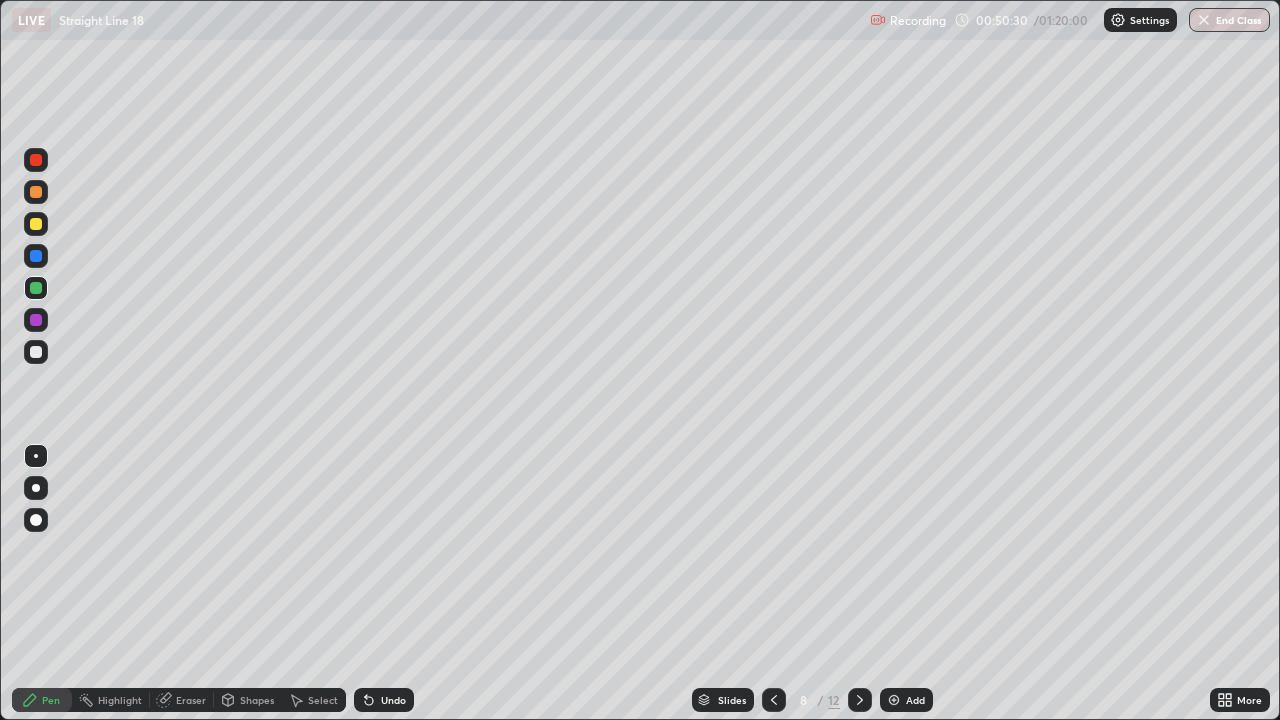 click 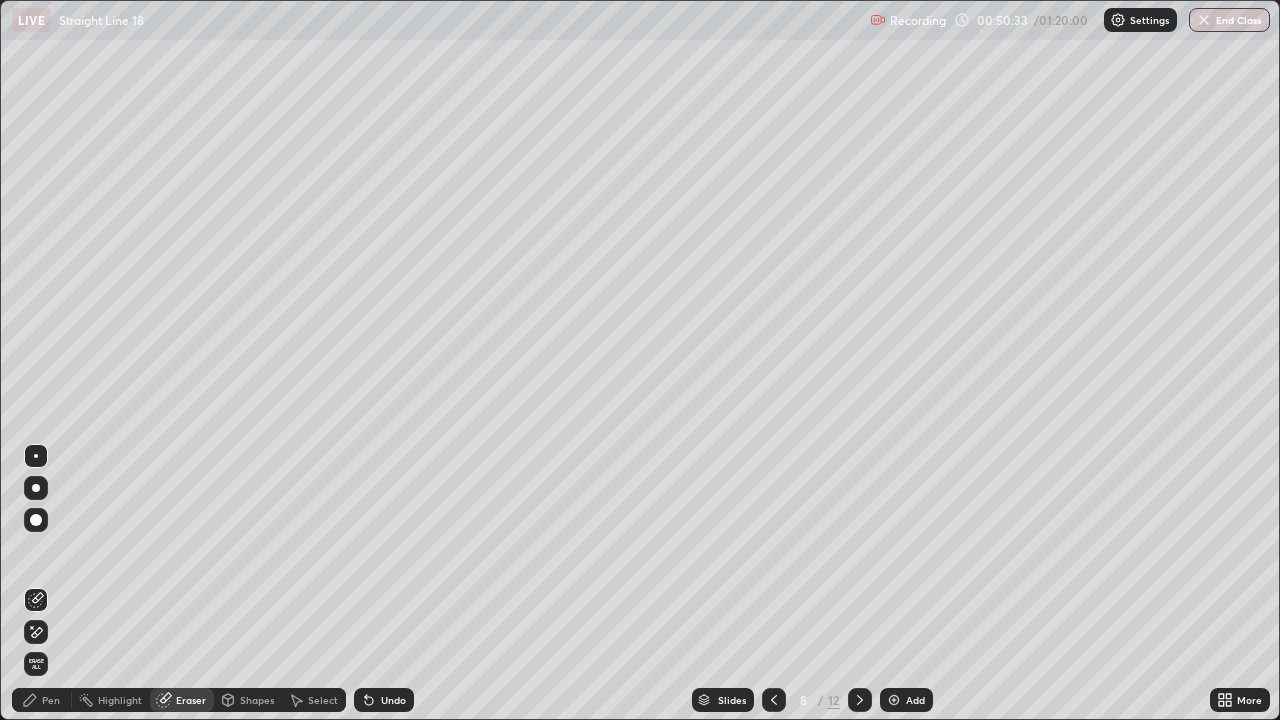 click on "Pen" at bounding box center [42, 700] 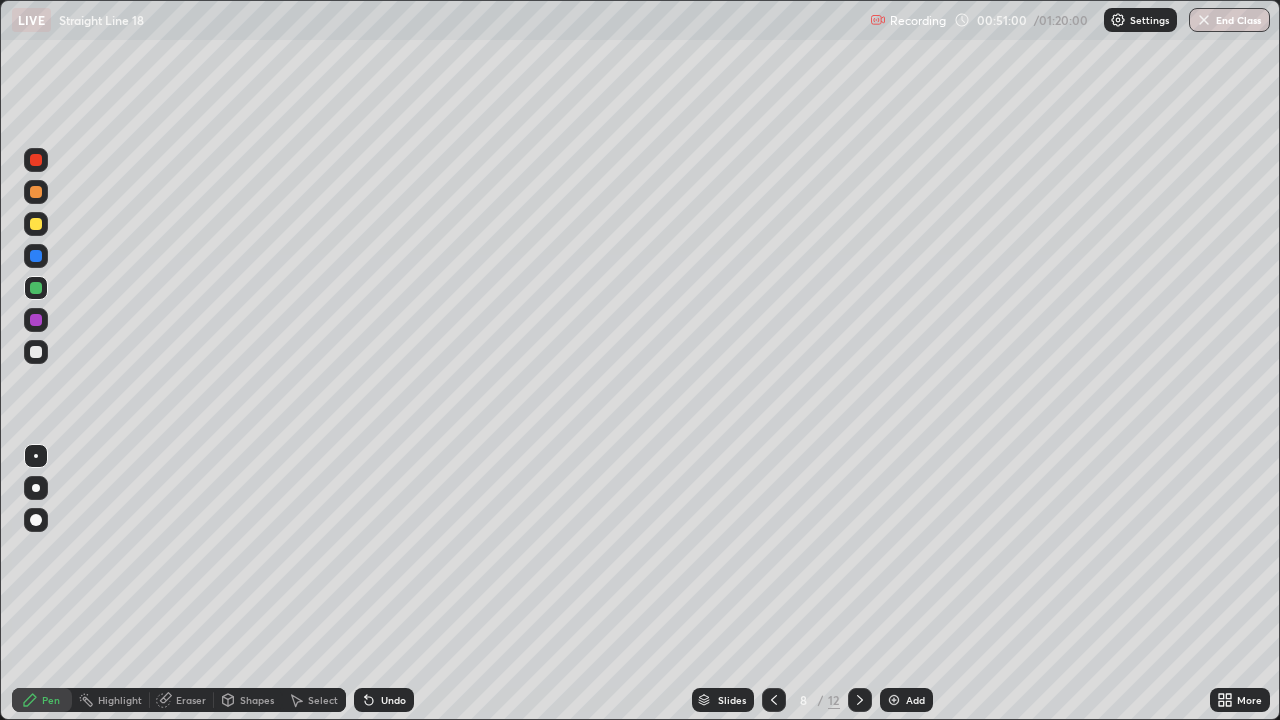 click on "Eraser" at bounding box center [191, 700] 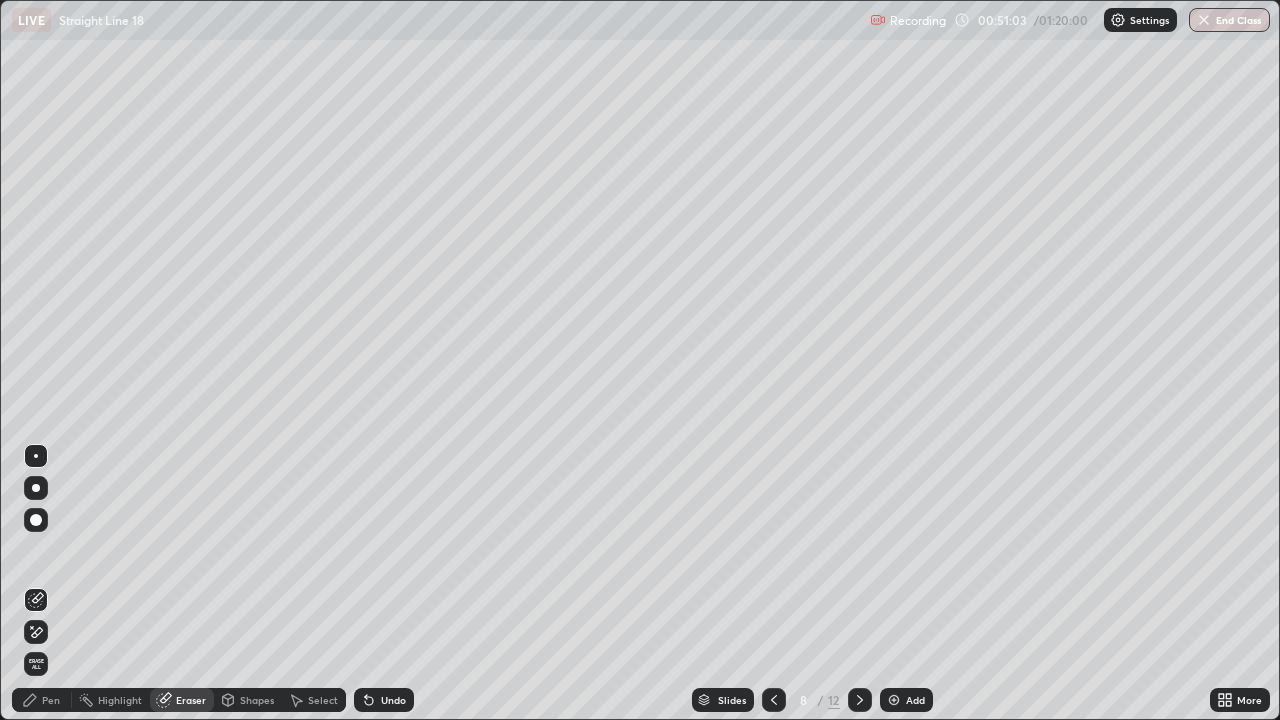 click 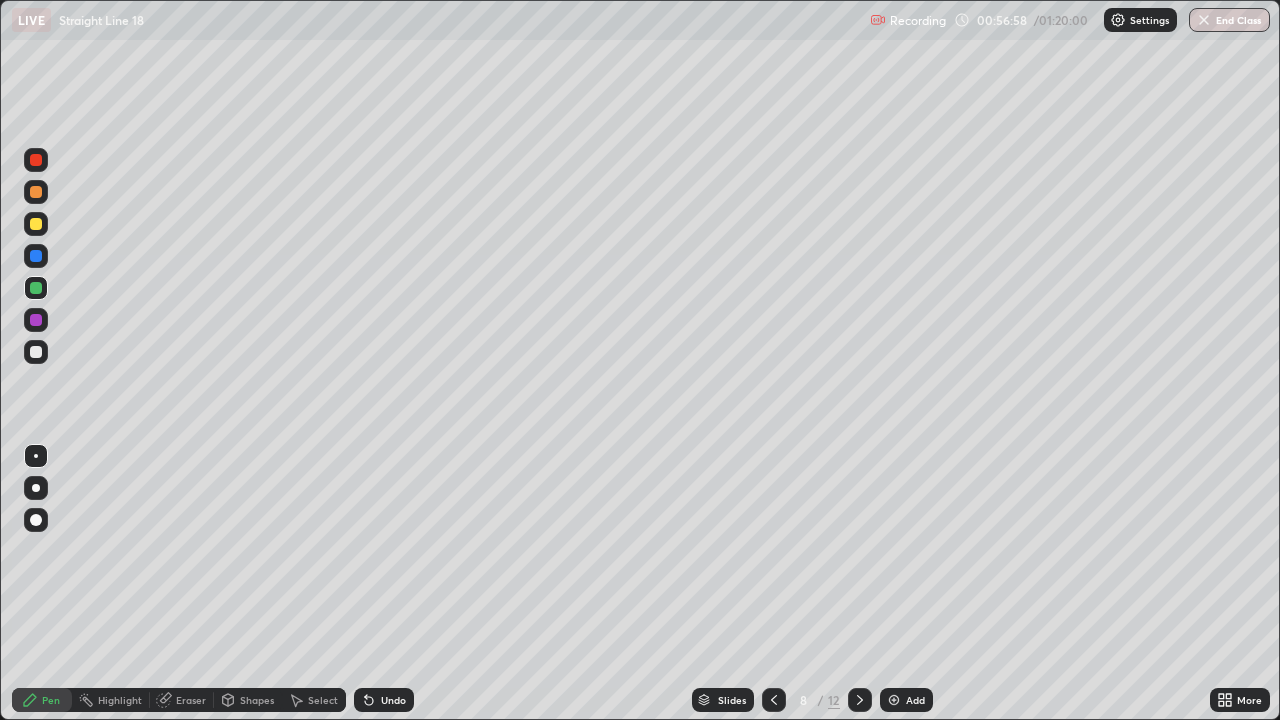 click at bounding box center (36, 224) 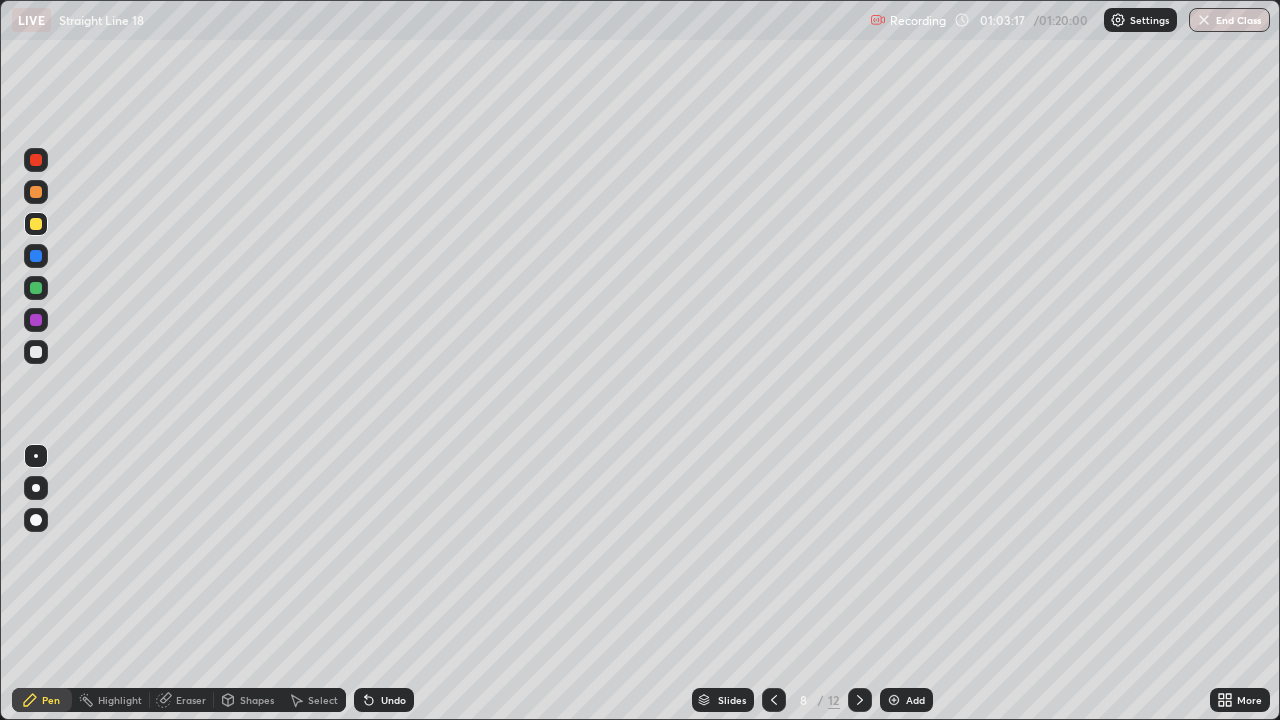 click 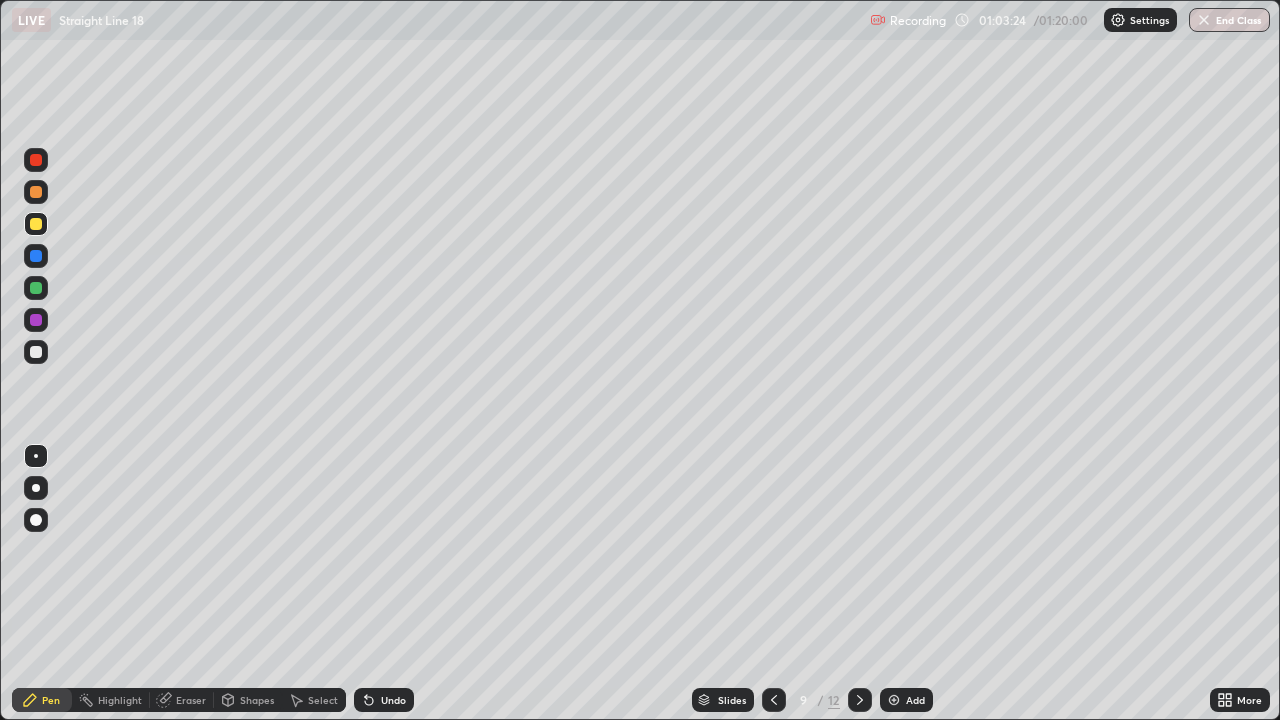 click at bounding box center (36, 352) 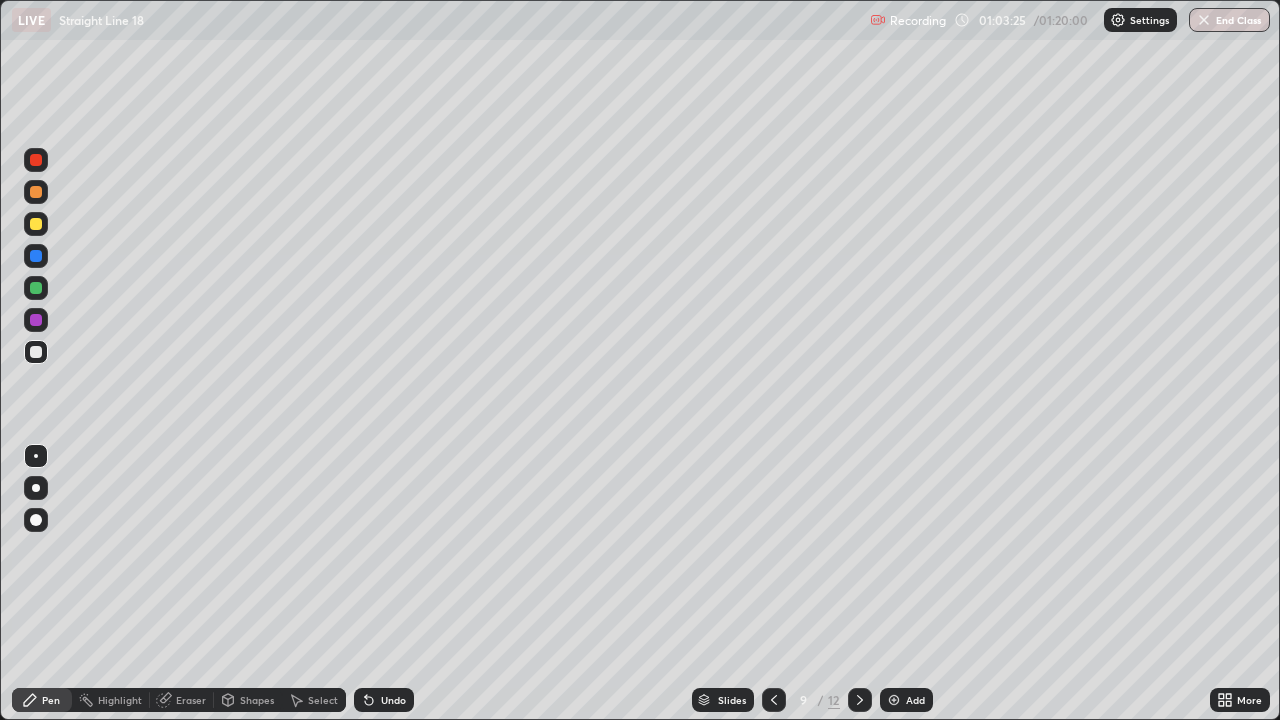click at bounding box center (36, 224) 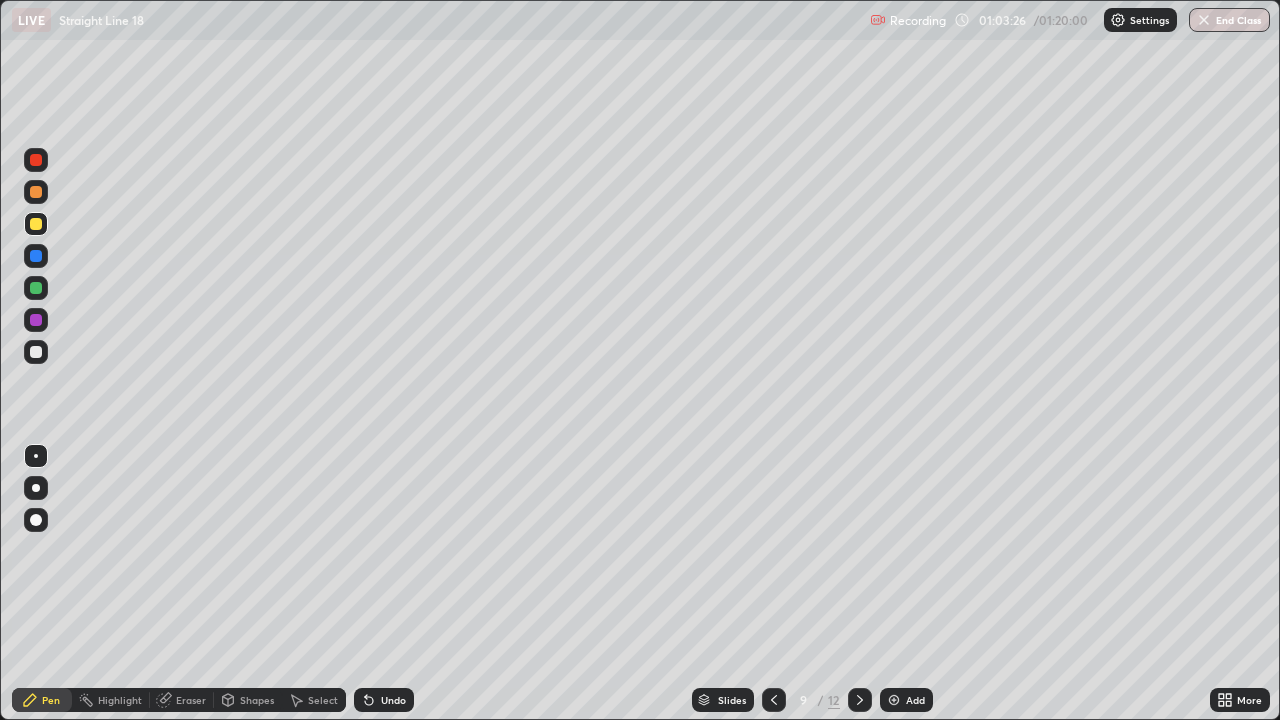 click at bounding box center [36, 192] 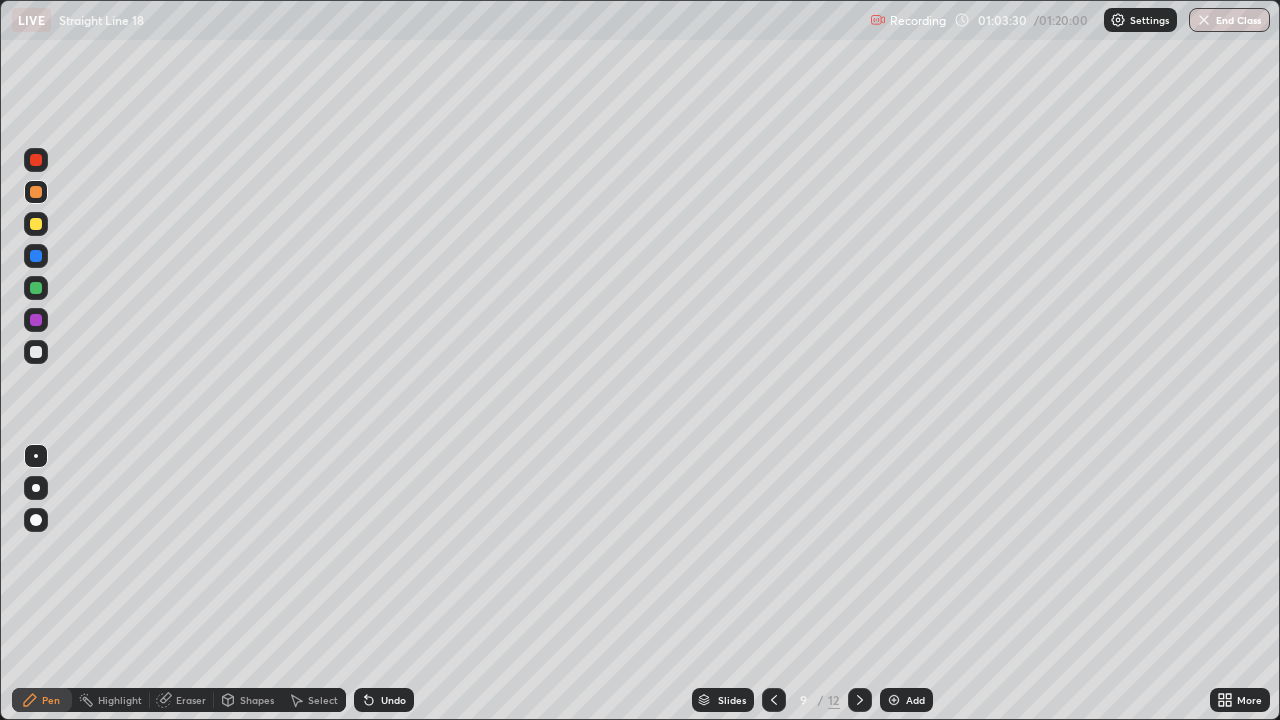 click on "Undo" at bounding box center (393, 700) 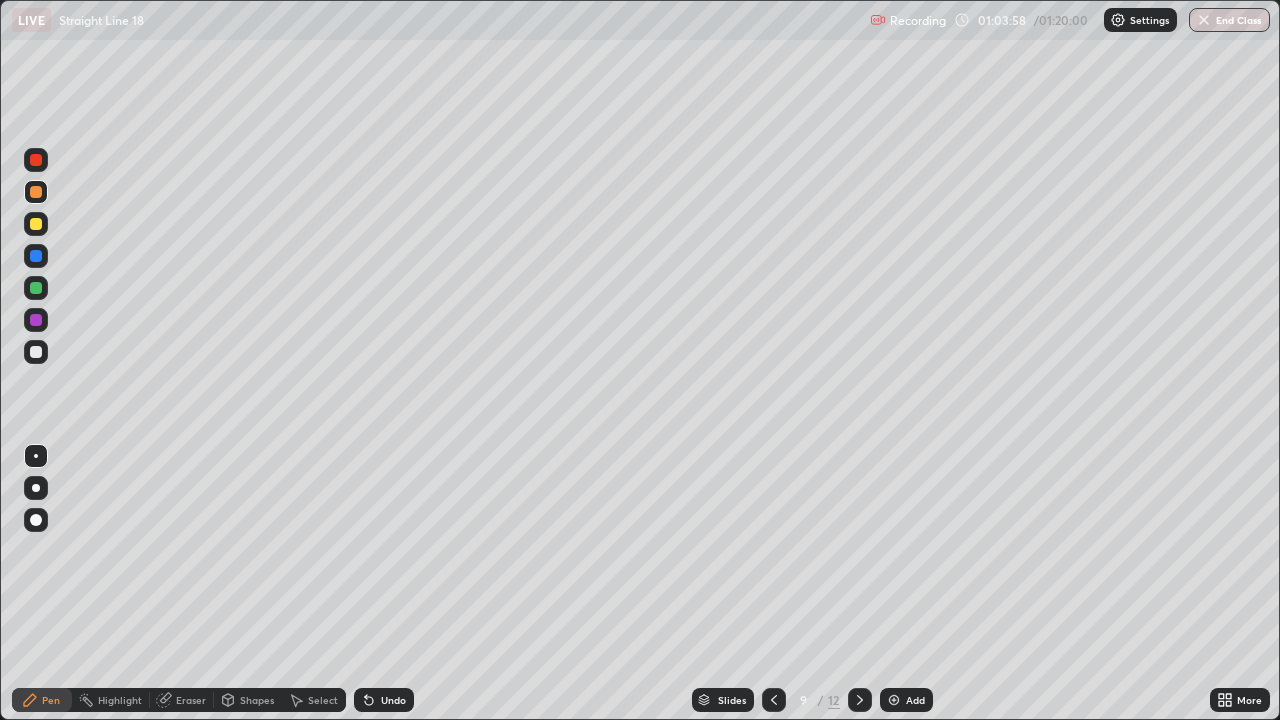click on "Shapes" at bounding box center [257, 700] 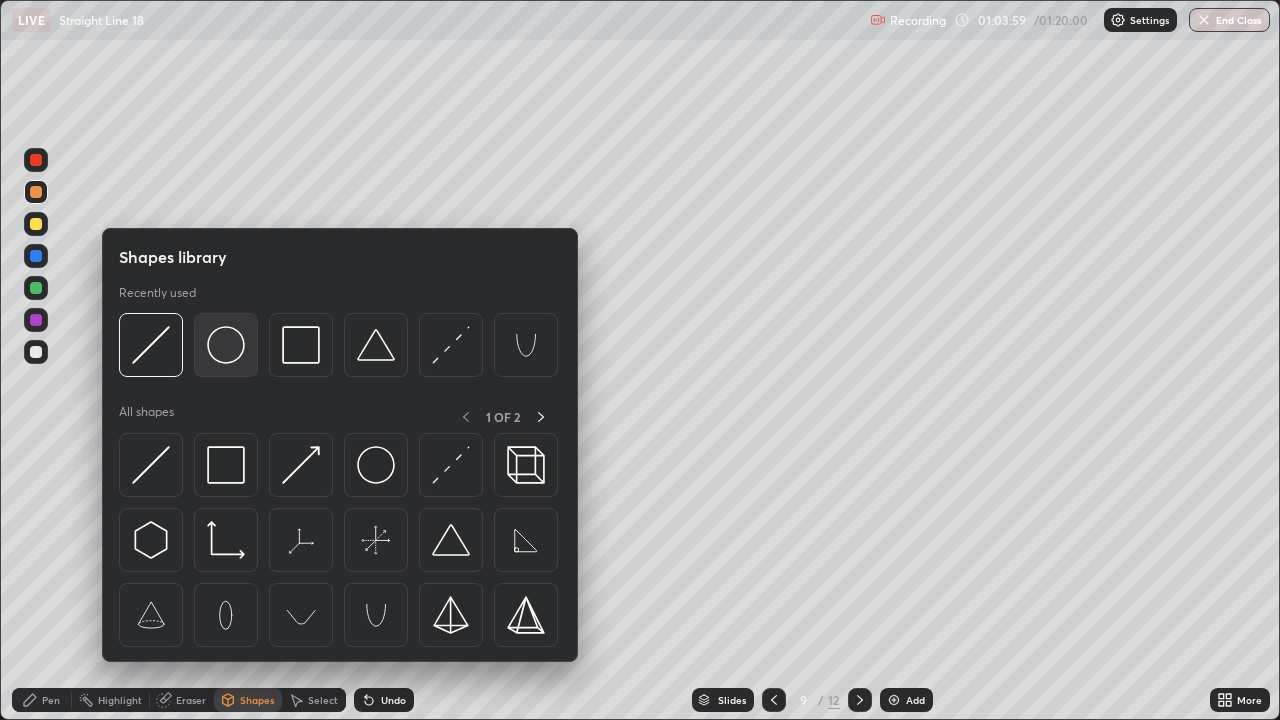 click at bounding box center [226, 345] 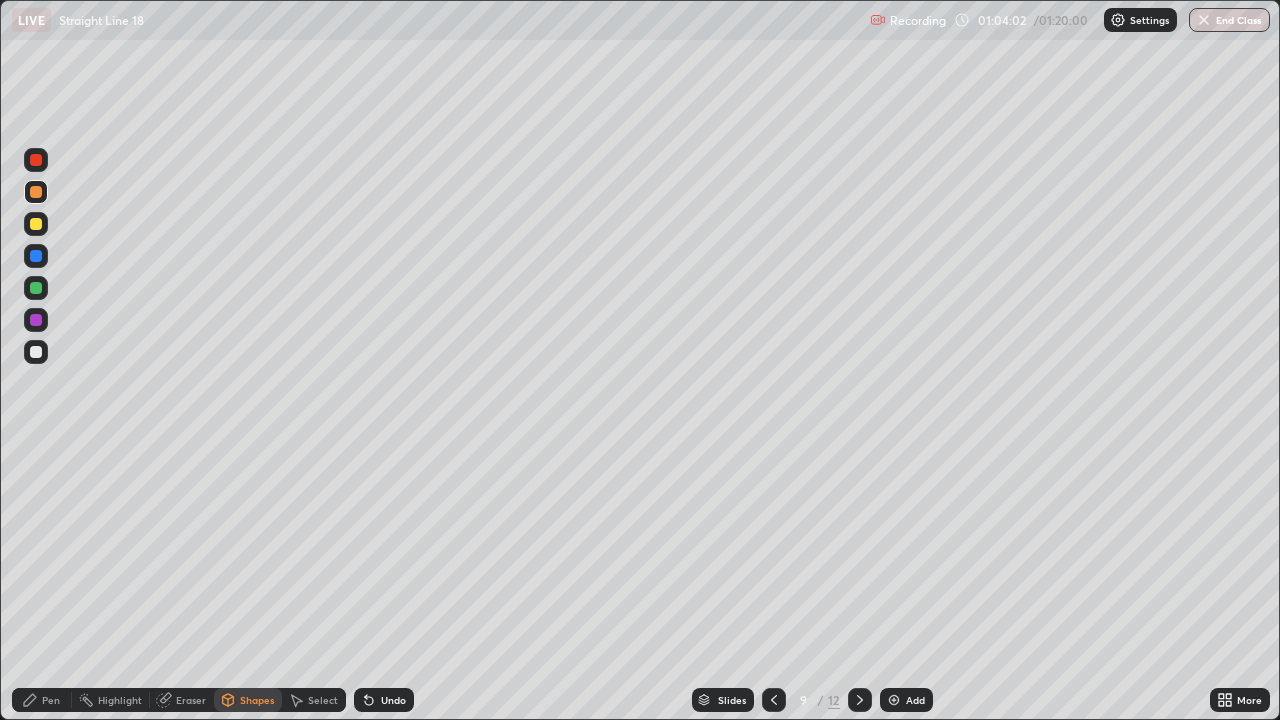 click on "Pen" at bounding box center (42, 700) 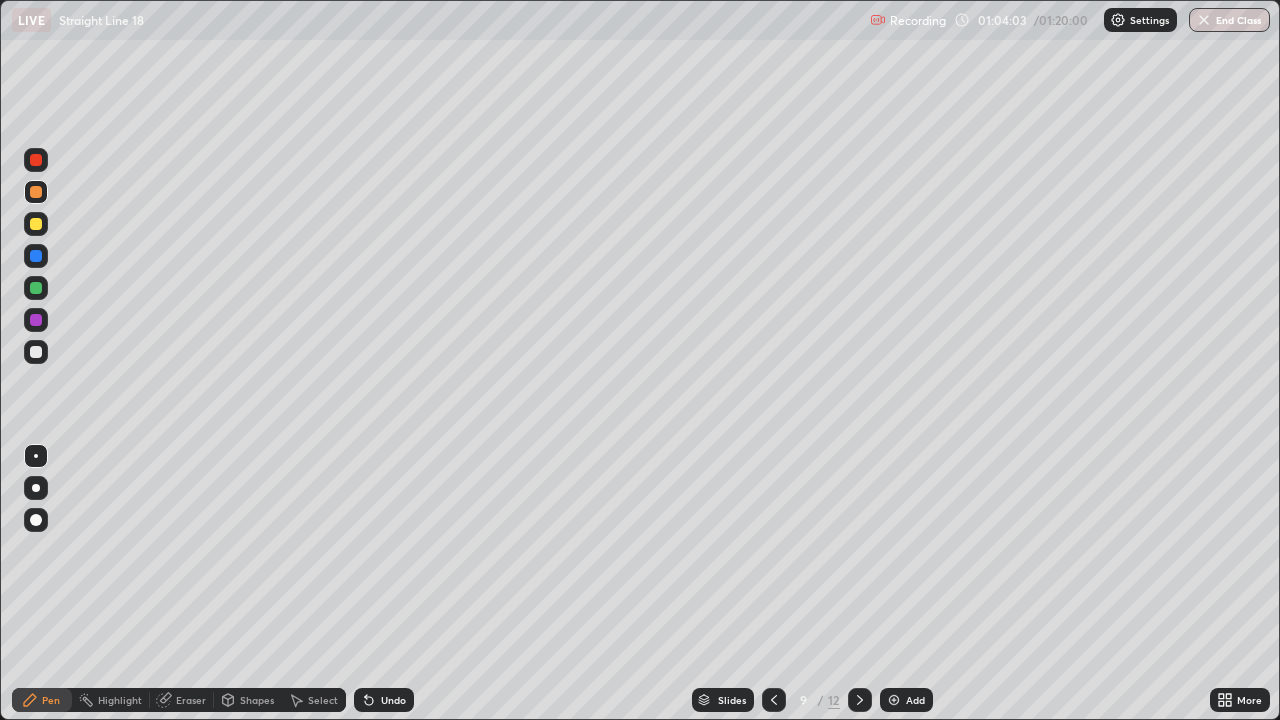 click on "Shapes" at bounding box center (257, 700) 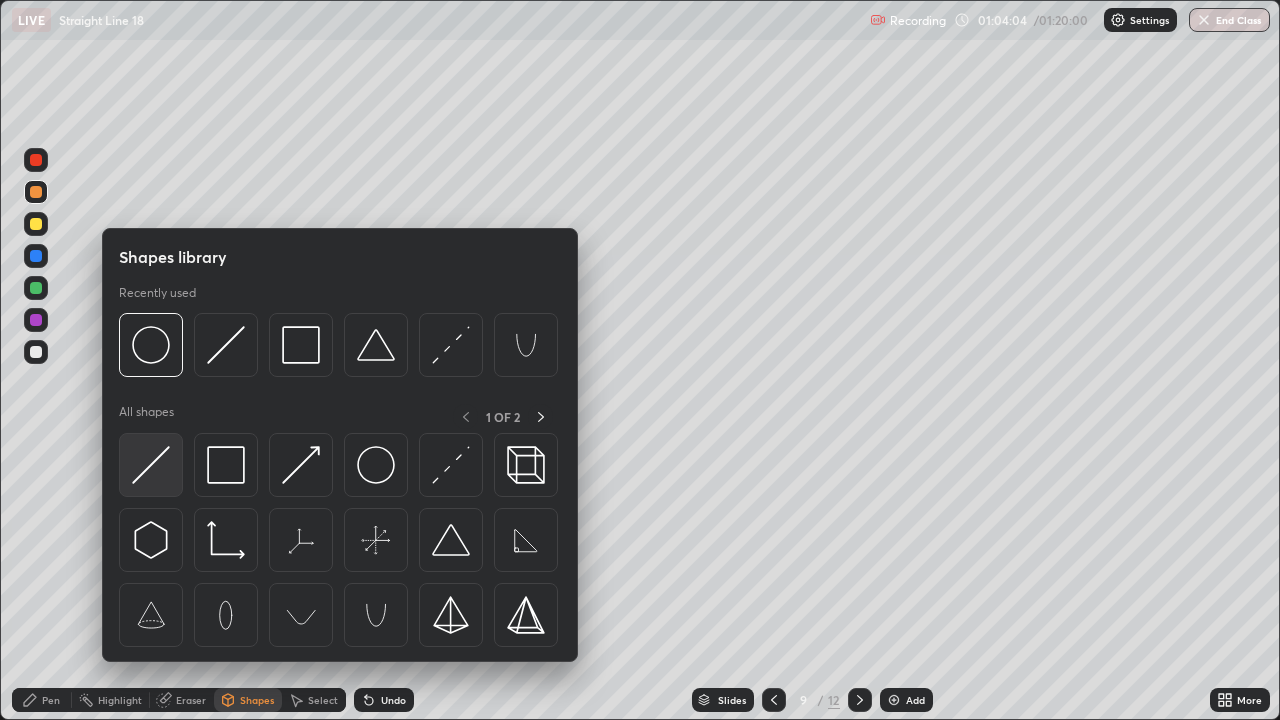 click at bounding box center (151, 465) 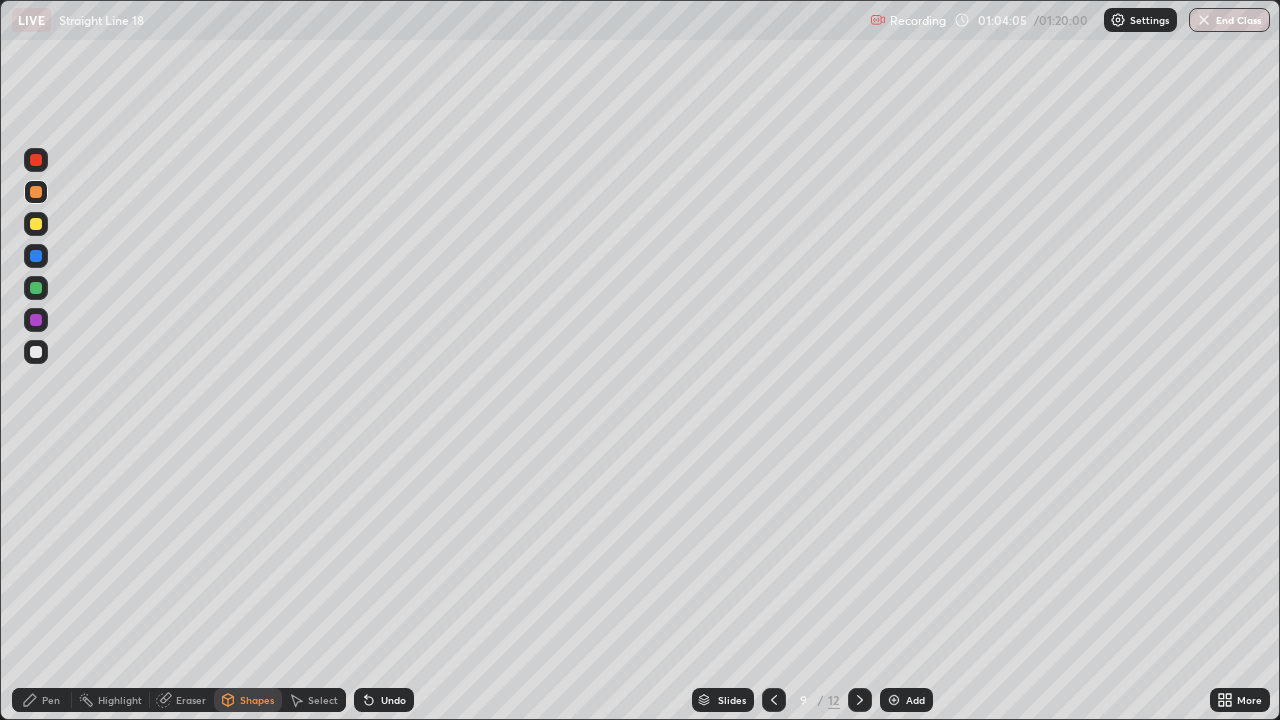 click at bounding box center [36, 320] 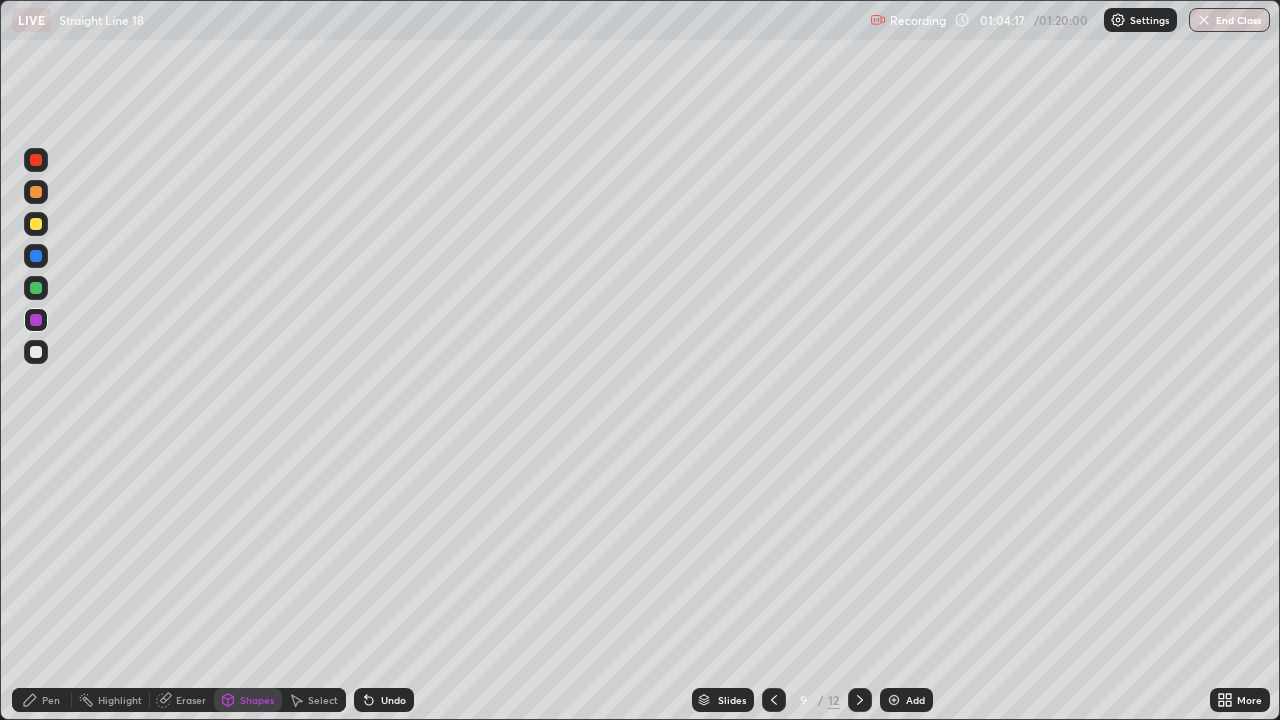 click at bounding box center (36, 288) 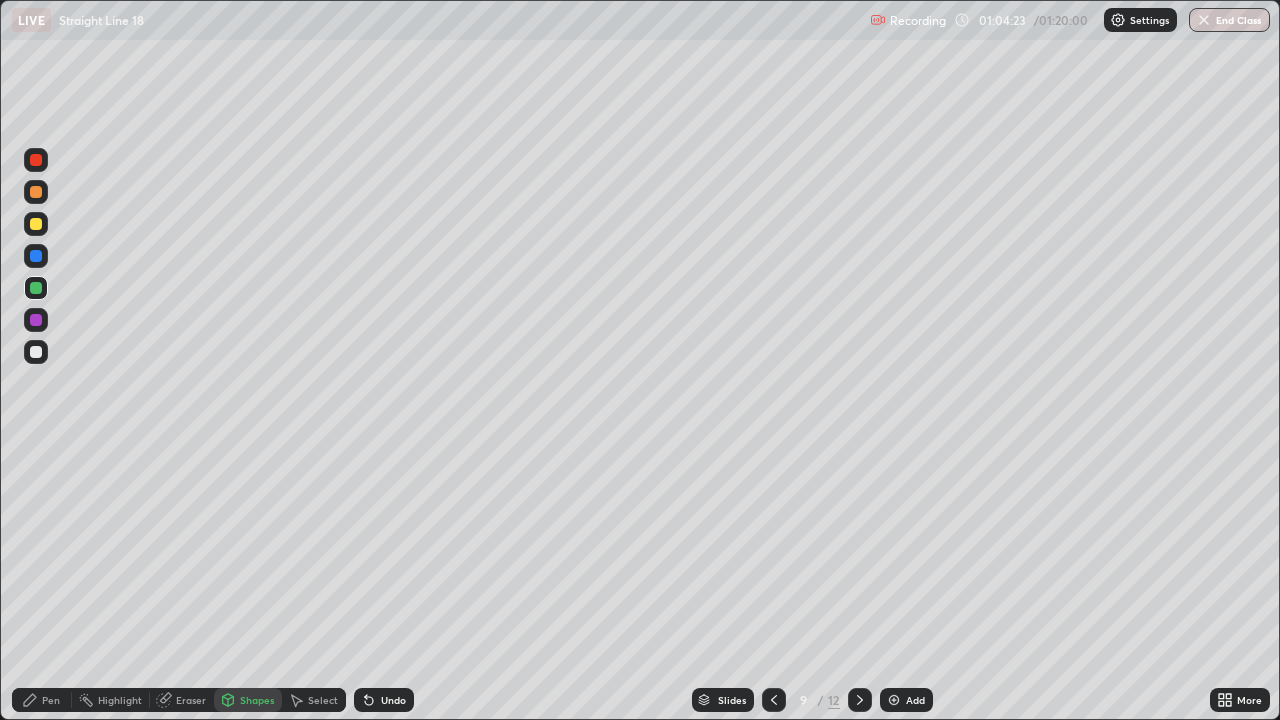 click on "Pen" at bounding box center (42, 700) 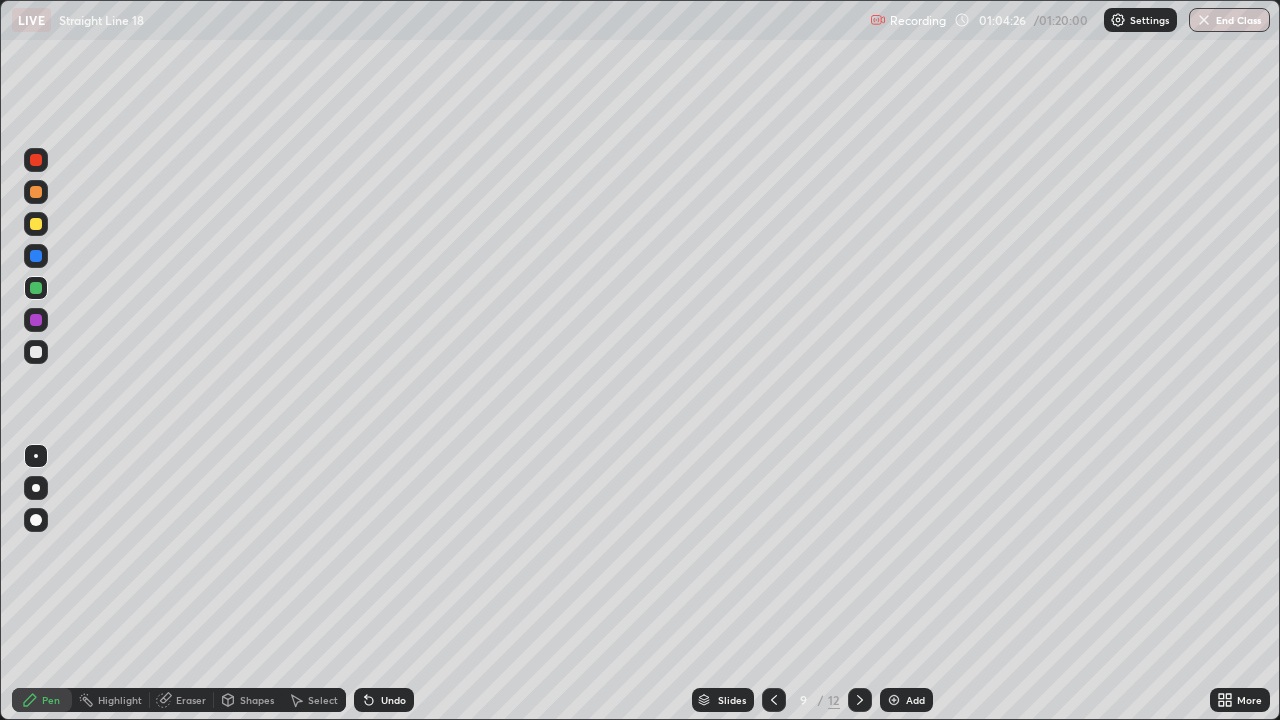click at bounding box center (36, 224) 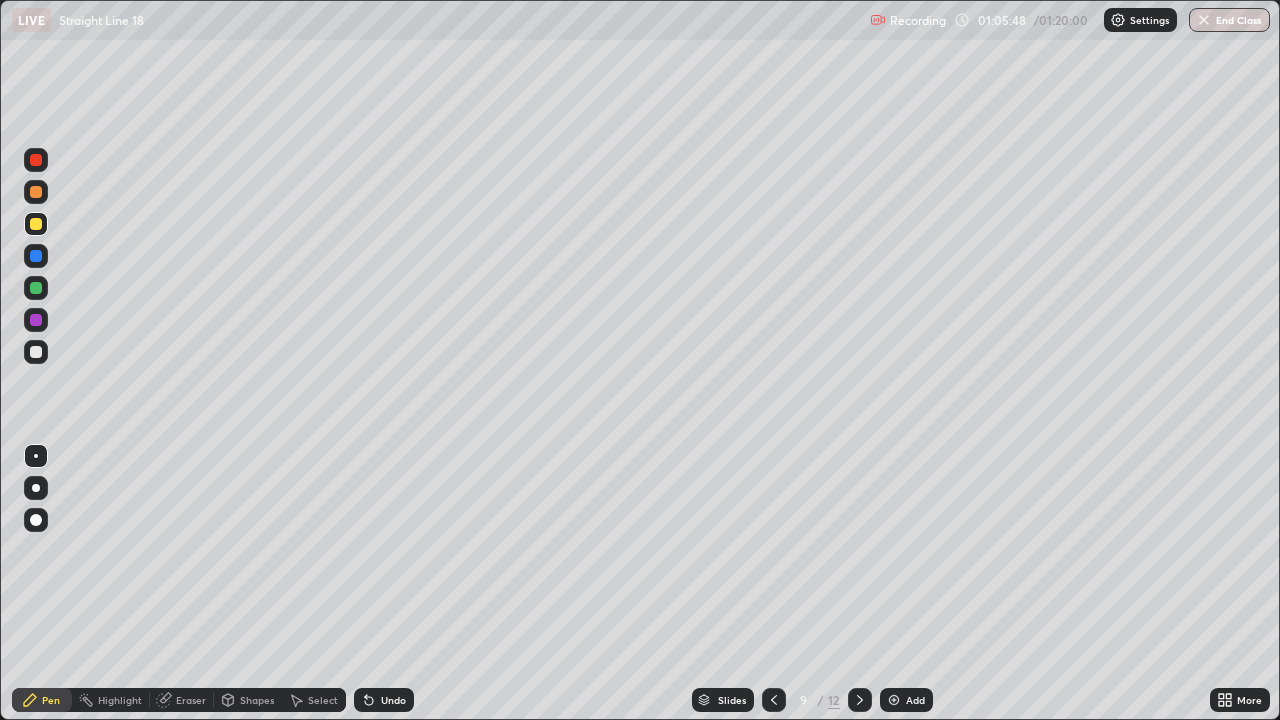 click at bounding box center (36, 288) 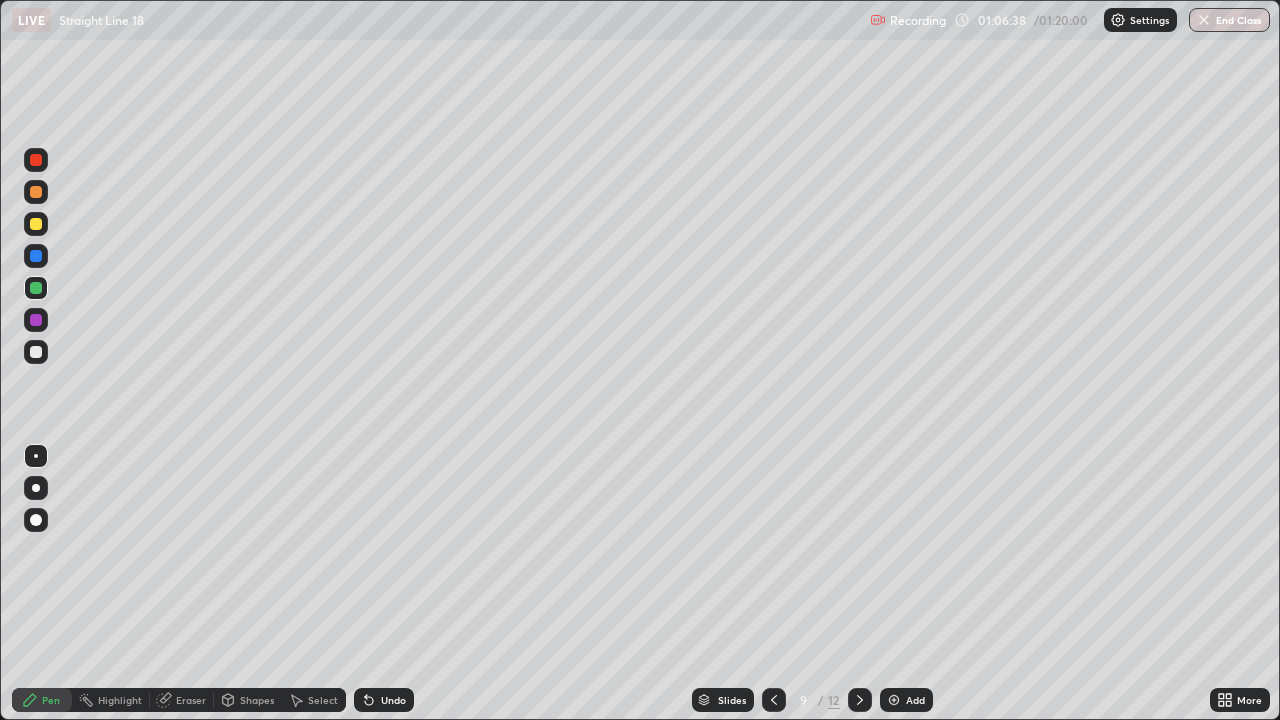 click at bounding box center (36, 352) 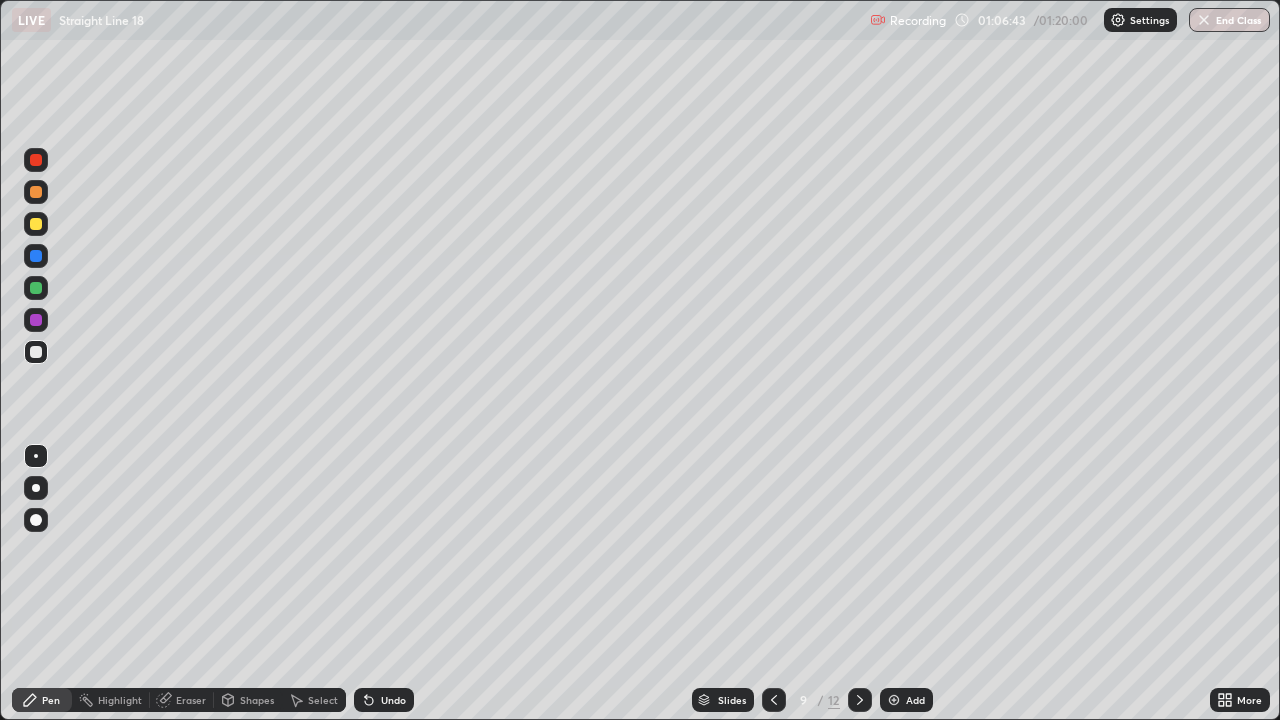 click at bounding box center [36, 192] 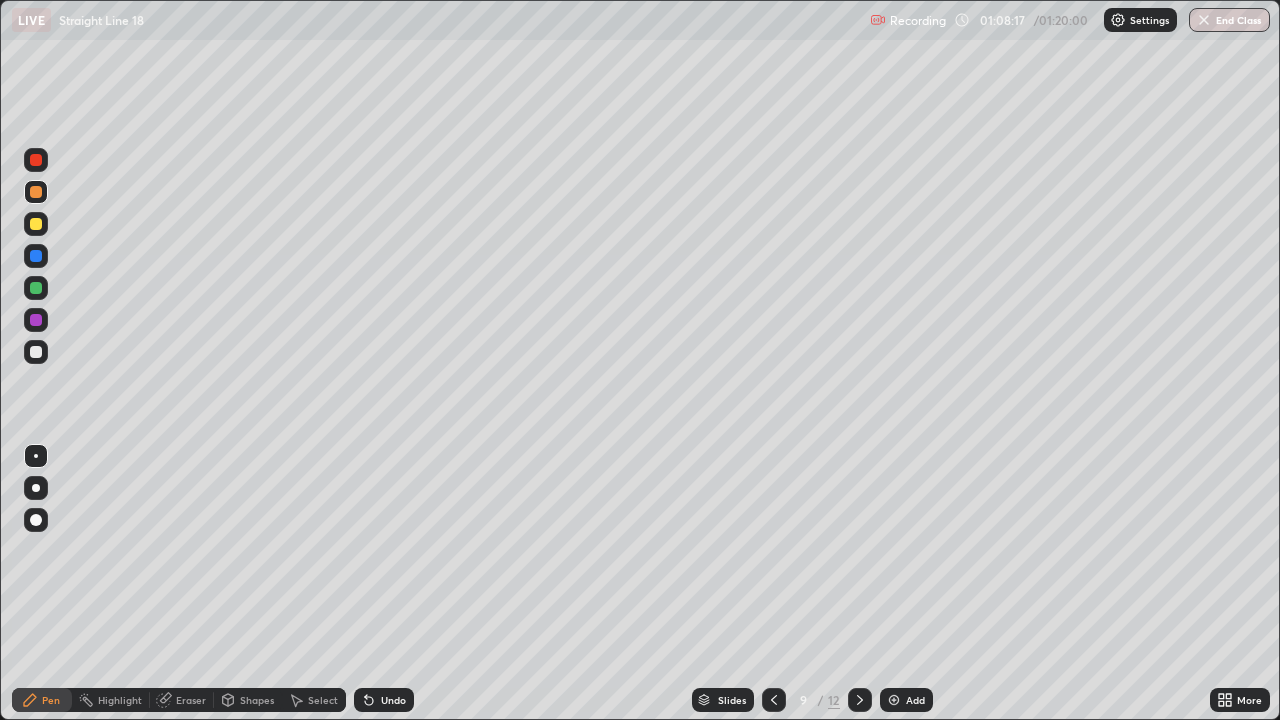 click on "Undo" at bounding box center [384, 700] 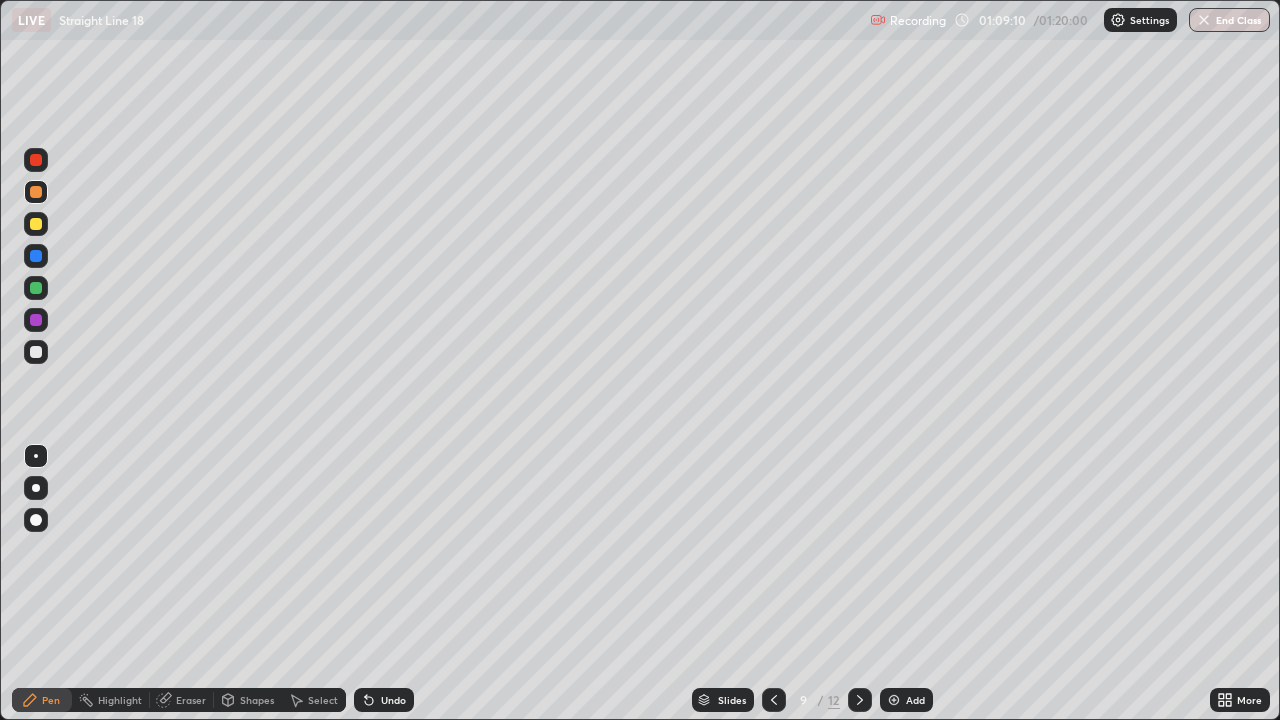 click on "Undo" at bounding box center (393, 700) 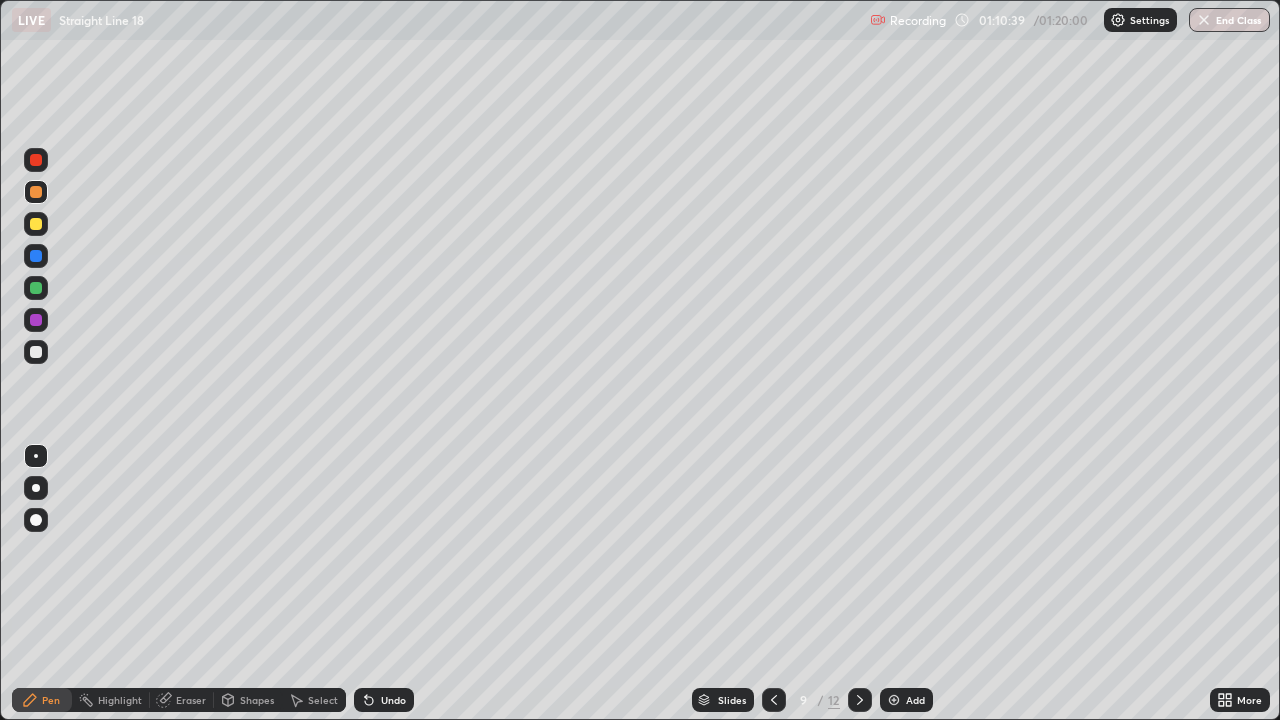click at bounding box center [860, 700] 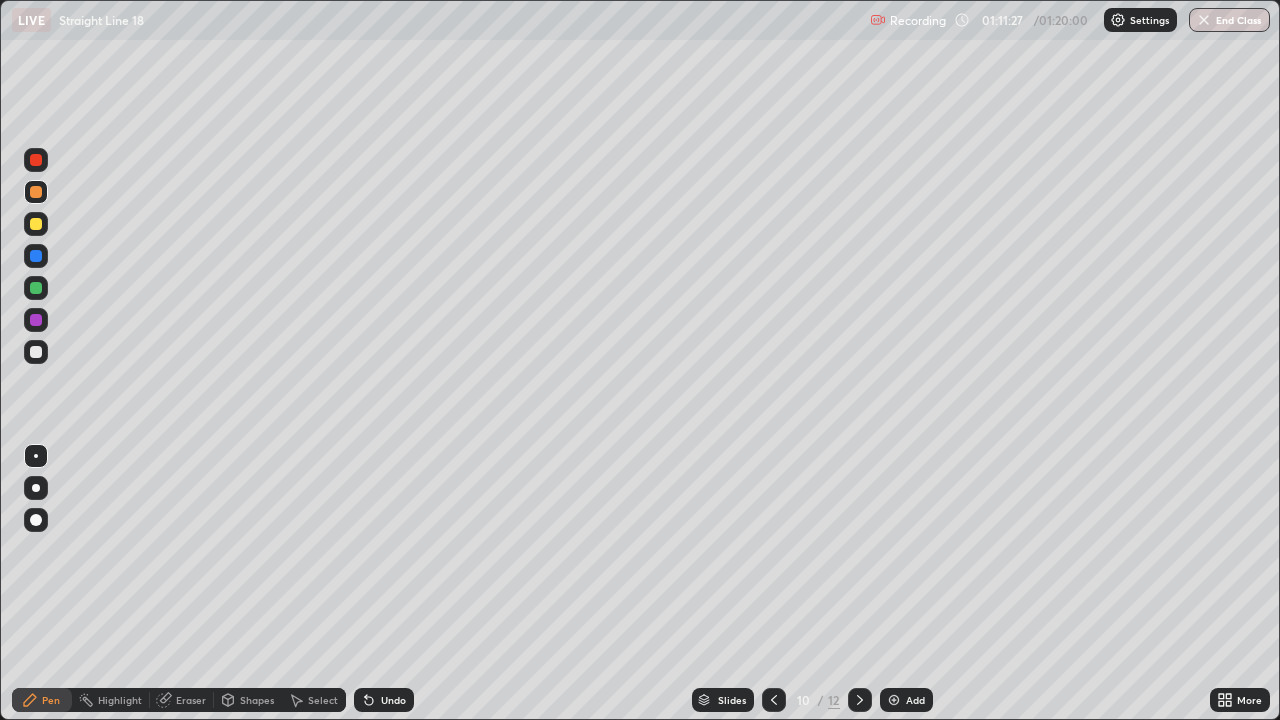 click 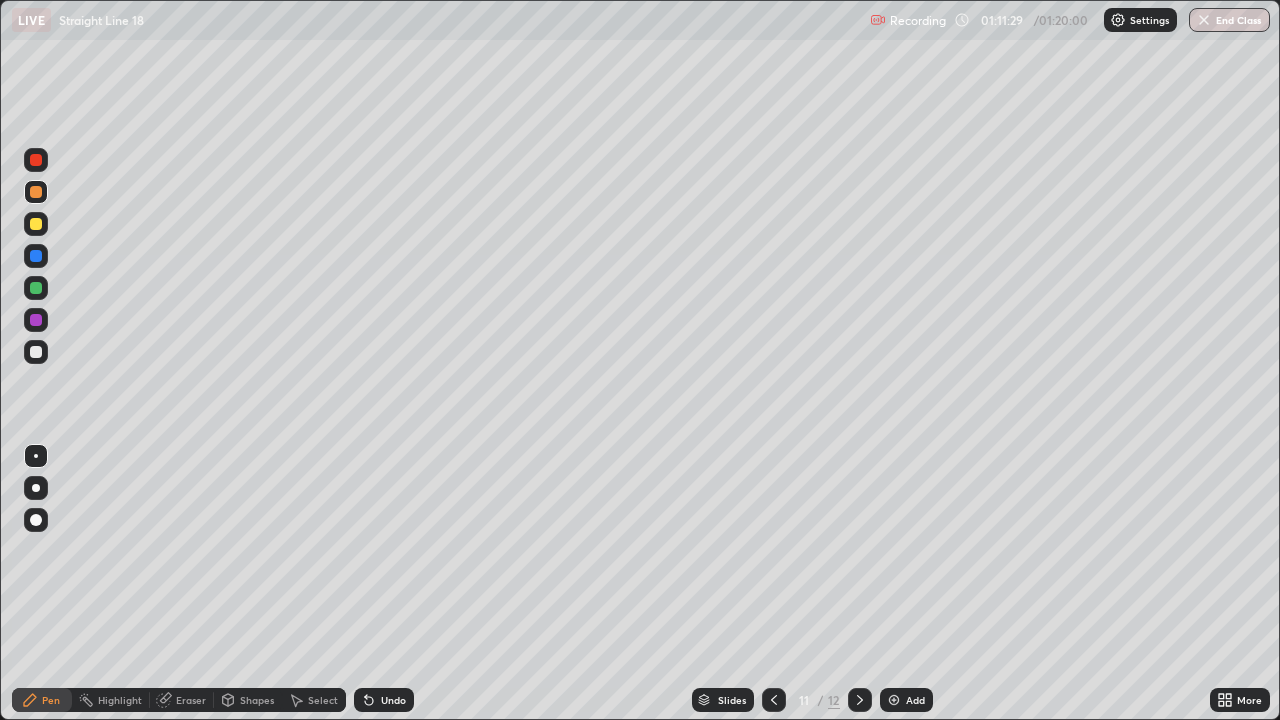 click 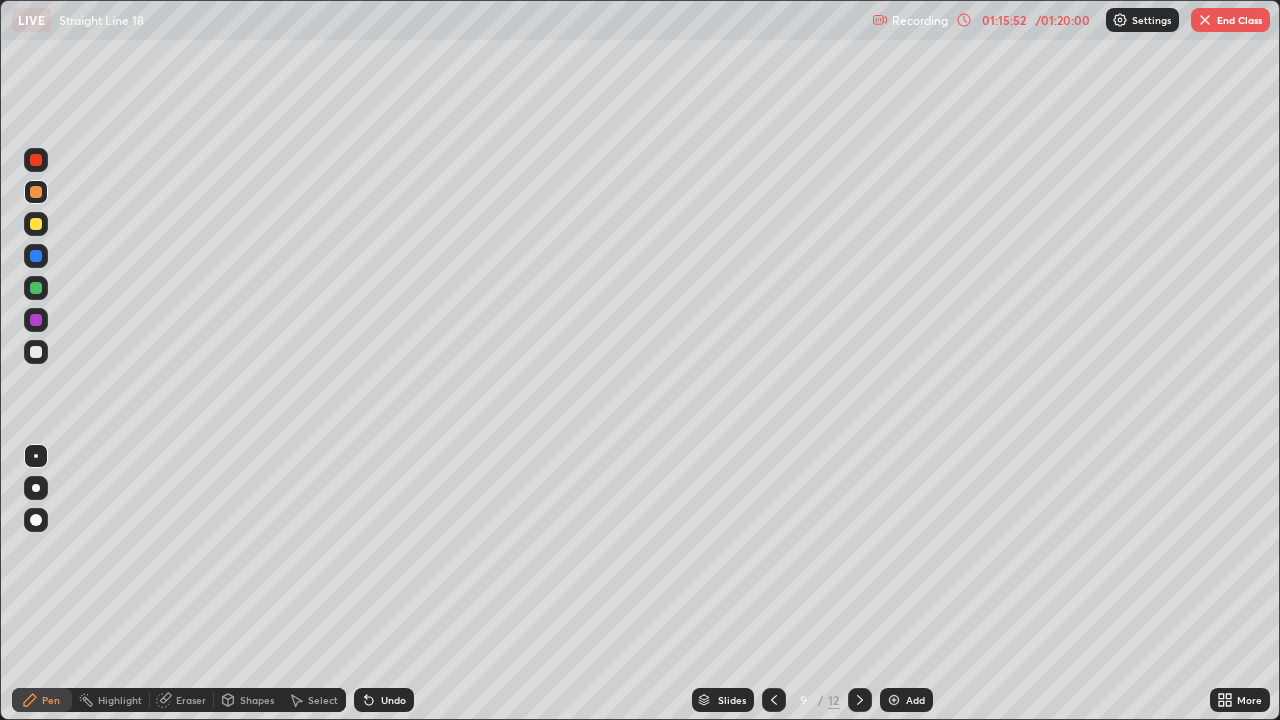 click on "End Class" at bounding box center (1230, 20) 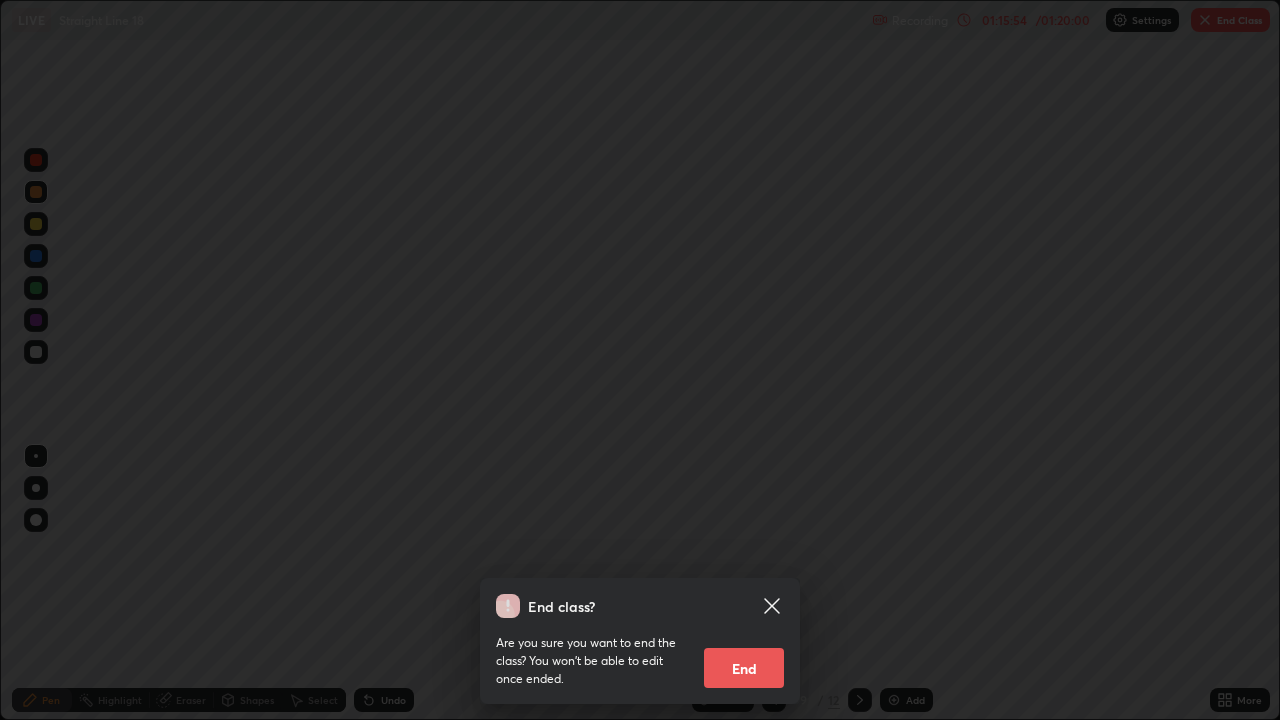 click on "End" at bounding box center [744, 668] 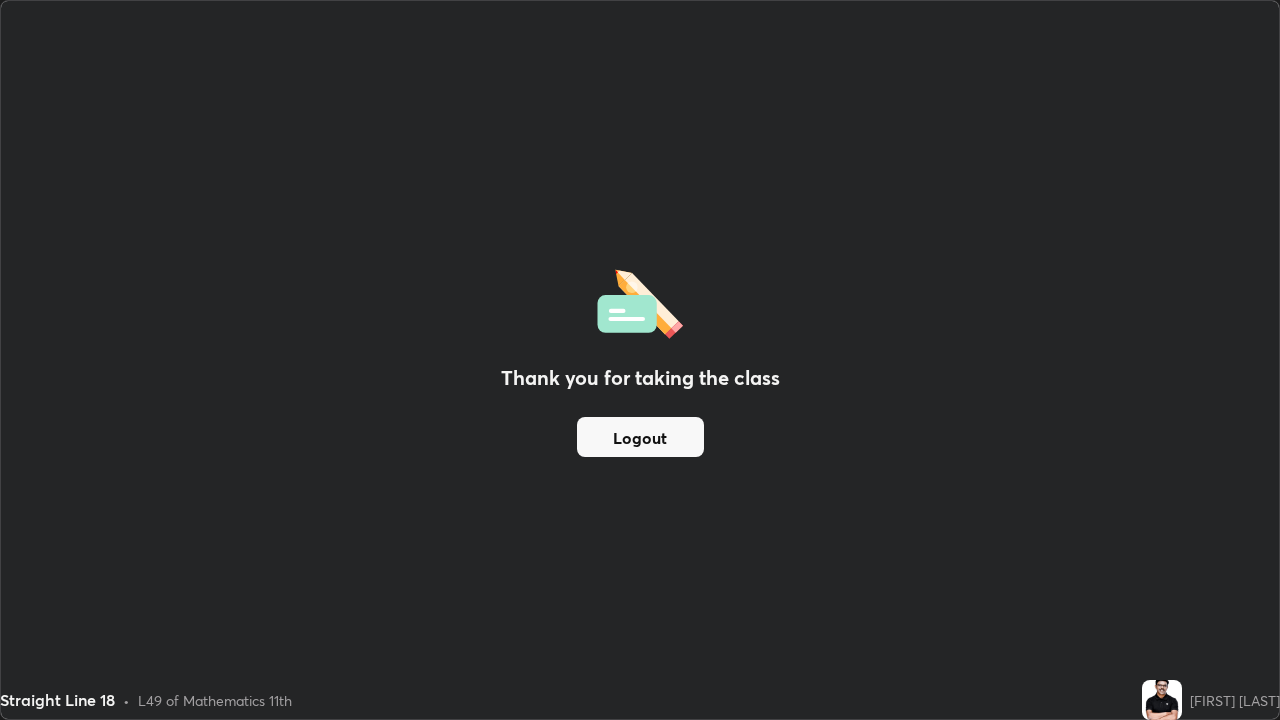 click on "Logout" at bounding box center [640, 437] 